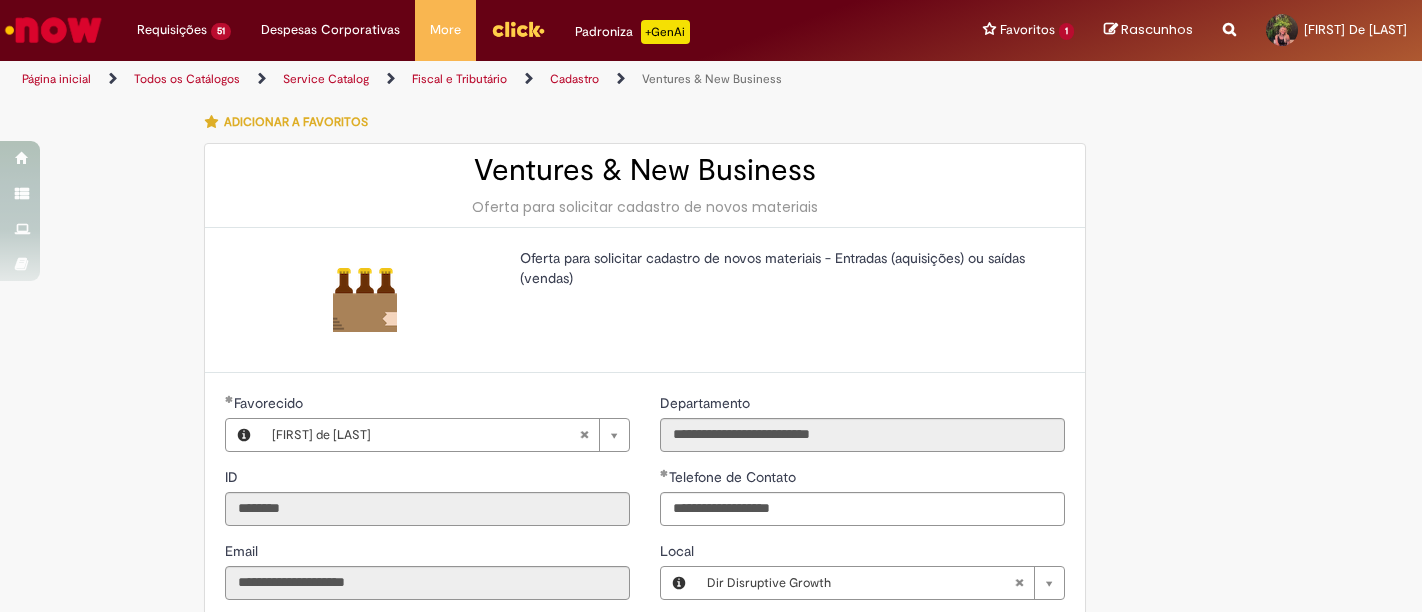 scroll, scrollTop: 0, scrollLeft: 0, axis: both 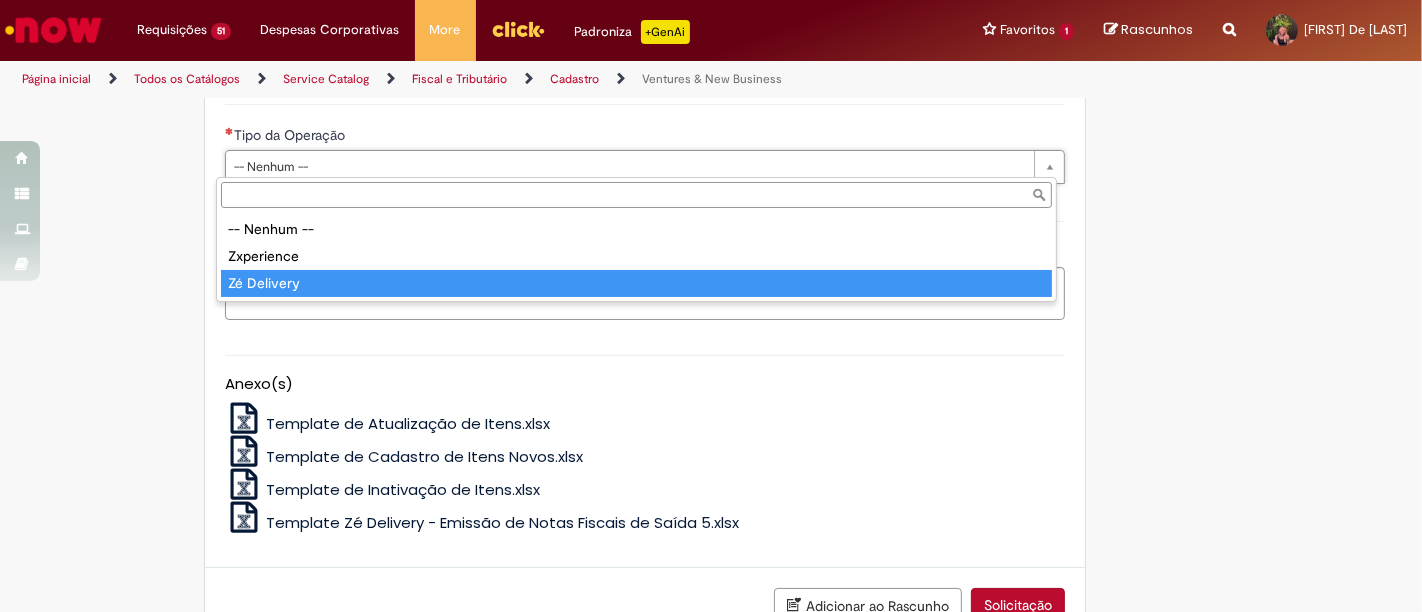 type on "**********" 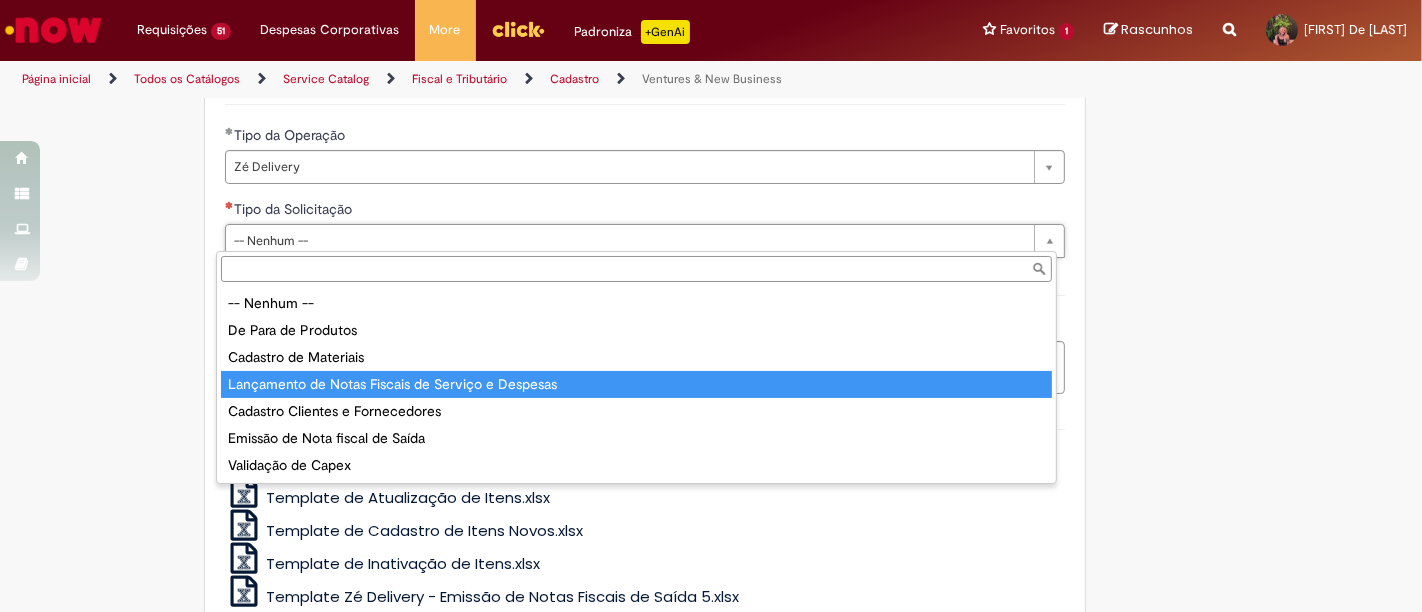 type on "**********" 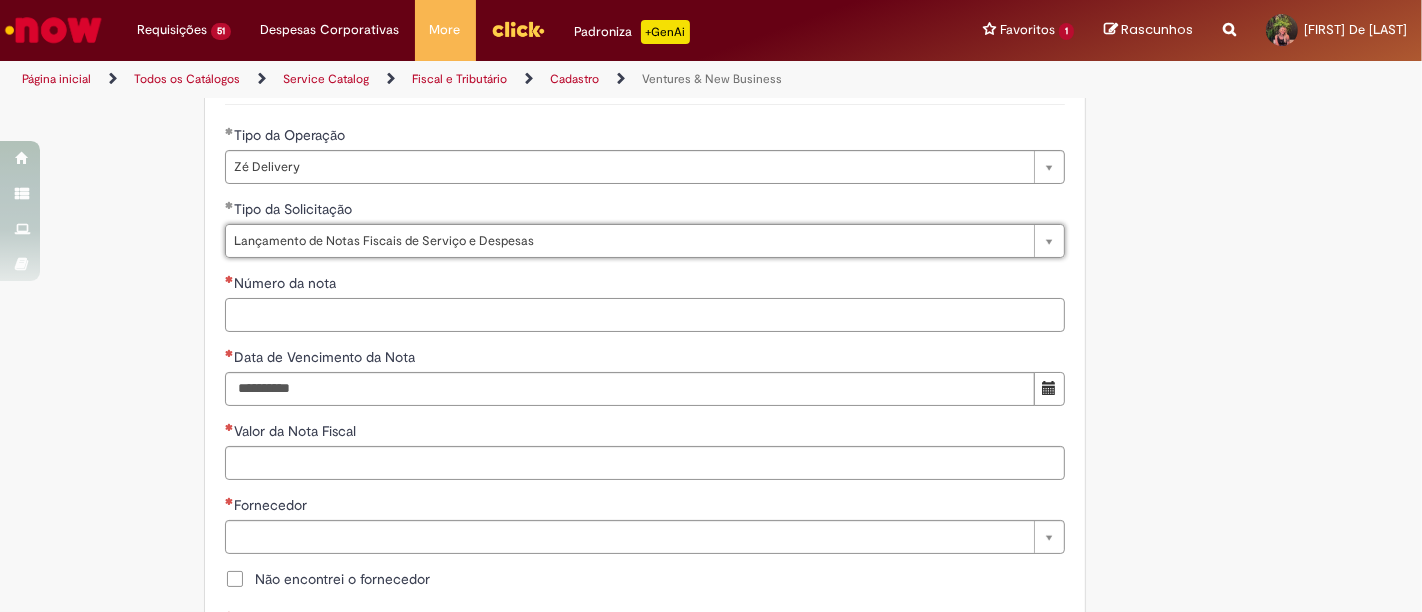 click on "Número da nota" at bounding box center [645, 315] 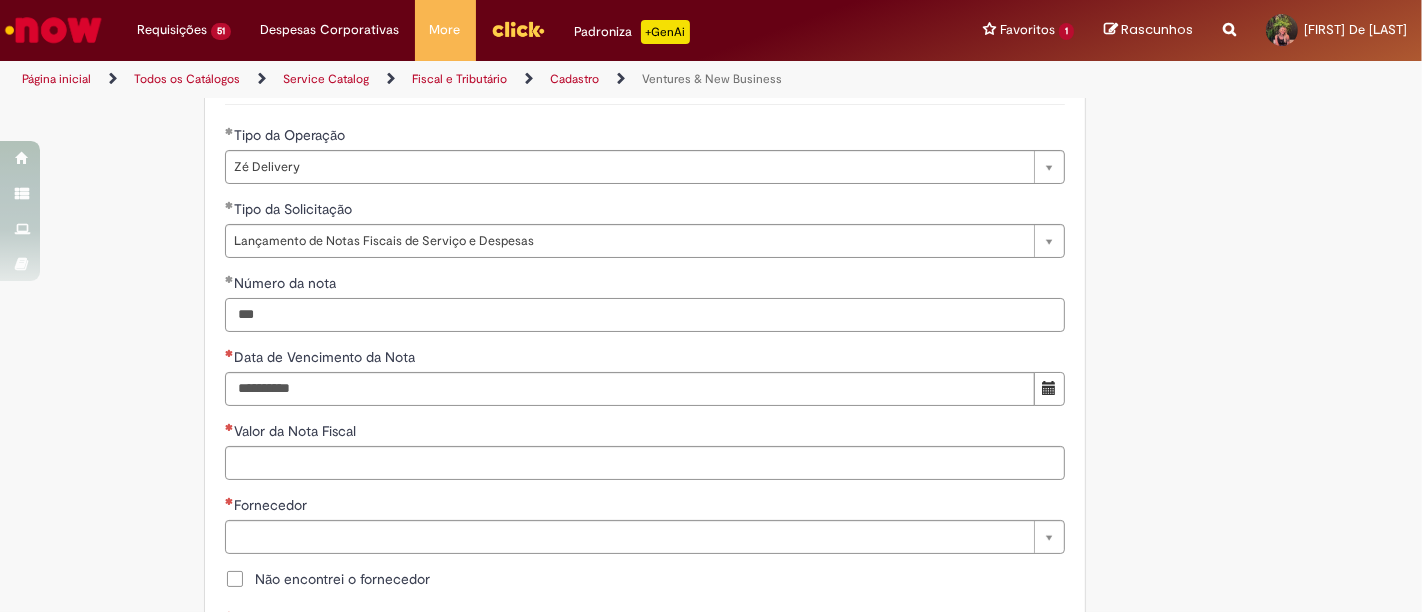type on "***" 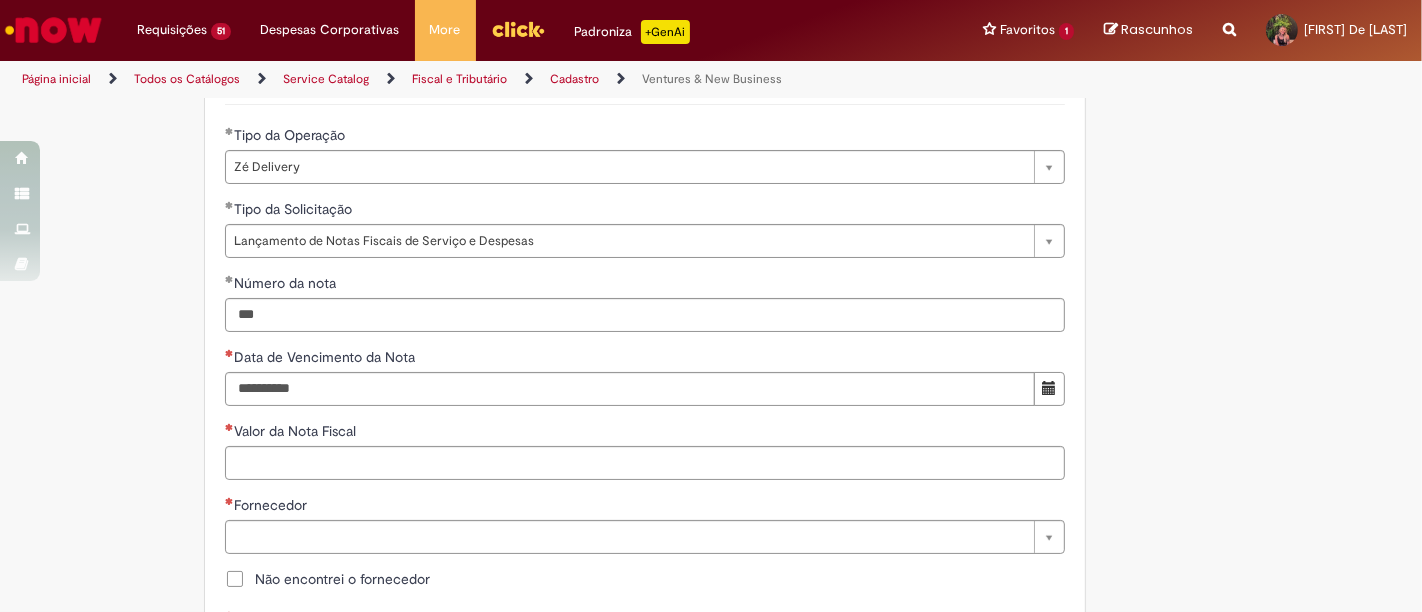 click at bounding box center [1049, 388] 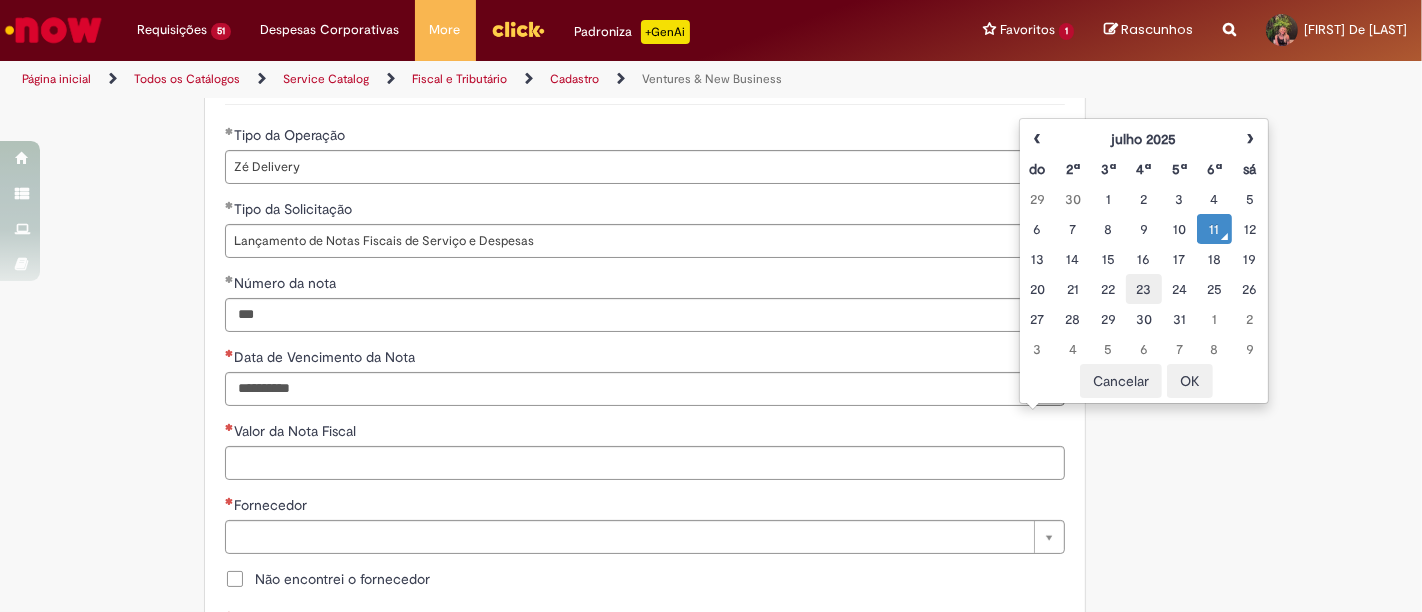 click on "23" at bounding box center [1143, 289] 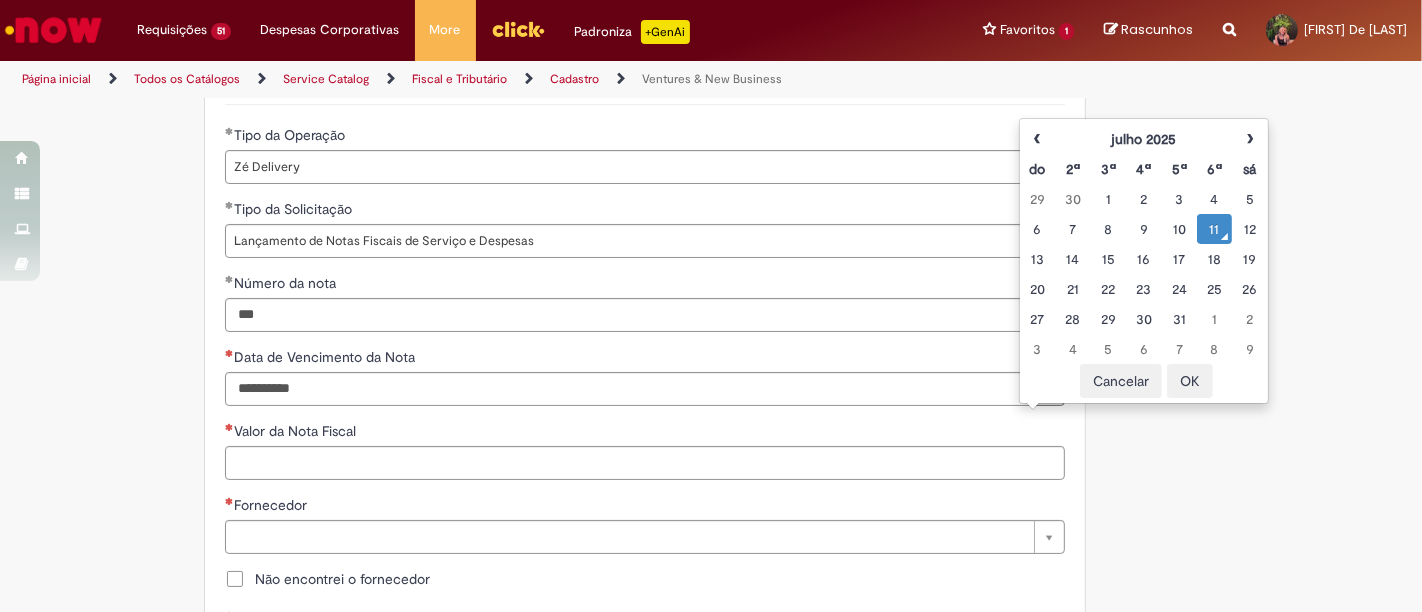 type on "**********" 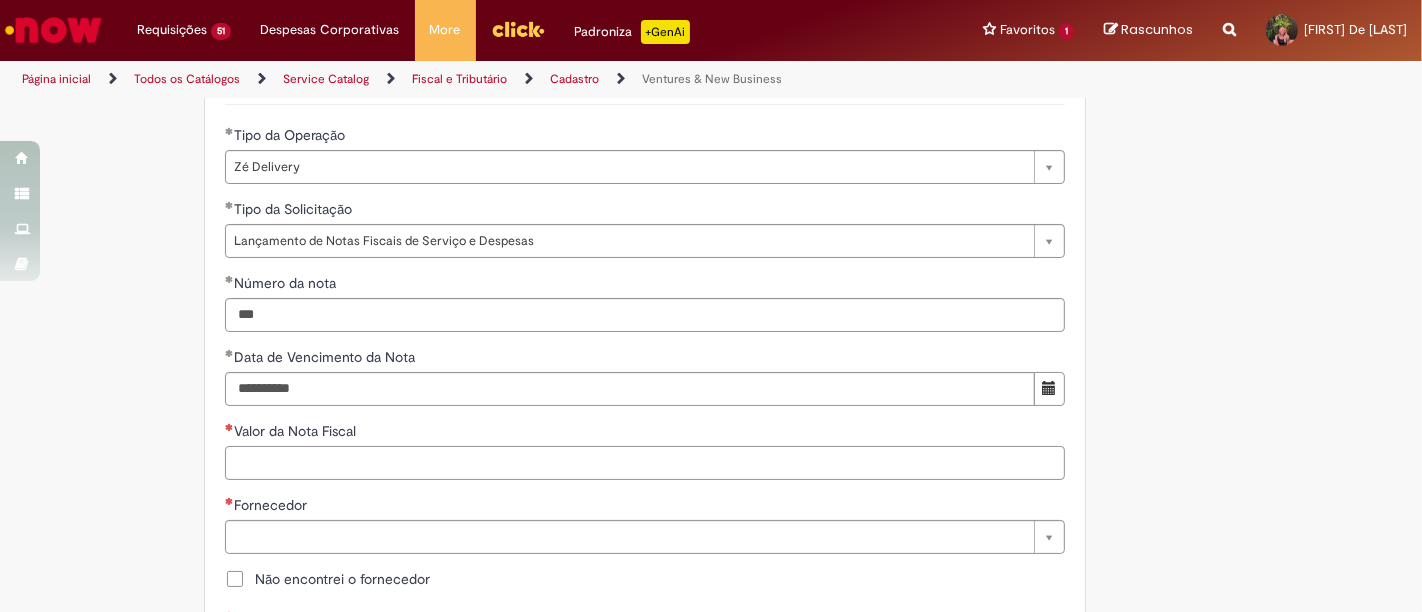 click on "Valor da Nota Fiscal" at bounding box center (645, 463) 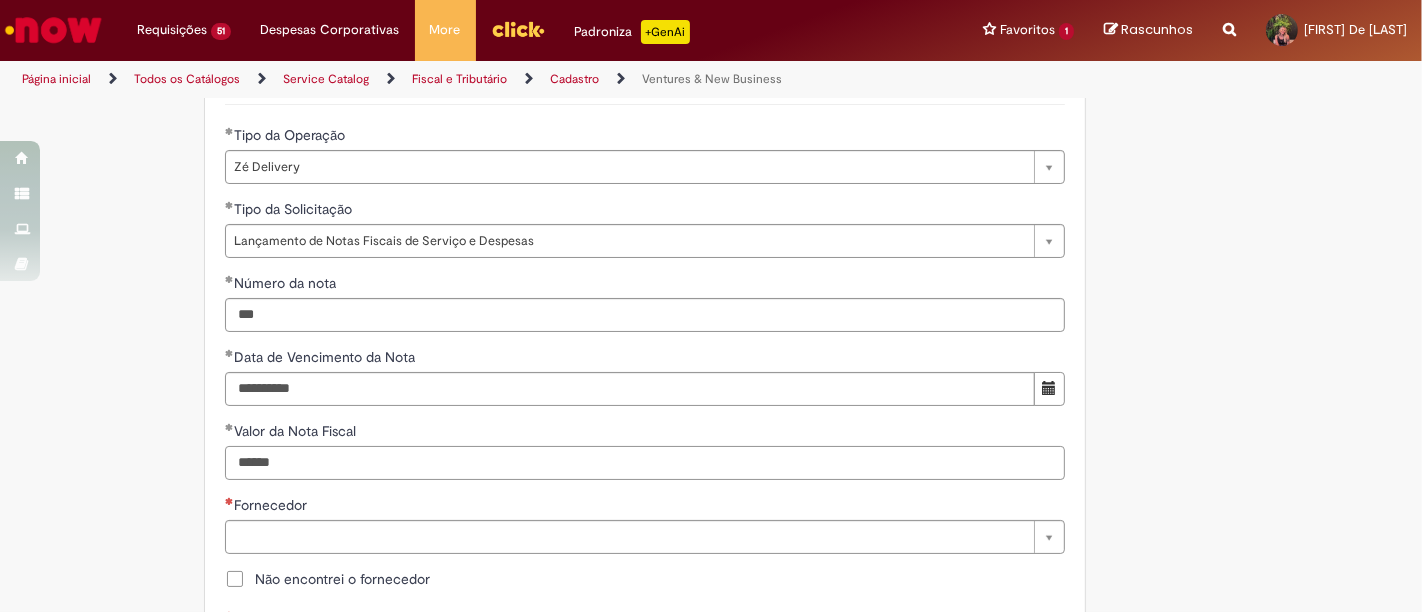 click on "******" at bounding box center (645, 463) 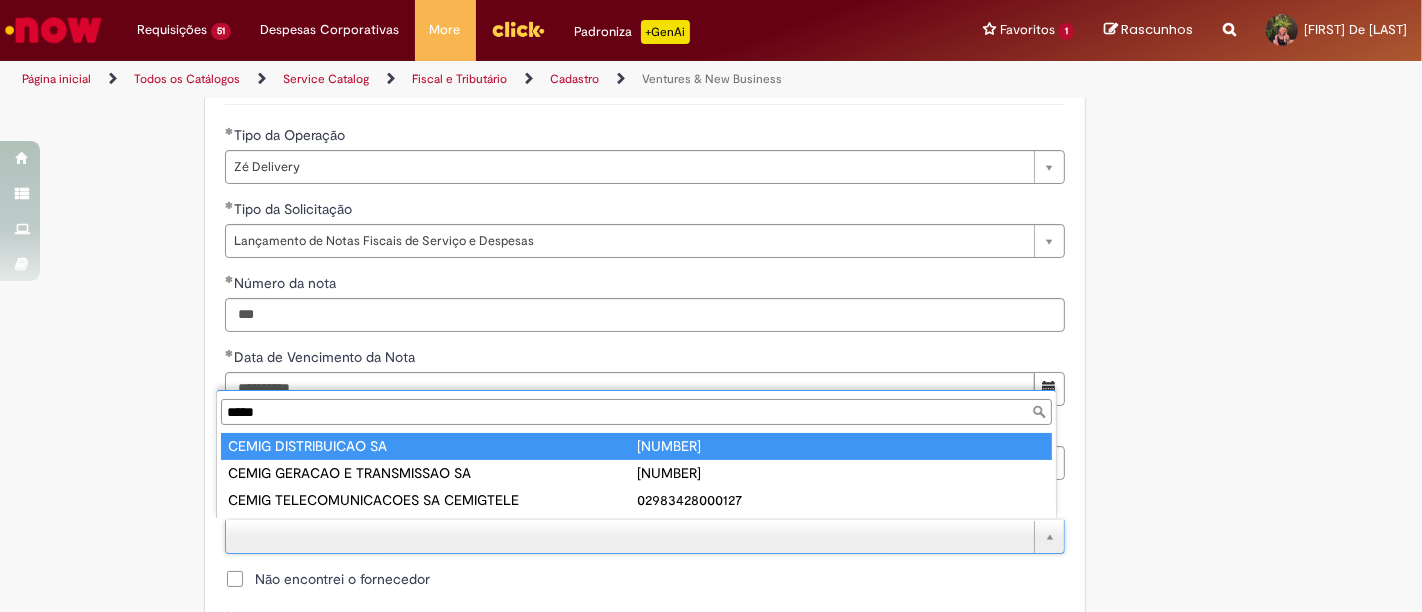 type on "*****" 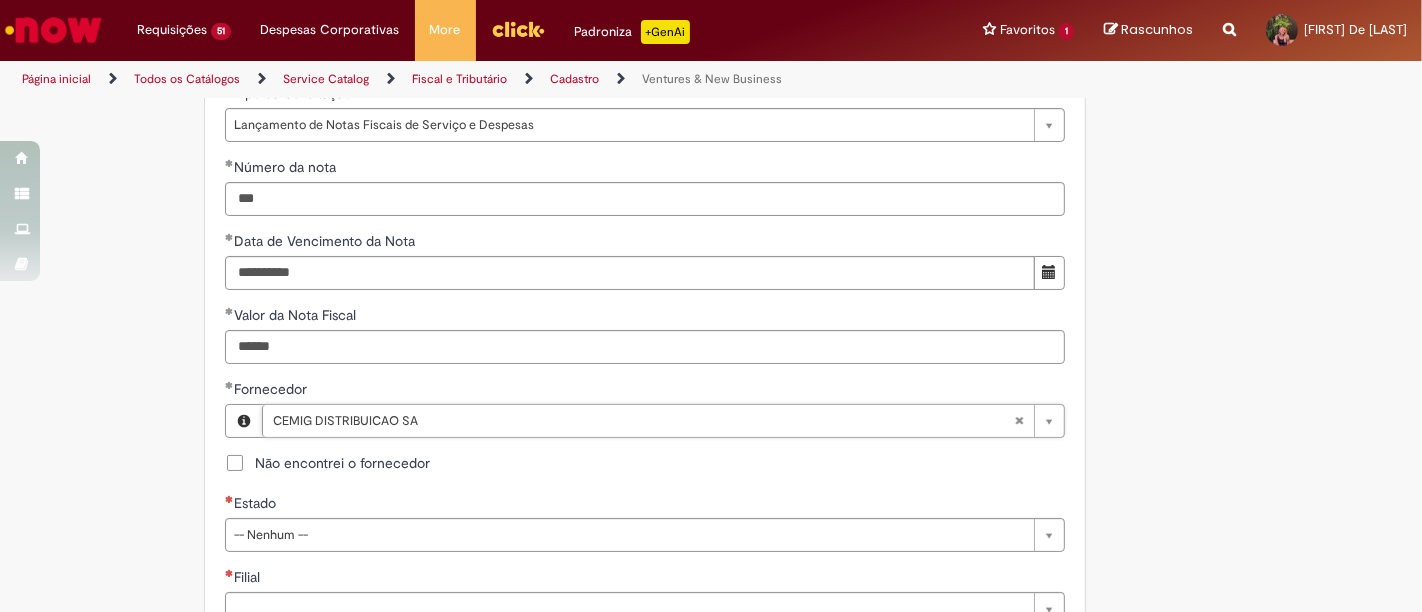 scroll, scrollTop: 888, scrollLeft: 0, axis: vertical 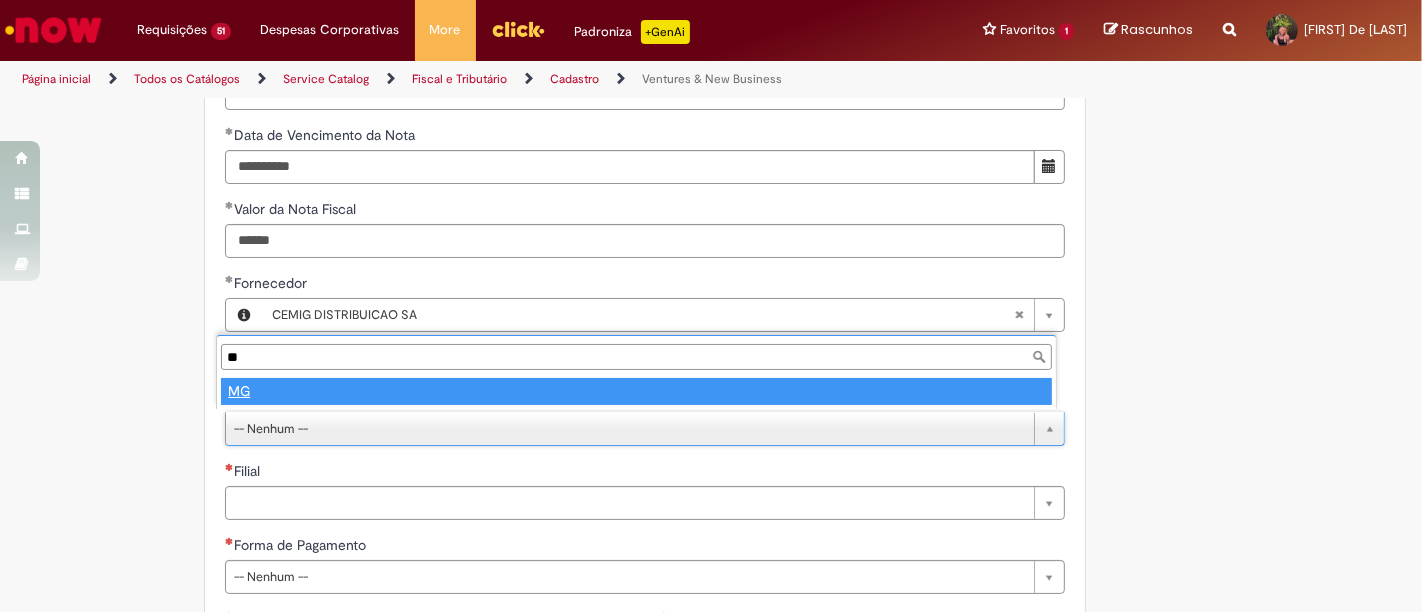 type on "**" 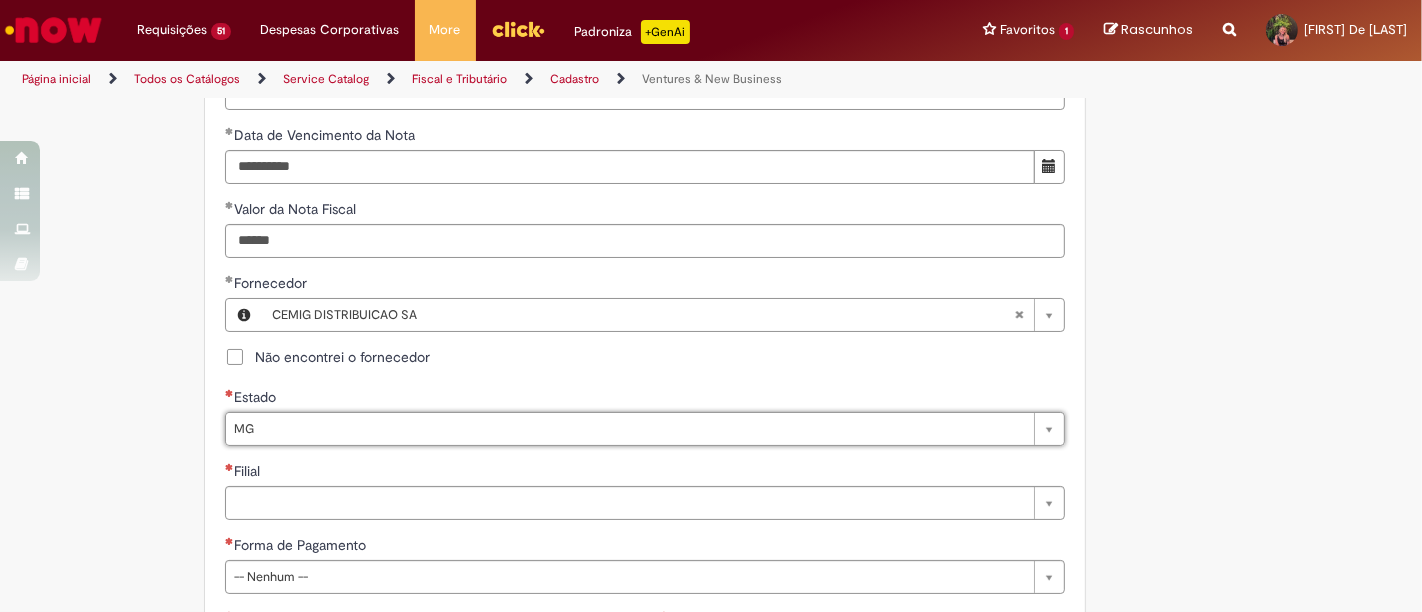 type on "**" 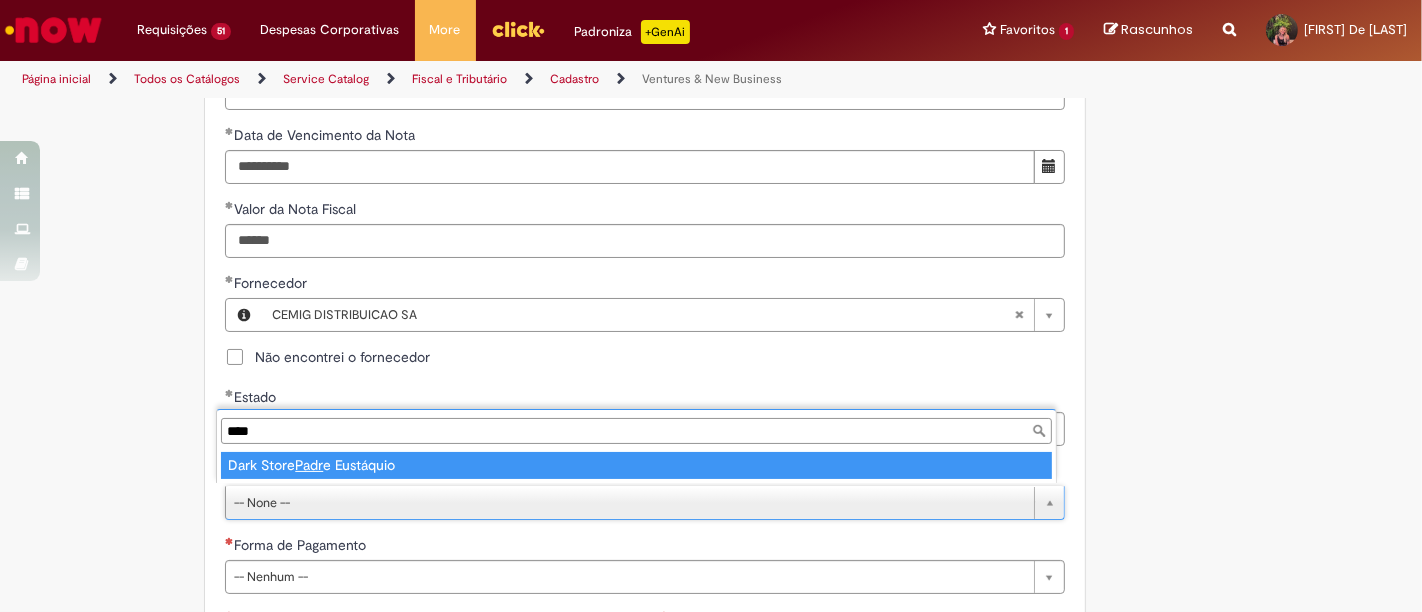 type on "****" 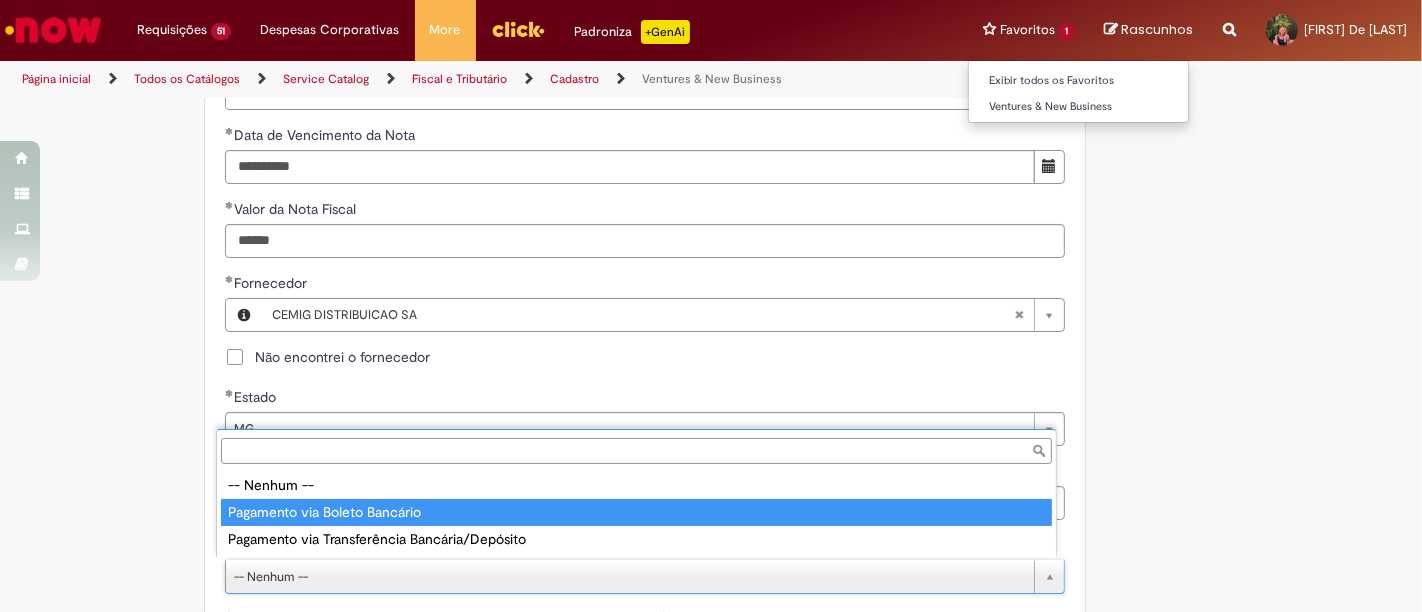 type on "**********" 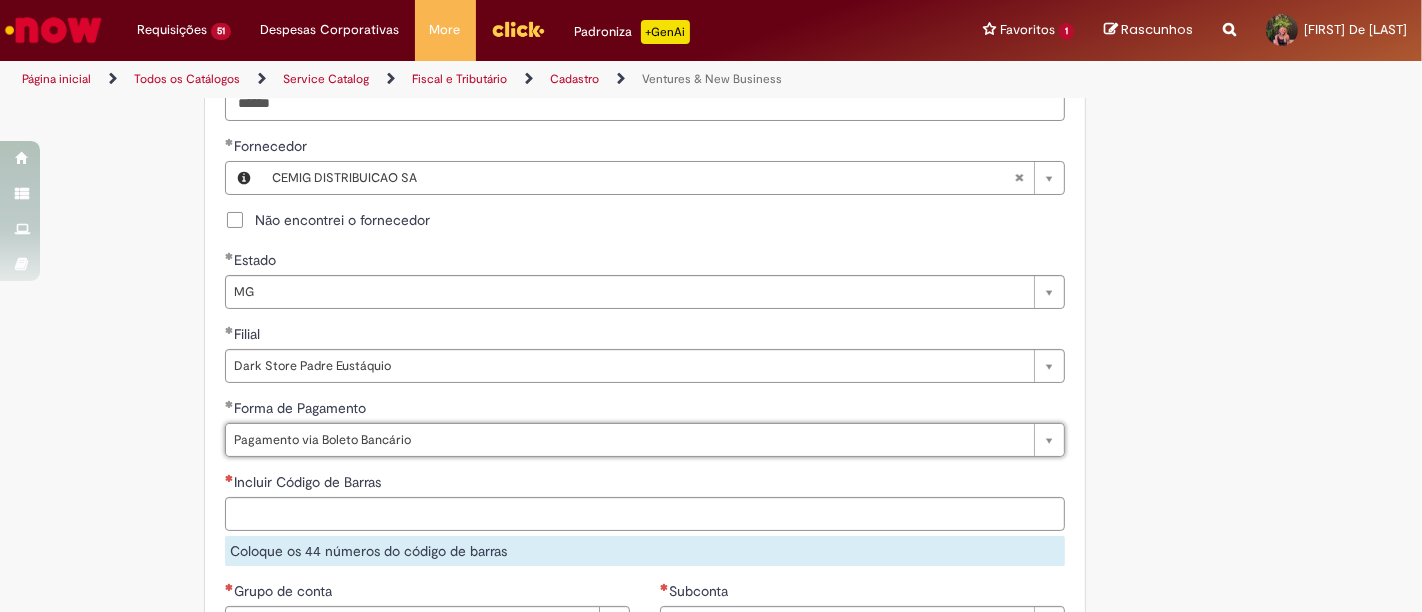 scroll, scrollTop: 1222, scrollLeft: 0, axis: vertical 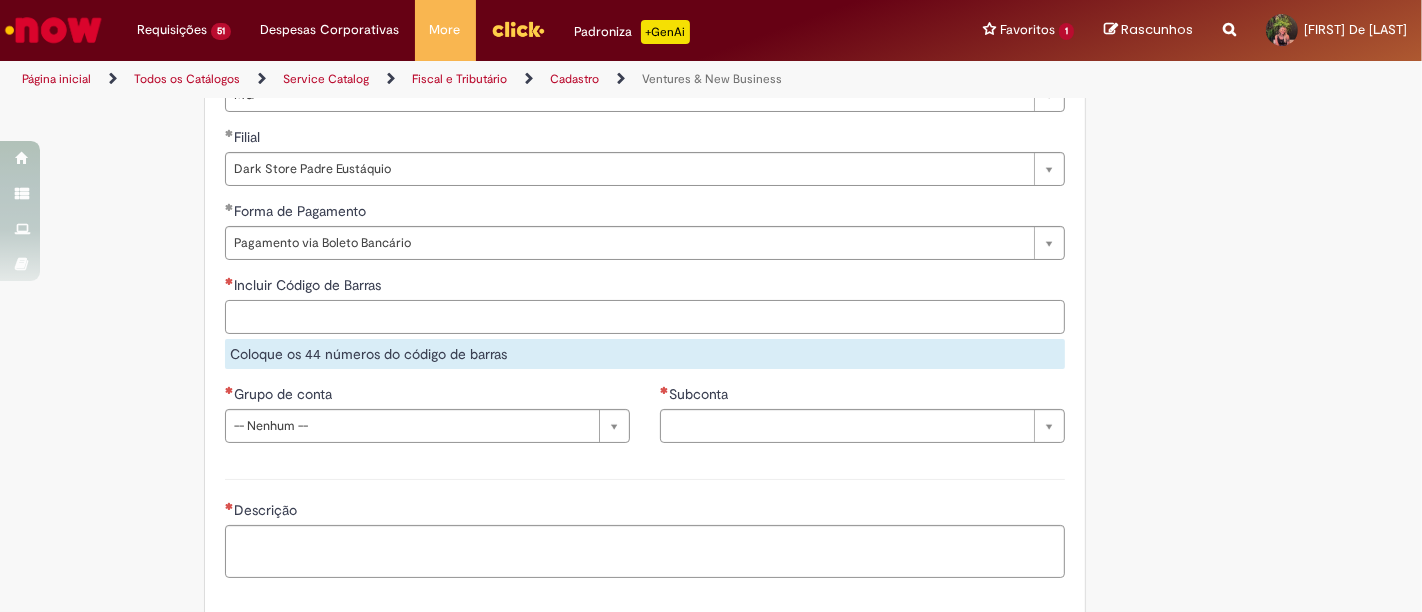 click on "Incluir Código de Barras" at bounding box center [645, 317] 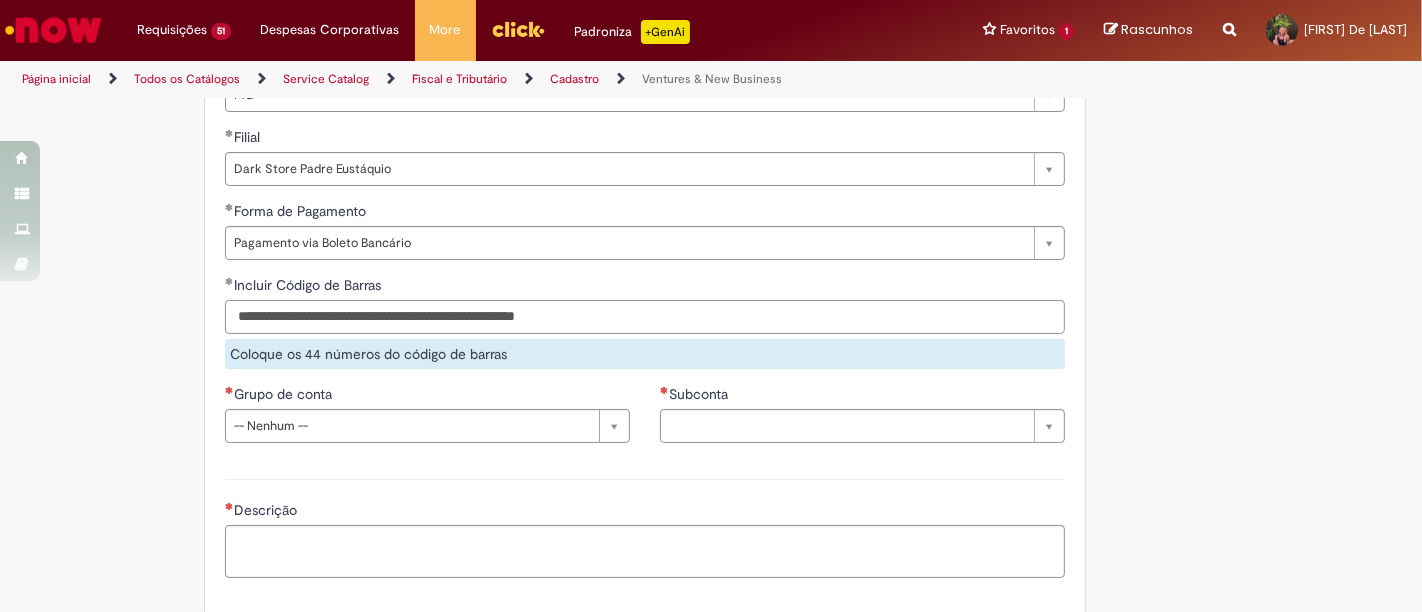 type on "**********" 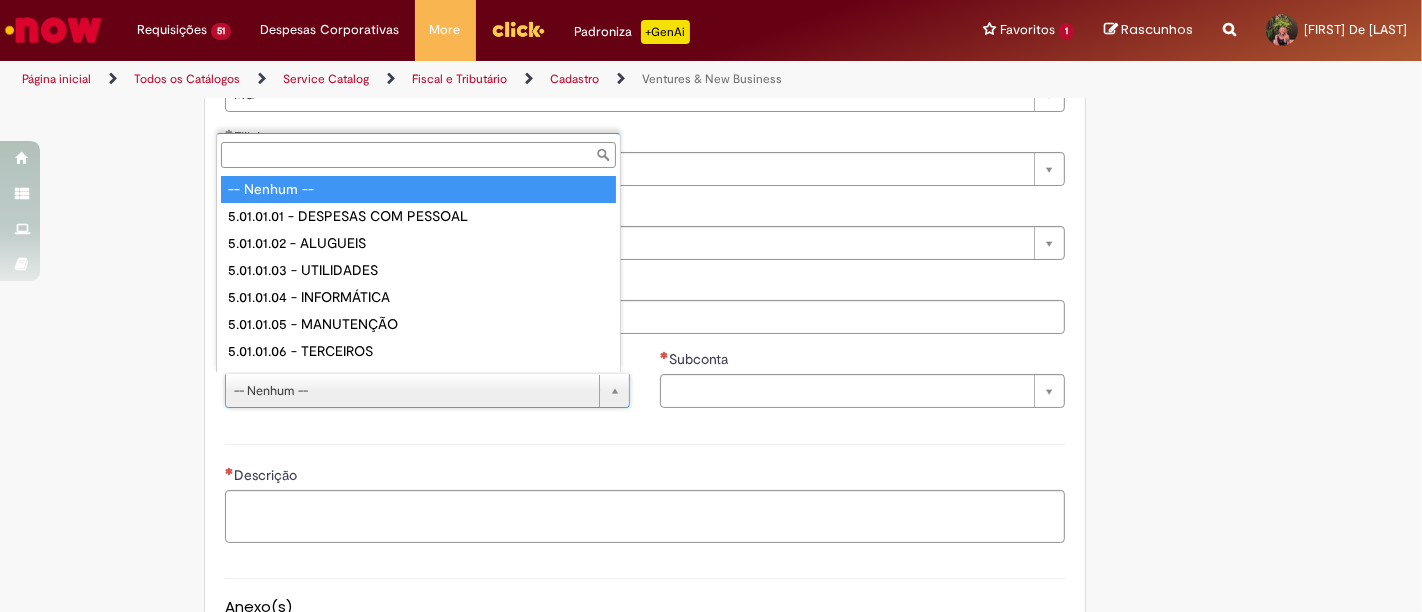 scroll, scrollTop: 16, scrollLeft: 0, axis: vertical 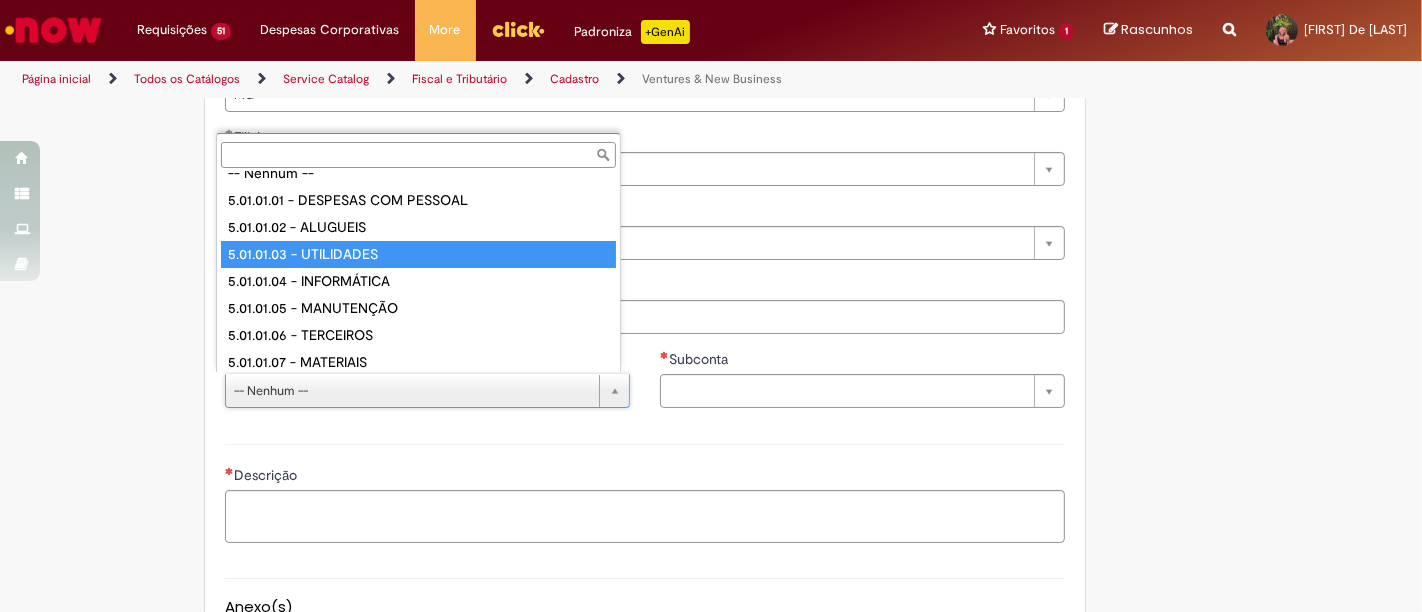 type on "**********" 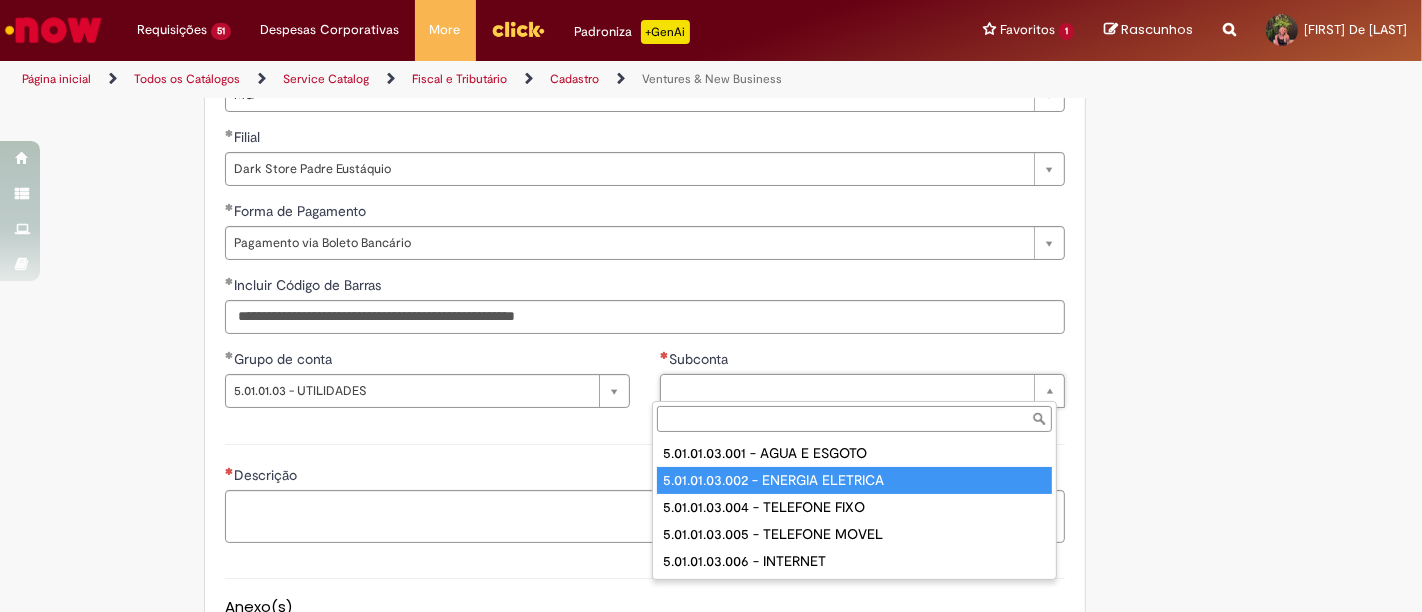 type on "**********" 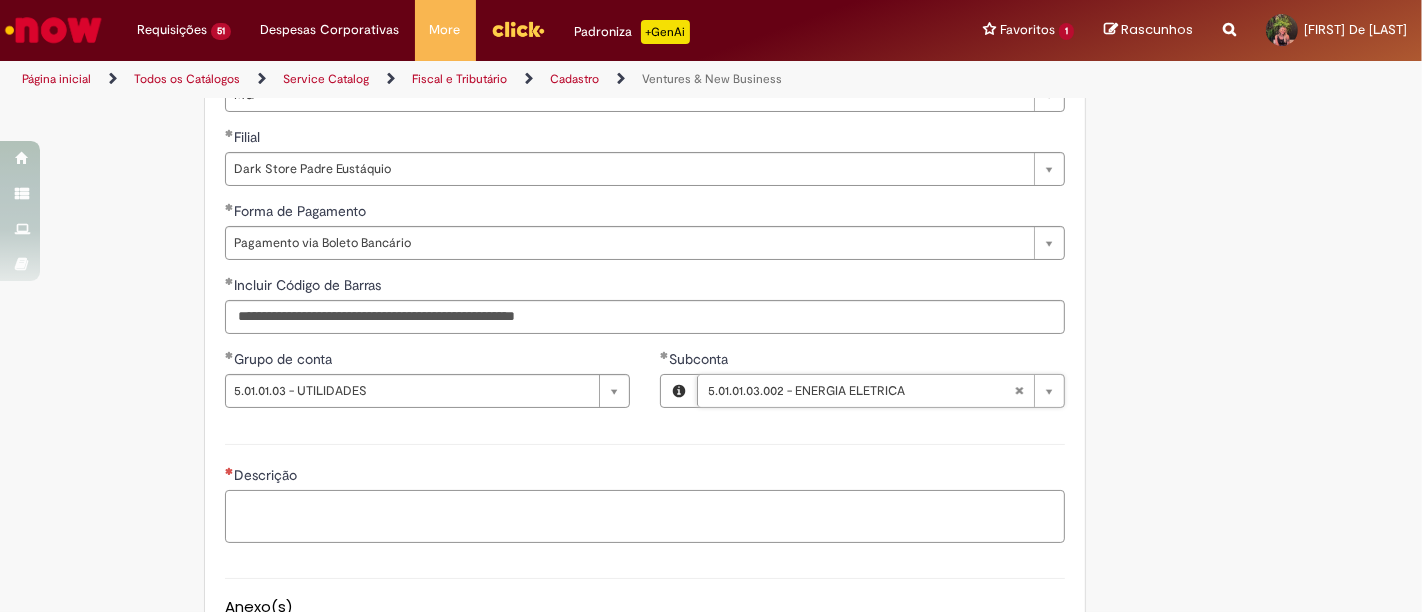 click on "Descrição" at bounding box center (645, 516) 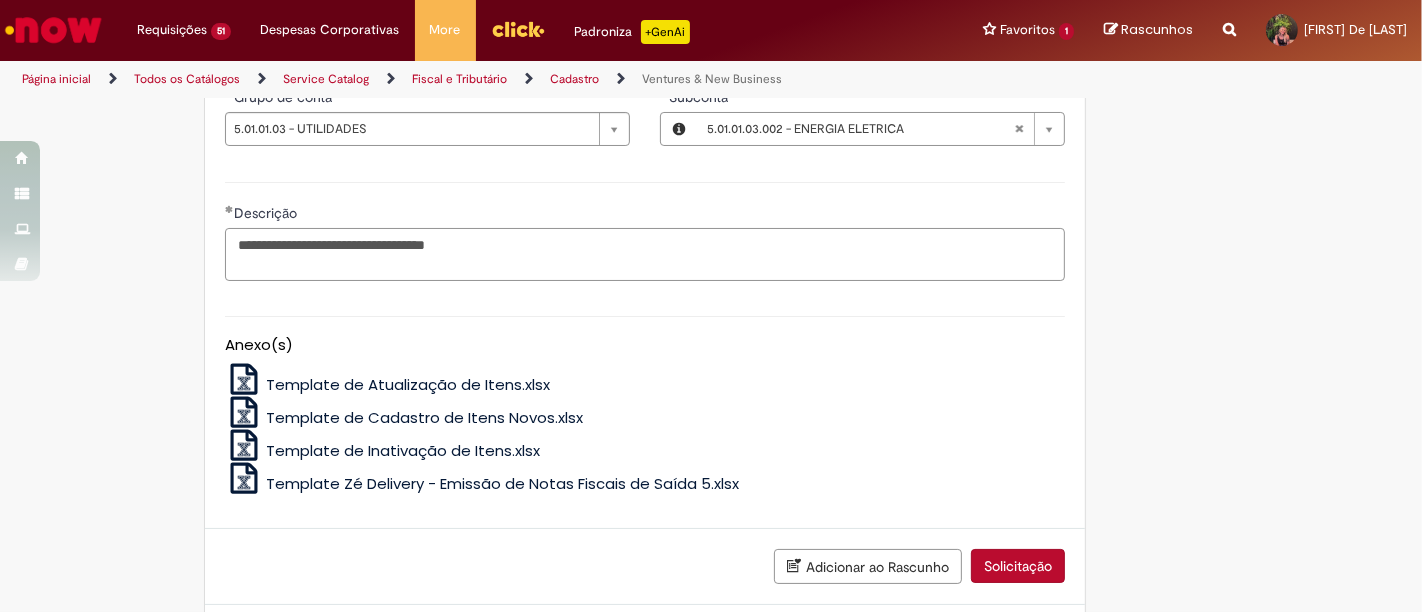 scroll, scrollTop: 1583, scrollLeft: 0, axis: vertical 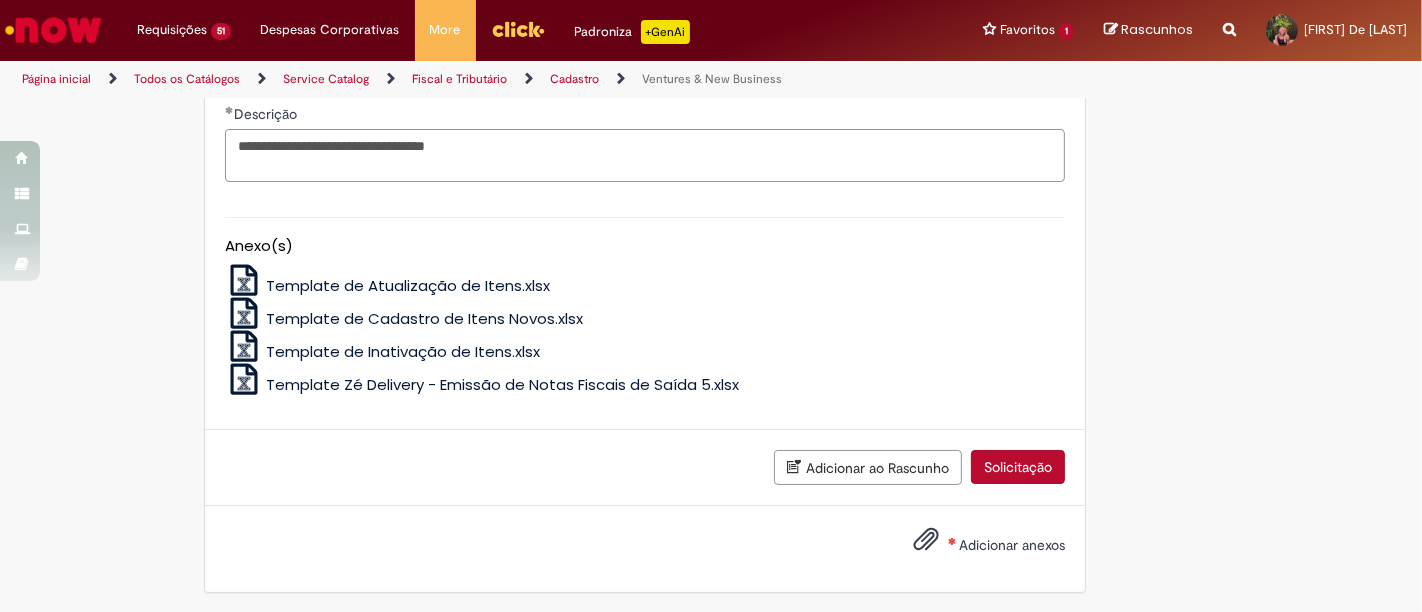 type on "**********" 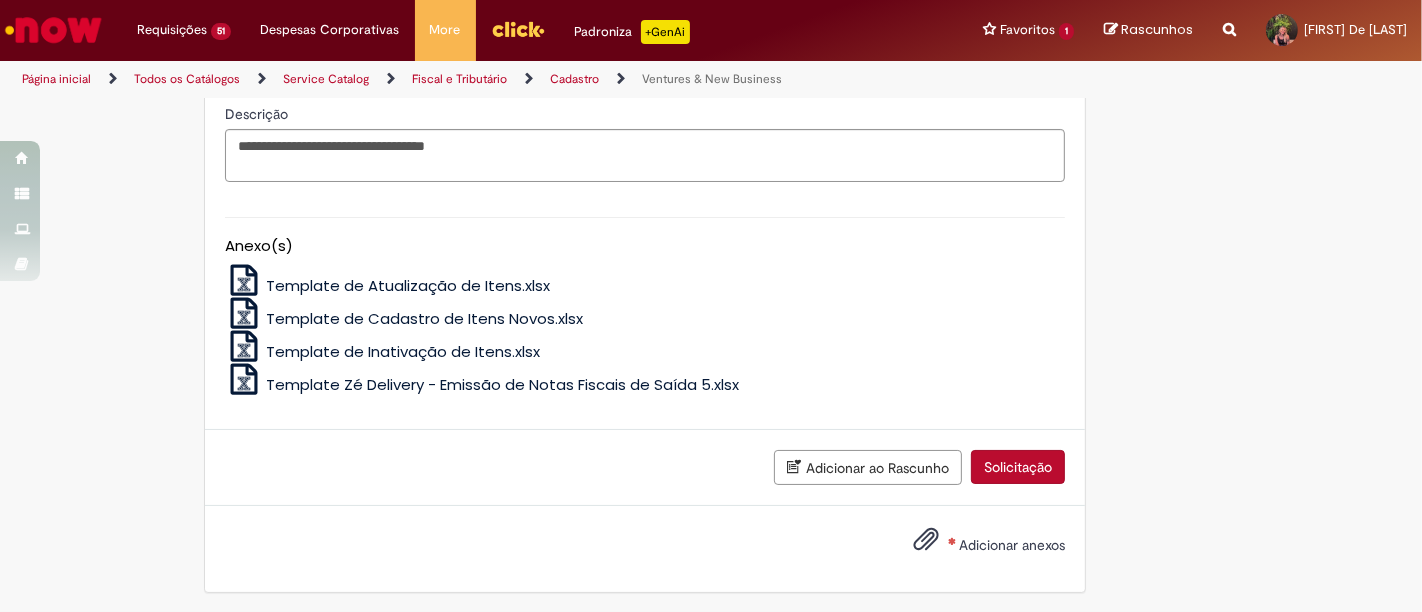 click on "Adicionar anexos" at bounding box center (645, 549) 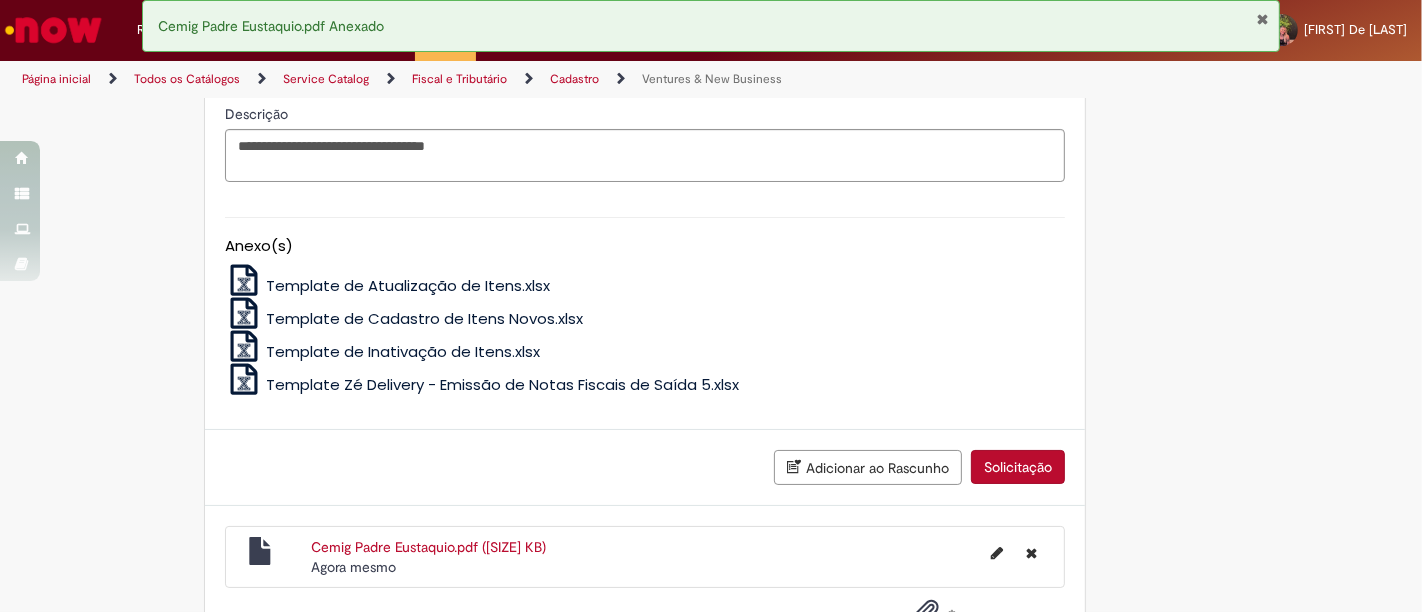click on "Solicitação" at bounding box center (1018, 467) 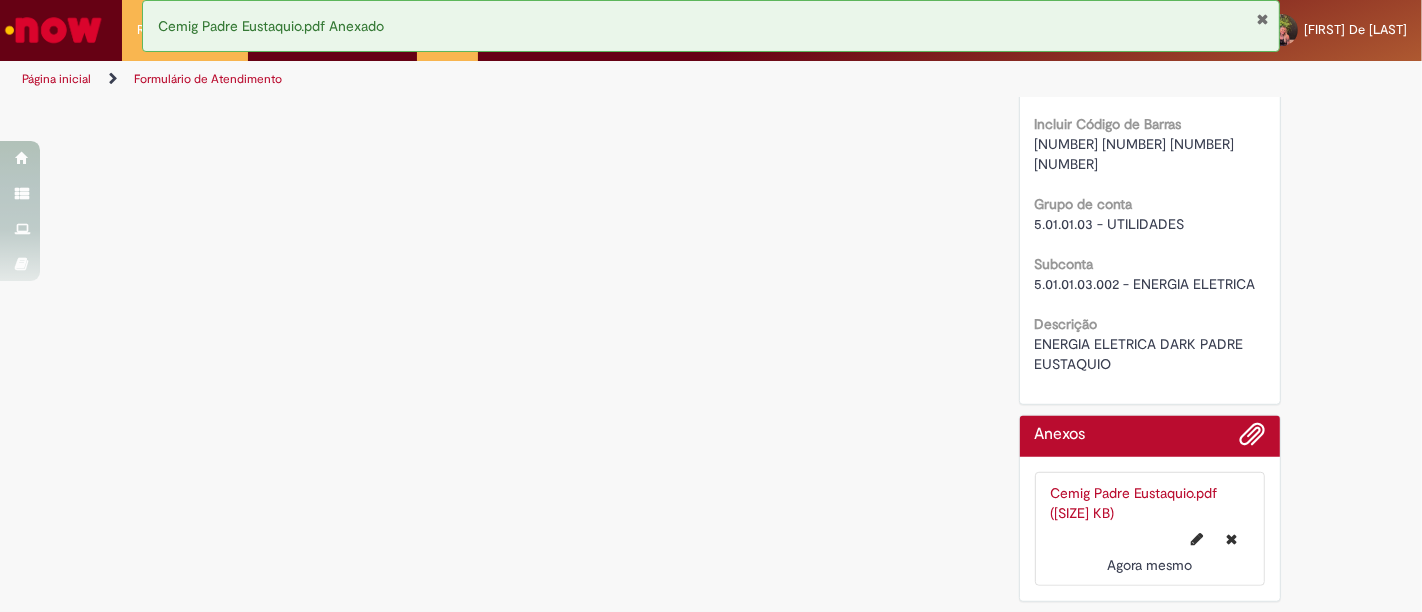 scroll, scrollTop: 0, scrollLeft: 0, axis: both 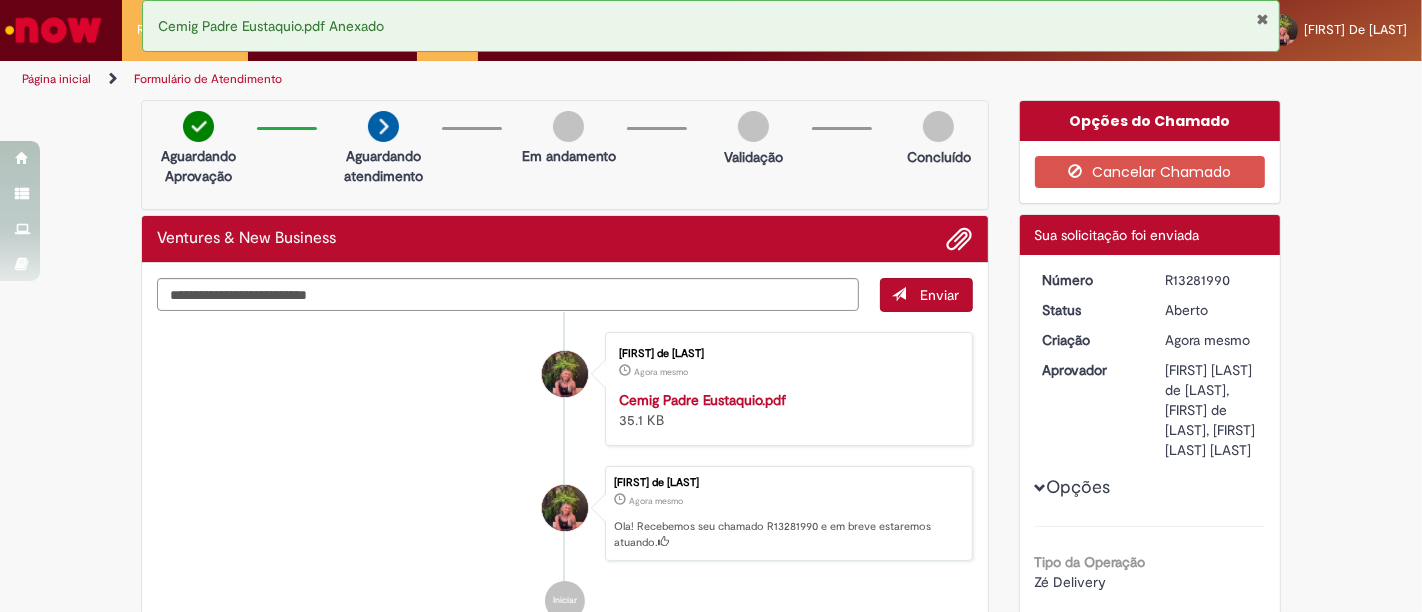 click on "R13281990" at bounding box center (1211, 280) 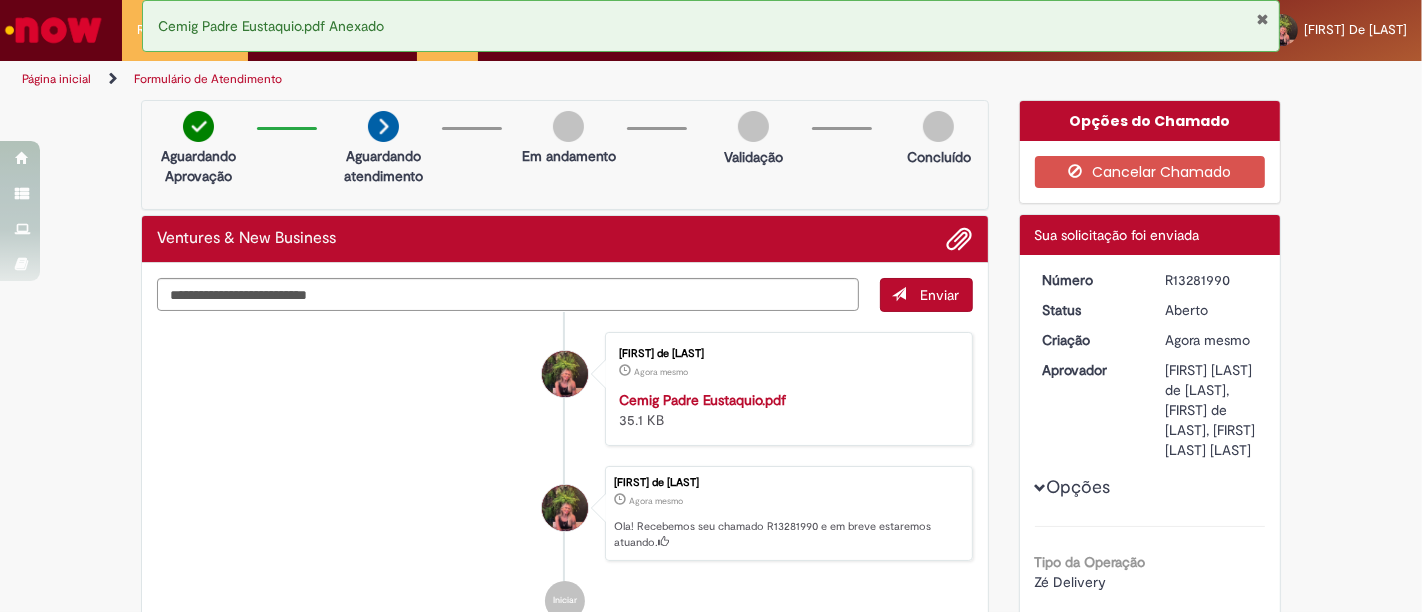 click on "Cemig Padre Eustaquio.pdf Anexado" at bounding box center [711, 26] 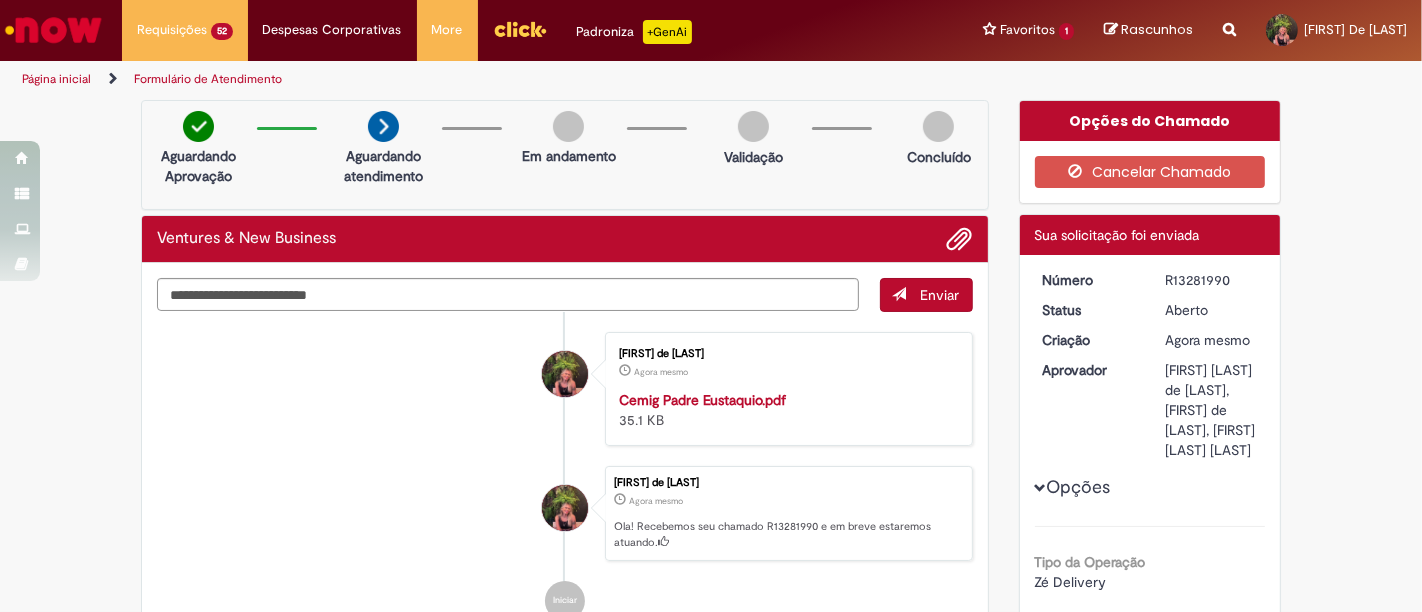 click on "Cemig Padre Eustaquio.pdf Anexado" at bounding box center (711, 26) 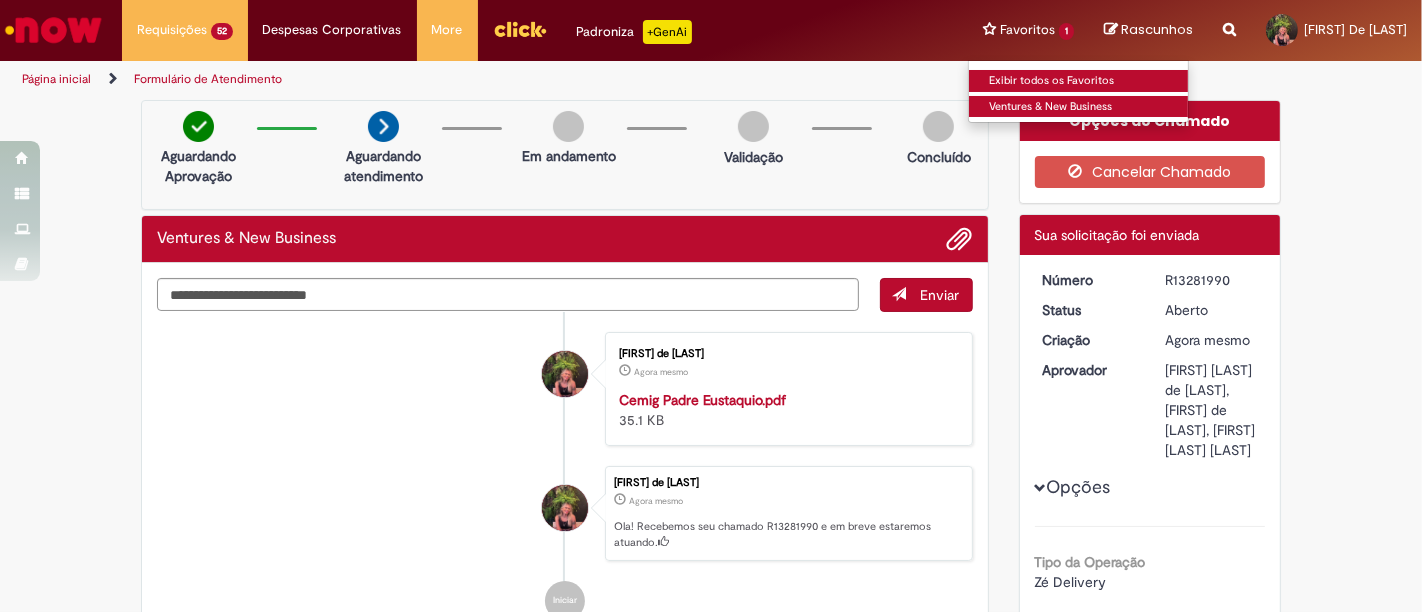 drag, startPoint x: 994, startPoint y: 110, endPoint x: 1000, endPoint y: 78, distance: 32.55764 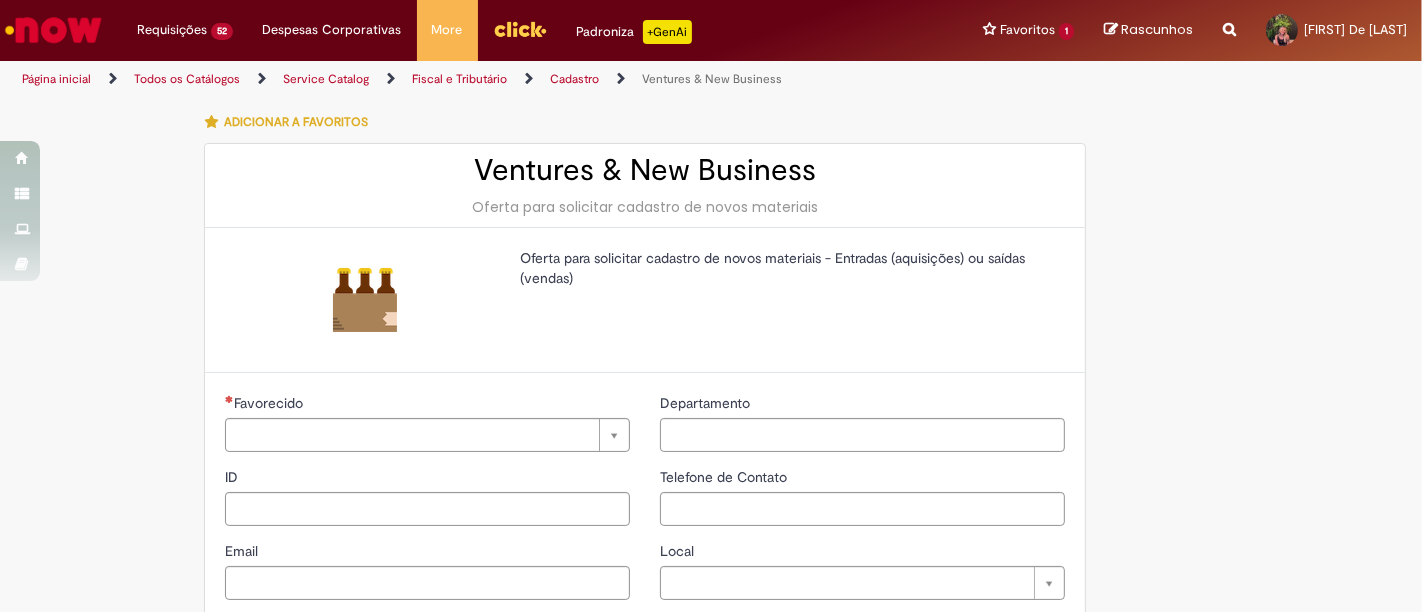 type on "********" 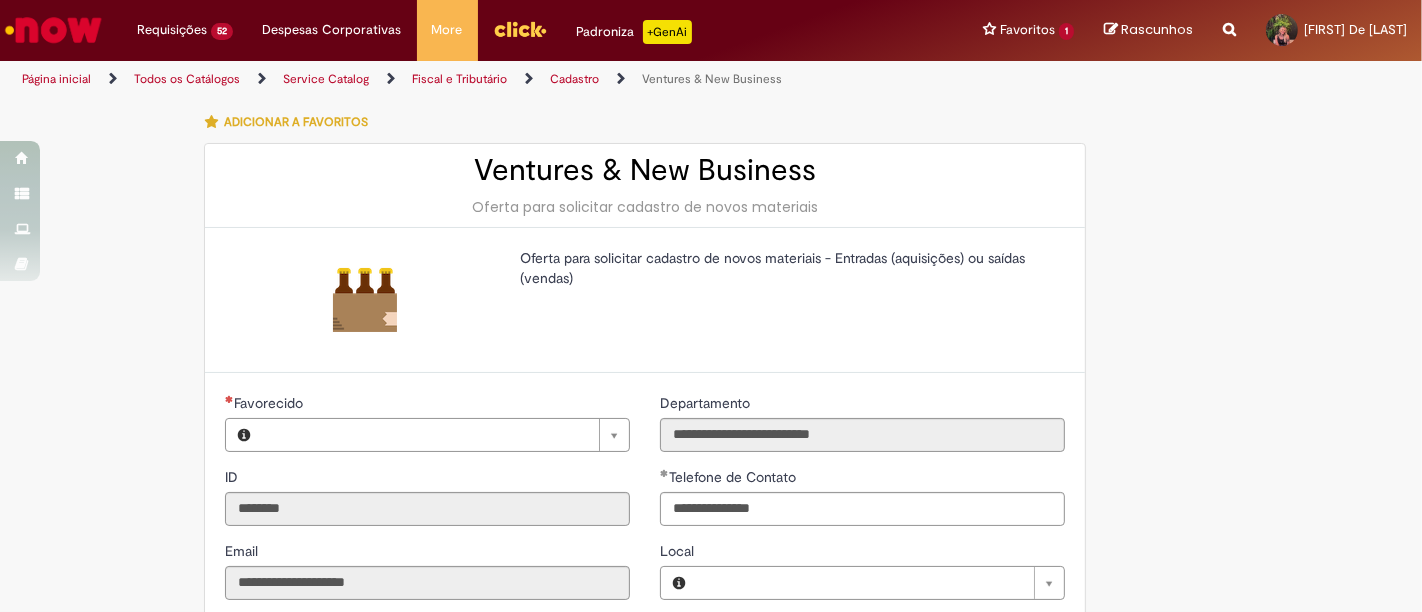 type on "**********" 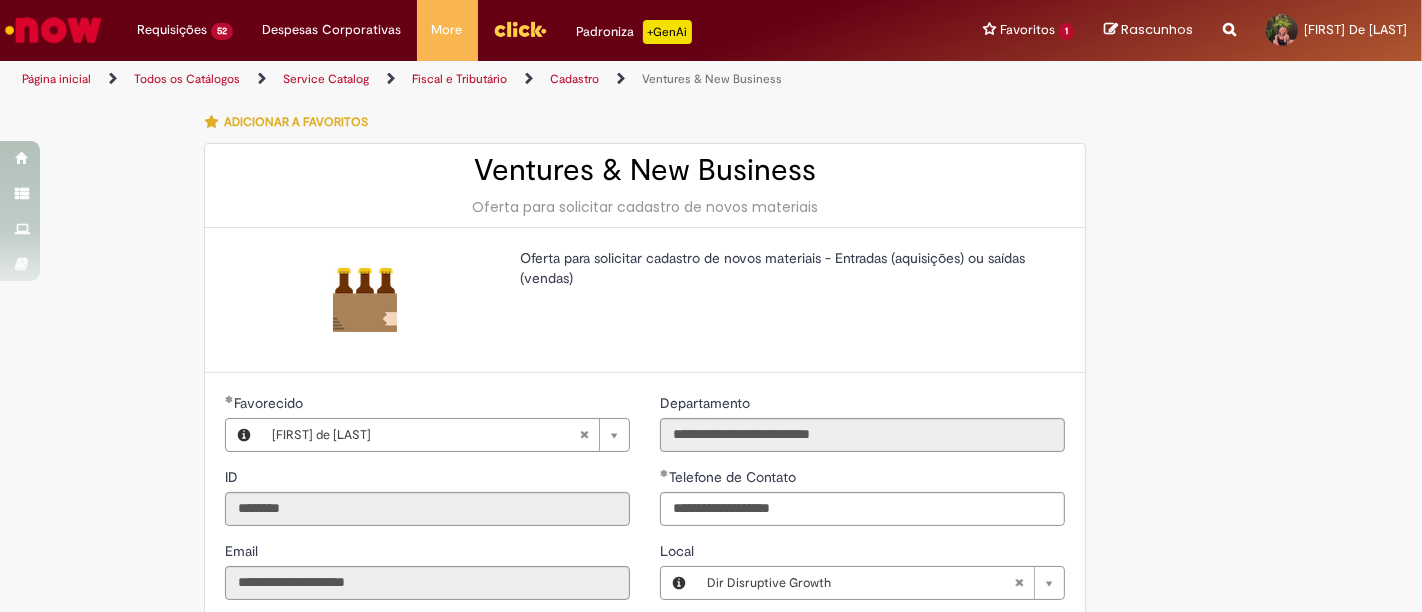 type on "**********" 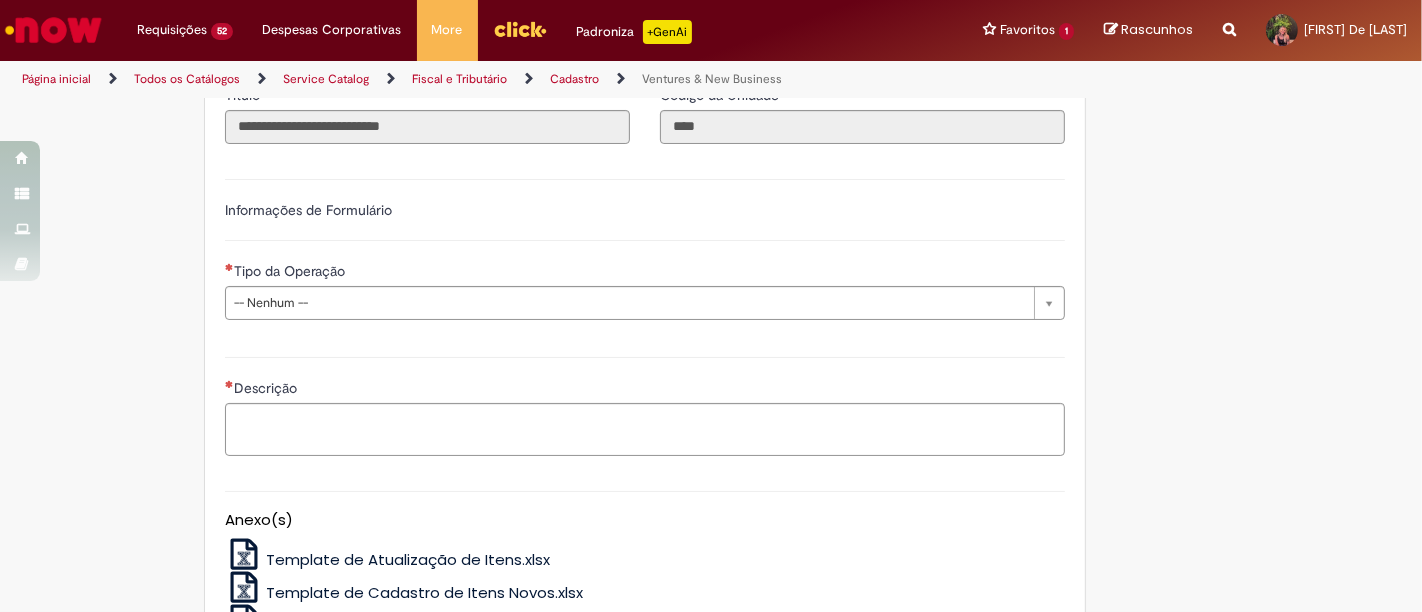 scroll, scrollTop: 555, scrollLeft: 0, axis: vertical 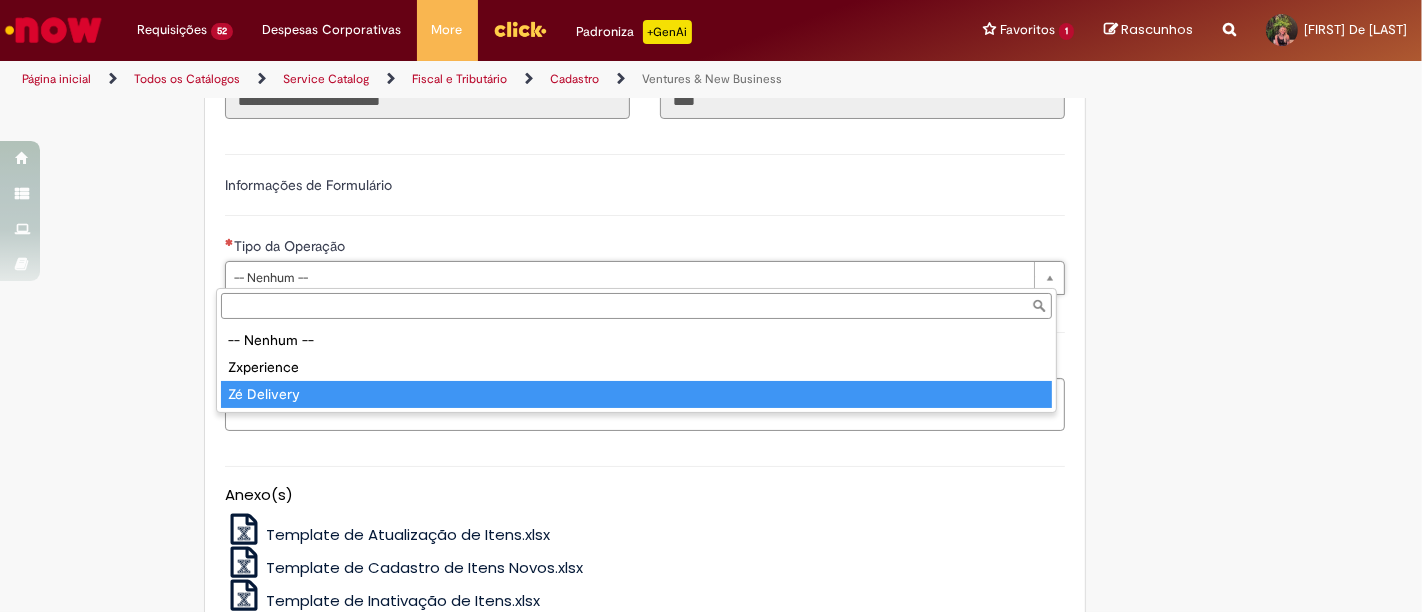 type on "**********" 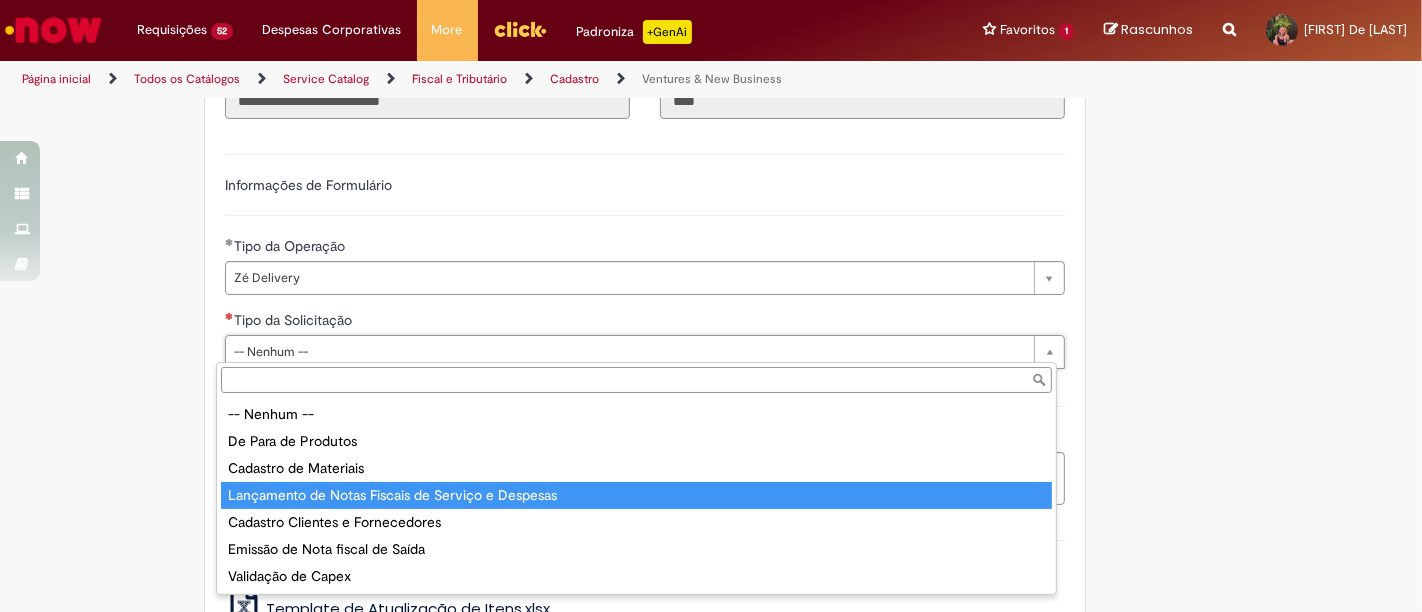 drag, startPoint x: 518, startPoint y: 490, endPoint x: 380, endPoint y: 438, distance: 147.47203 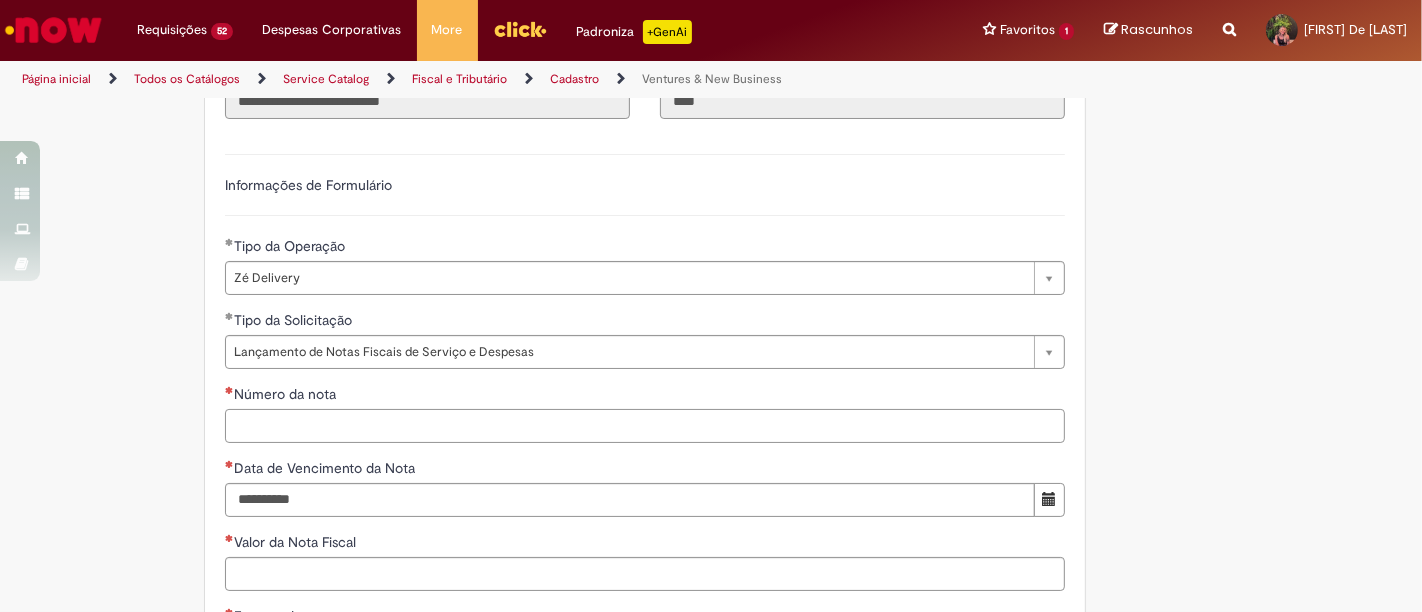click on "Número da nota" at bounding box center [645, 426] 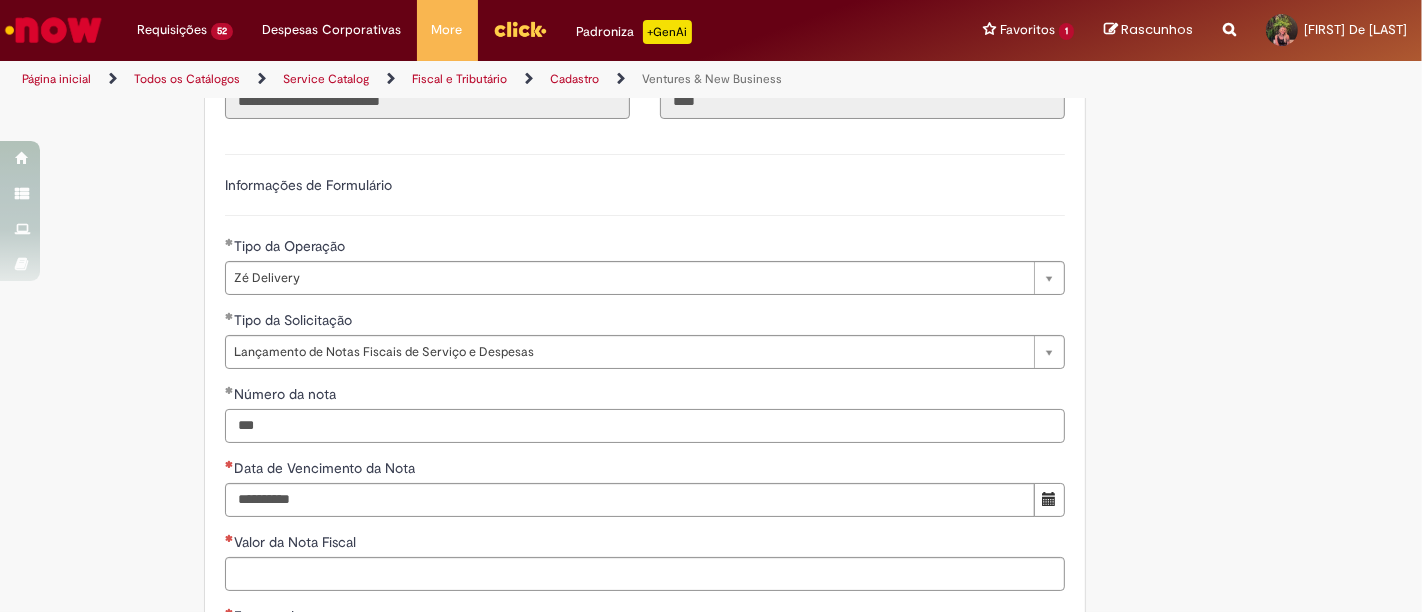 type on "***" 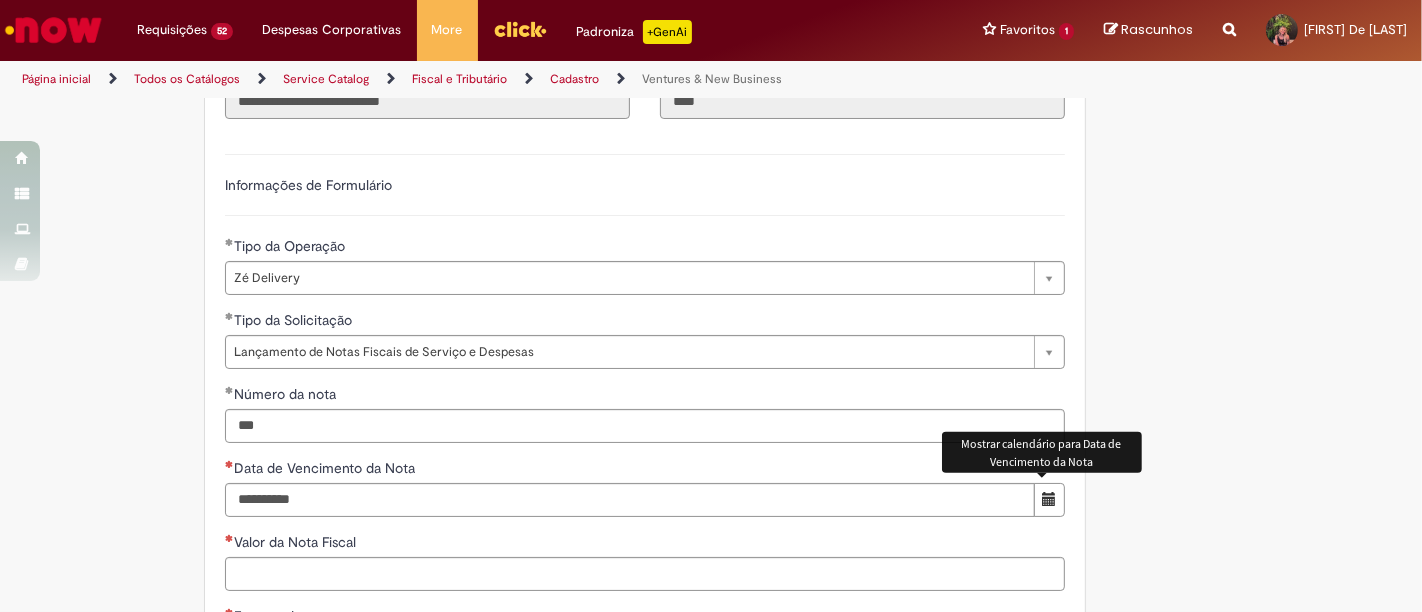 click at bounding box center (1049, 500) 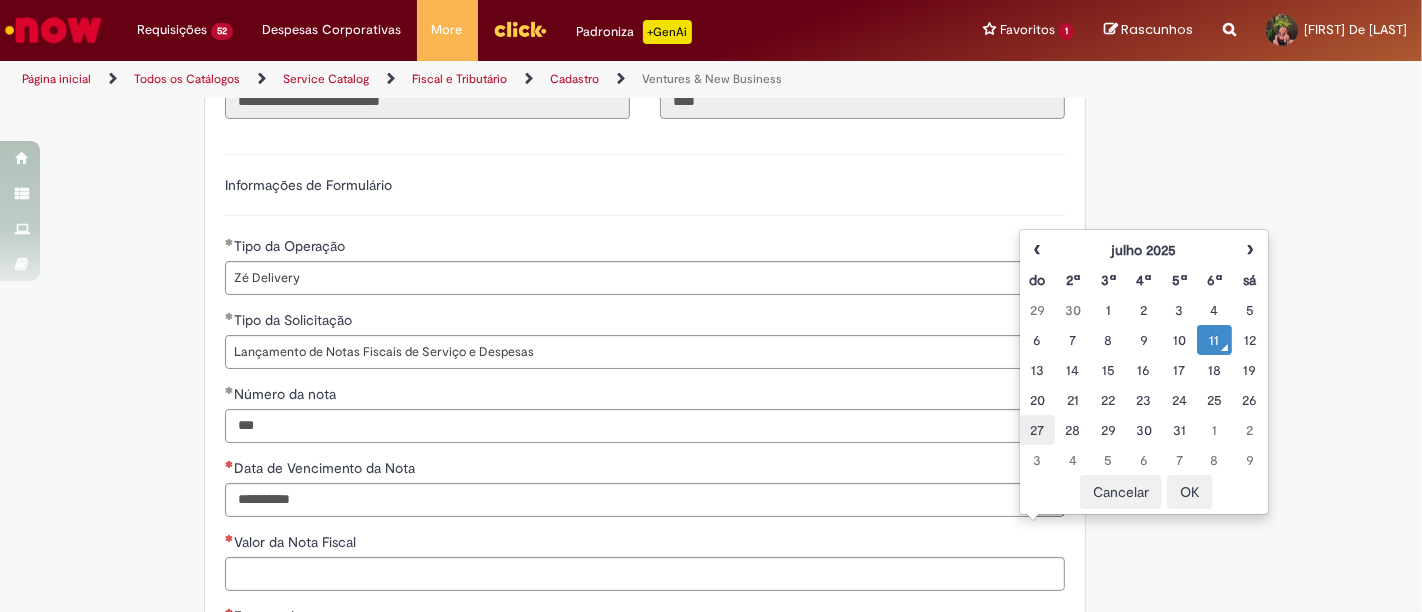 click on "27" at bounding box center (1037, 430) 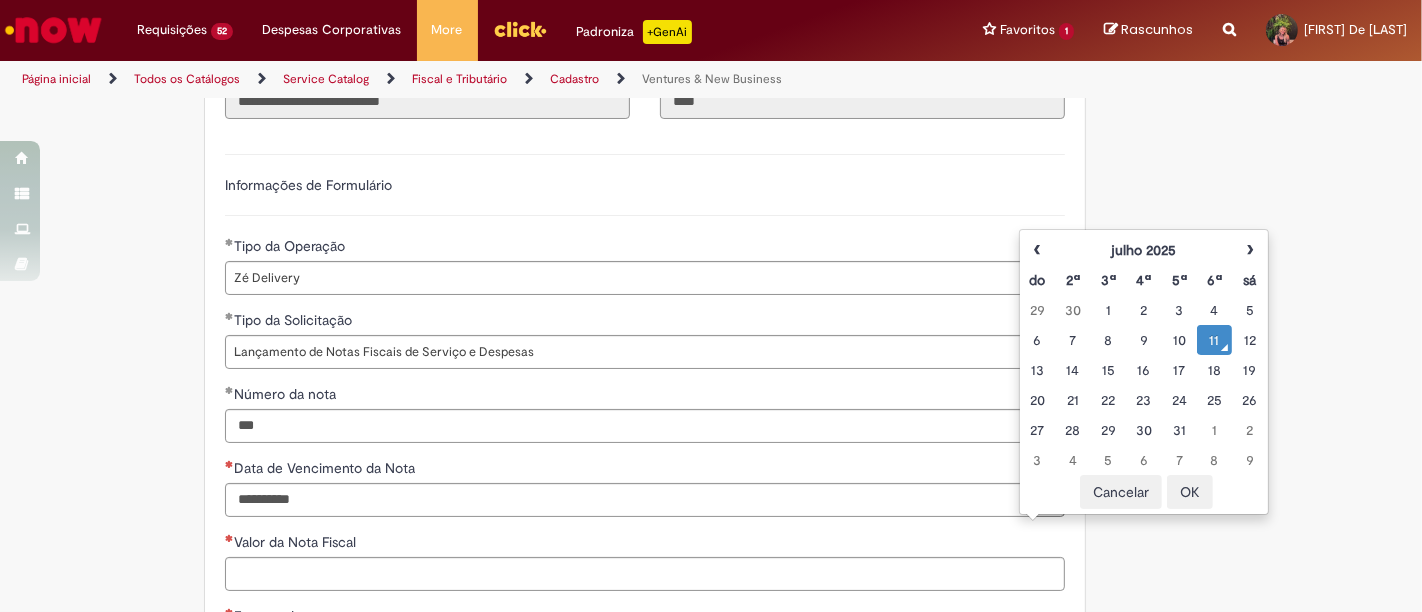 type on "**********" 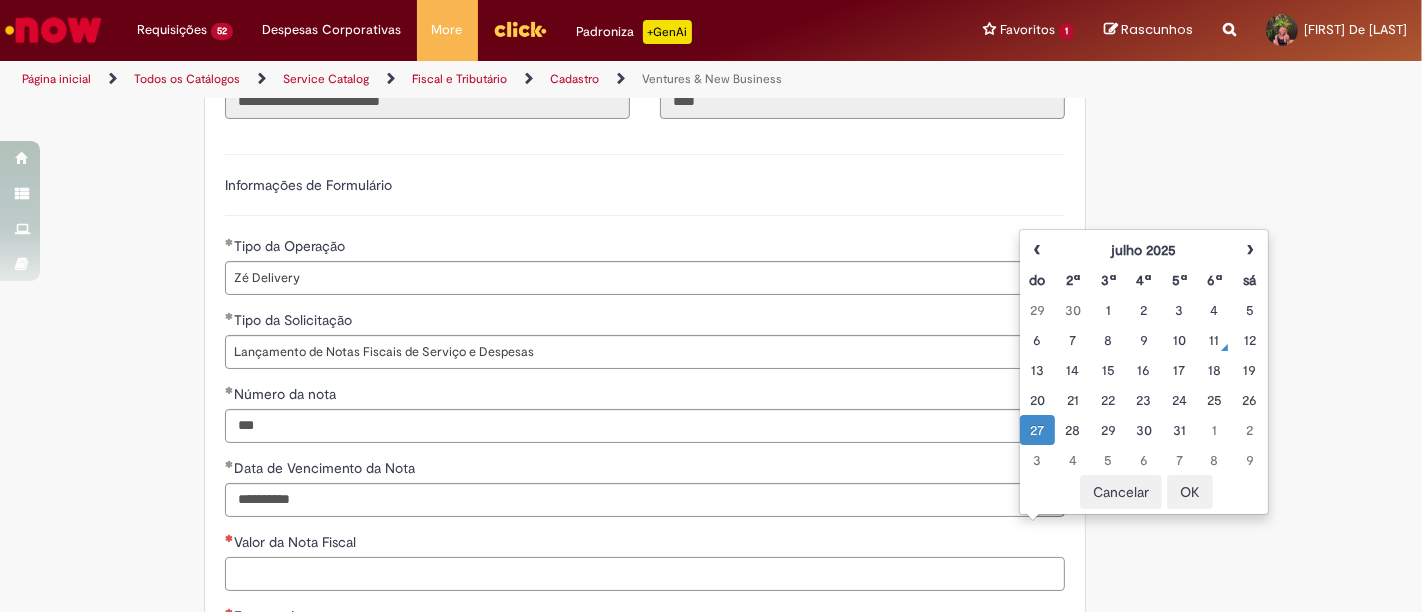 click on "Valor da Nota Fiscal" at bounding box center [645, 574] 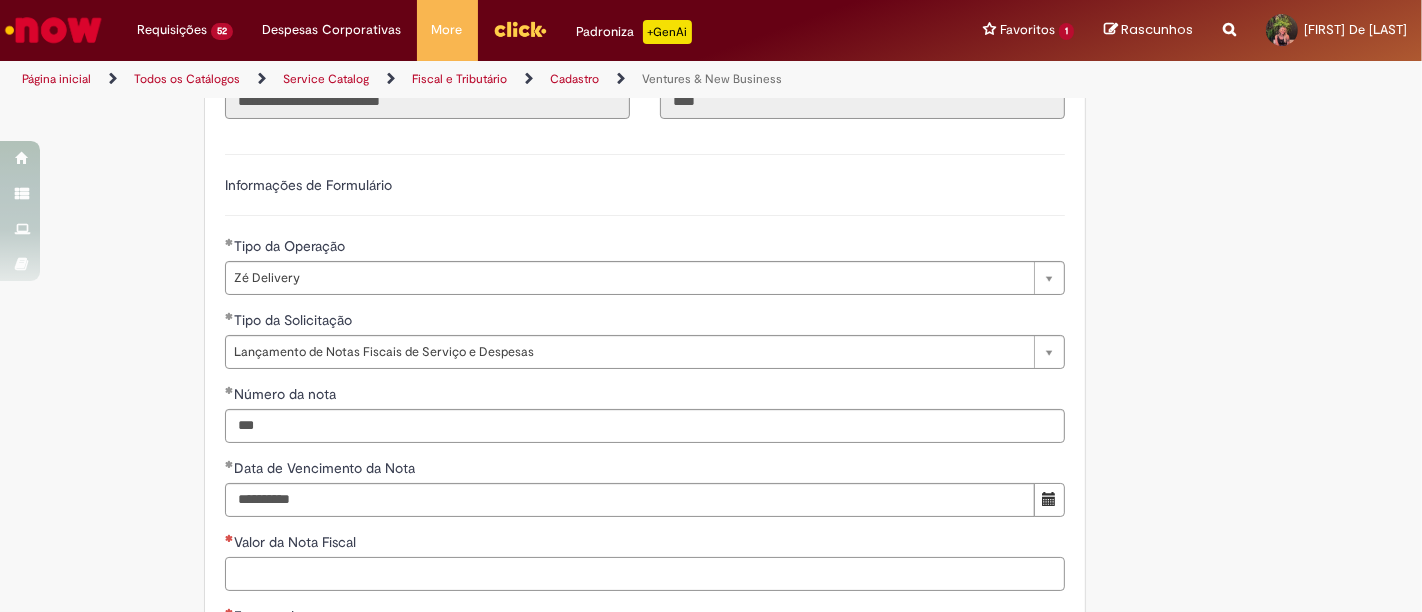 paste on "********" 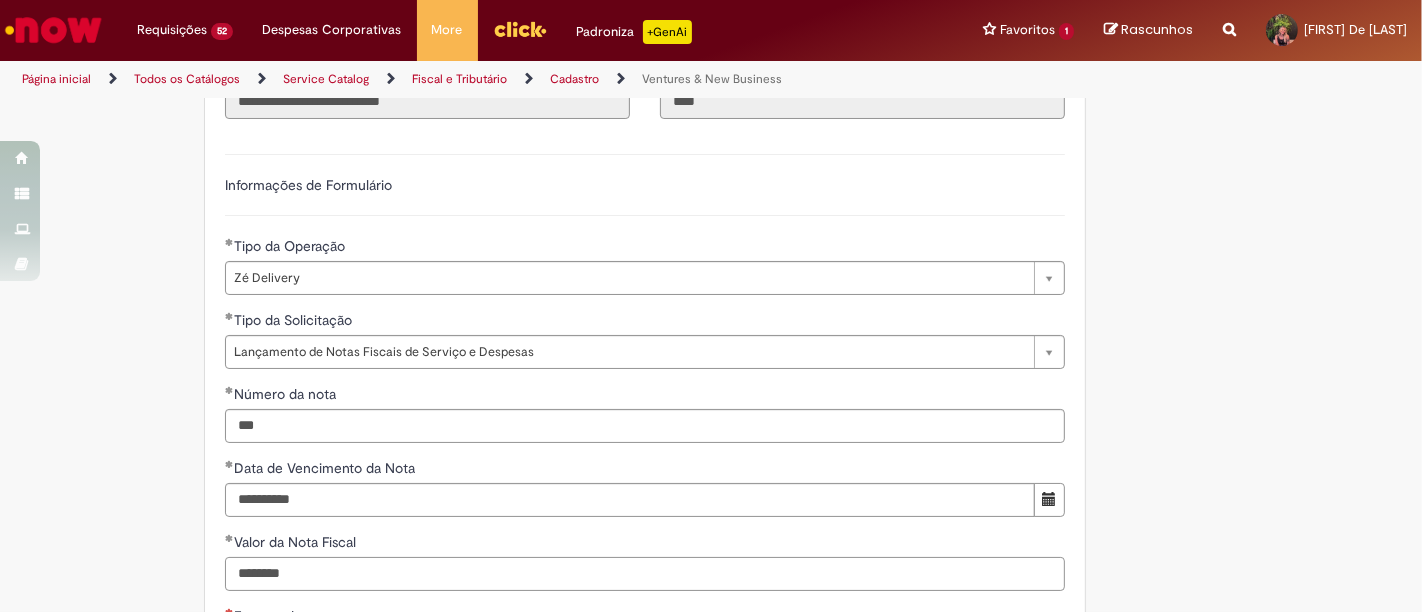 click on "********" at bounding box center (645, 574) 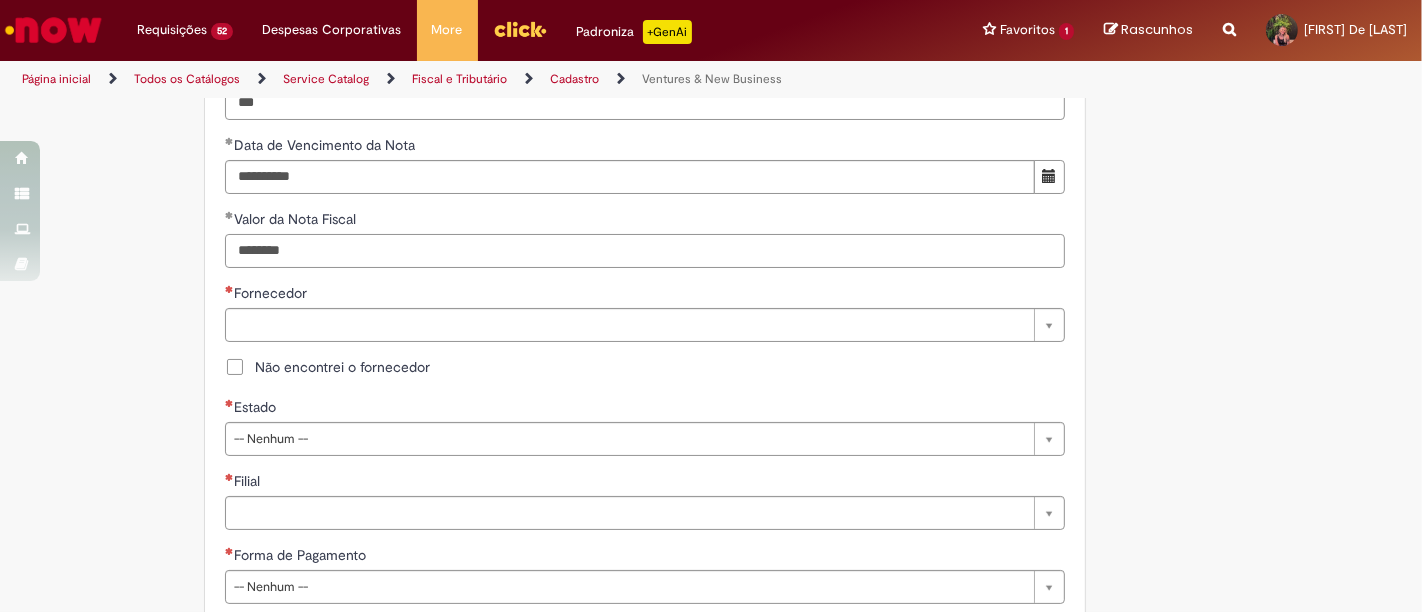 scroll, scrollTop: 888, scrollLeft: 0, axis: vertical 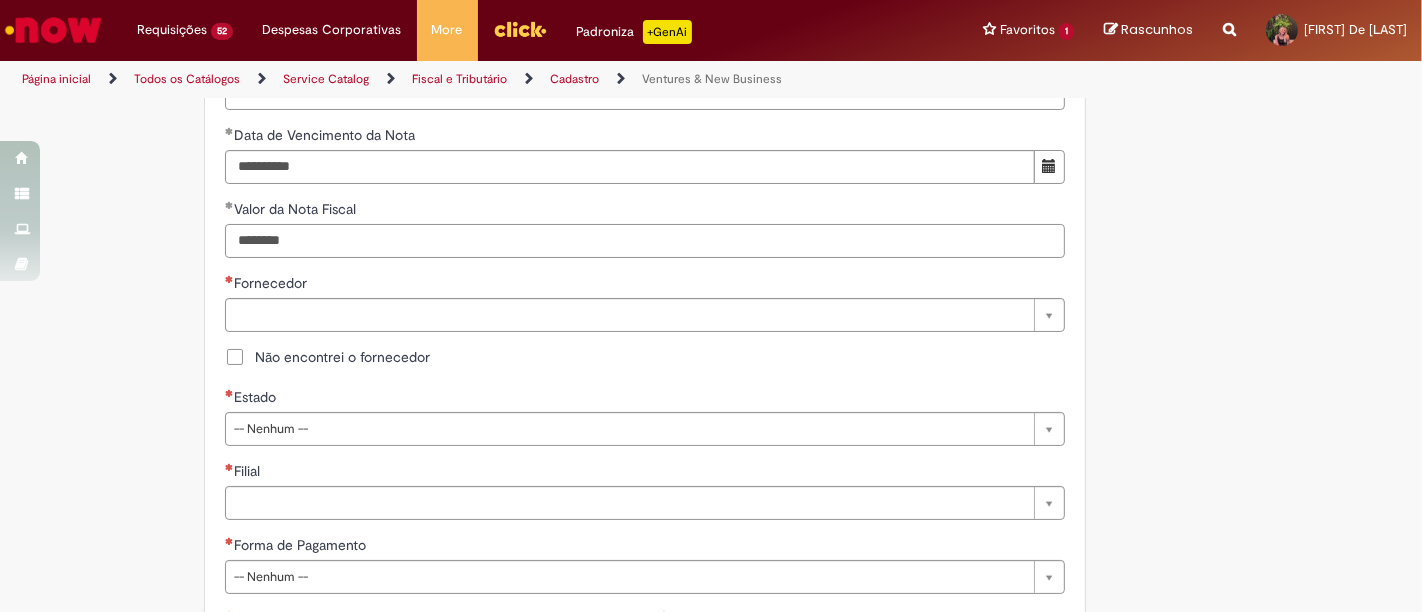 type on "********" 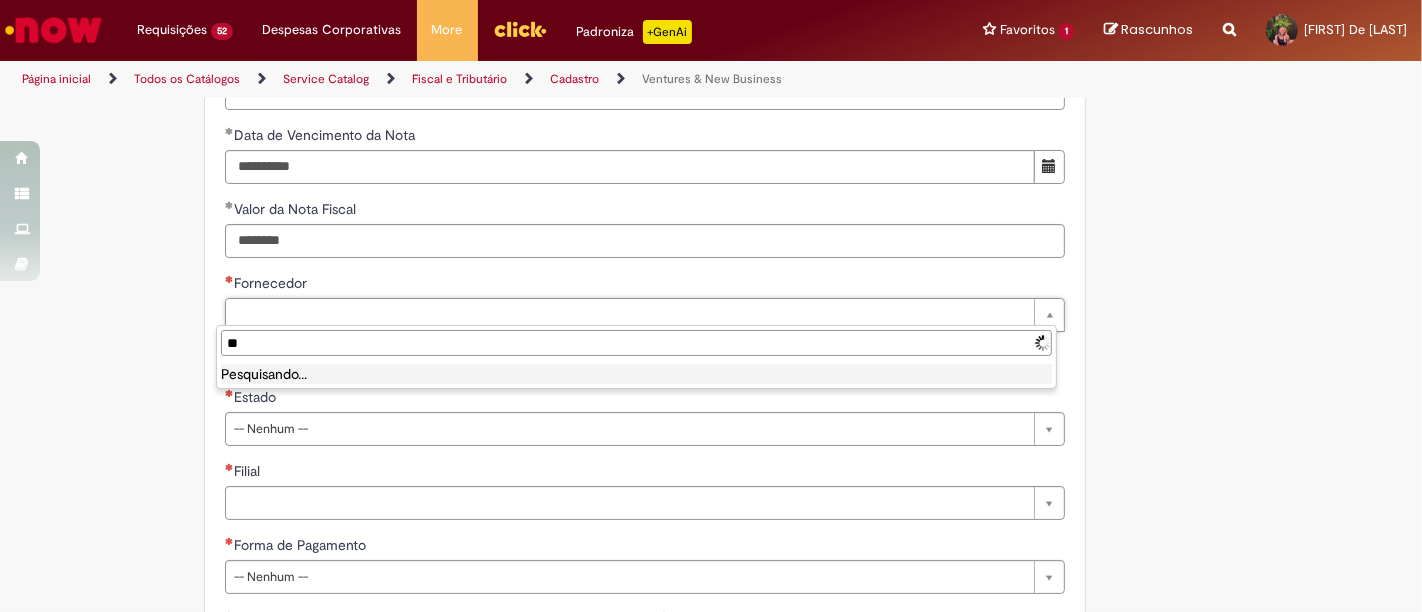 type on "*" 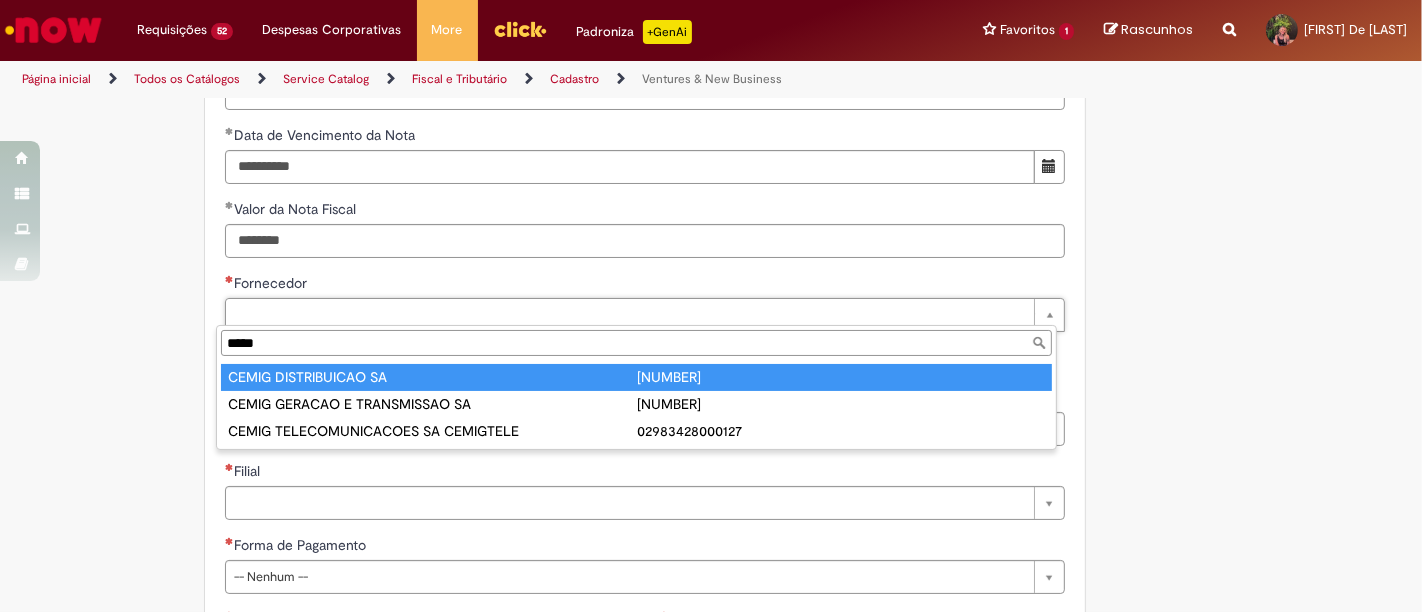 type on "*****" 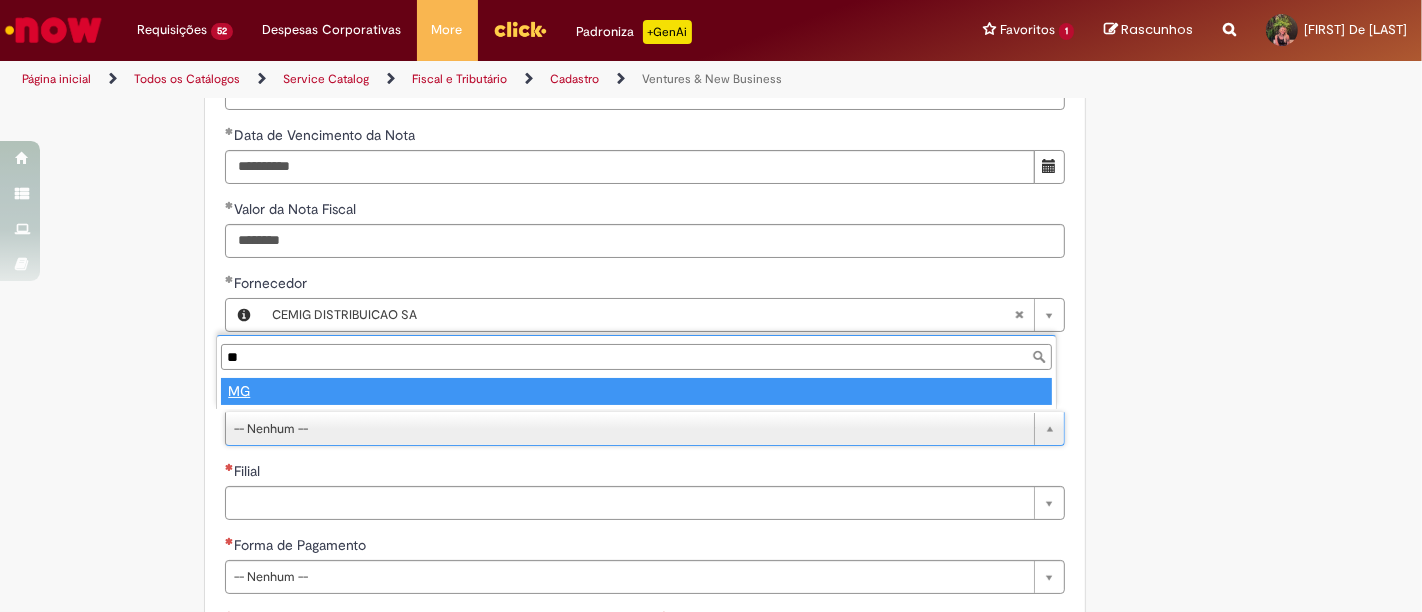 type on "**" 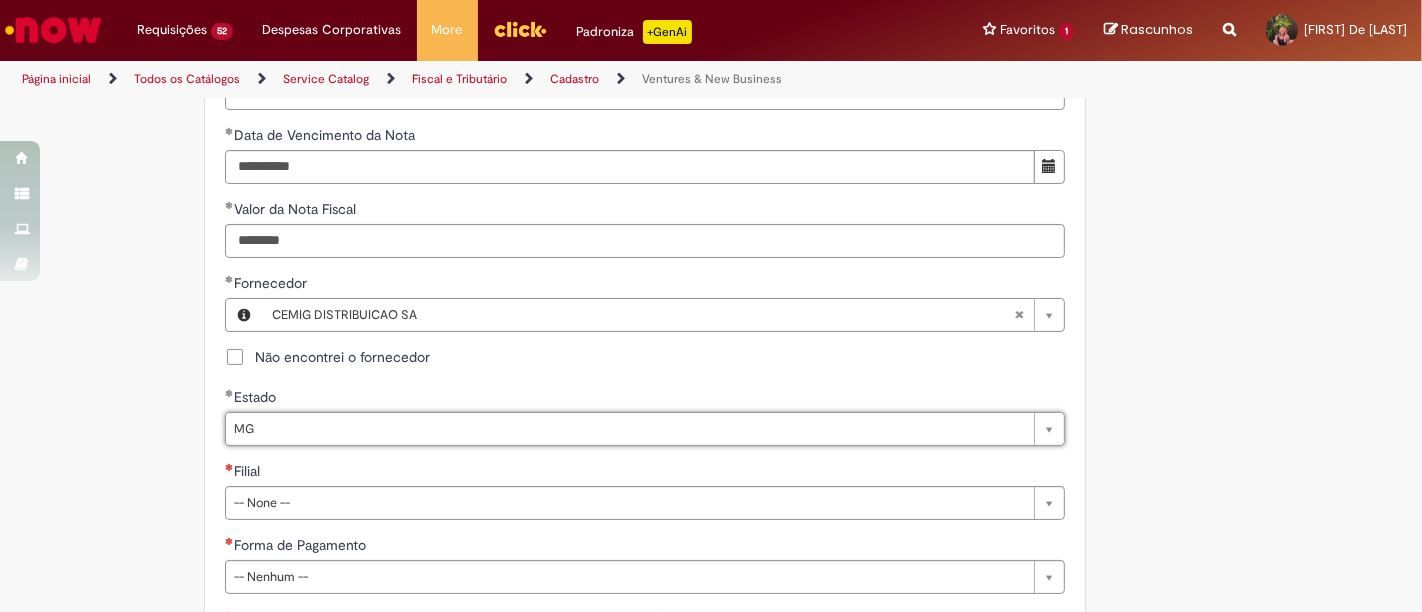 select 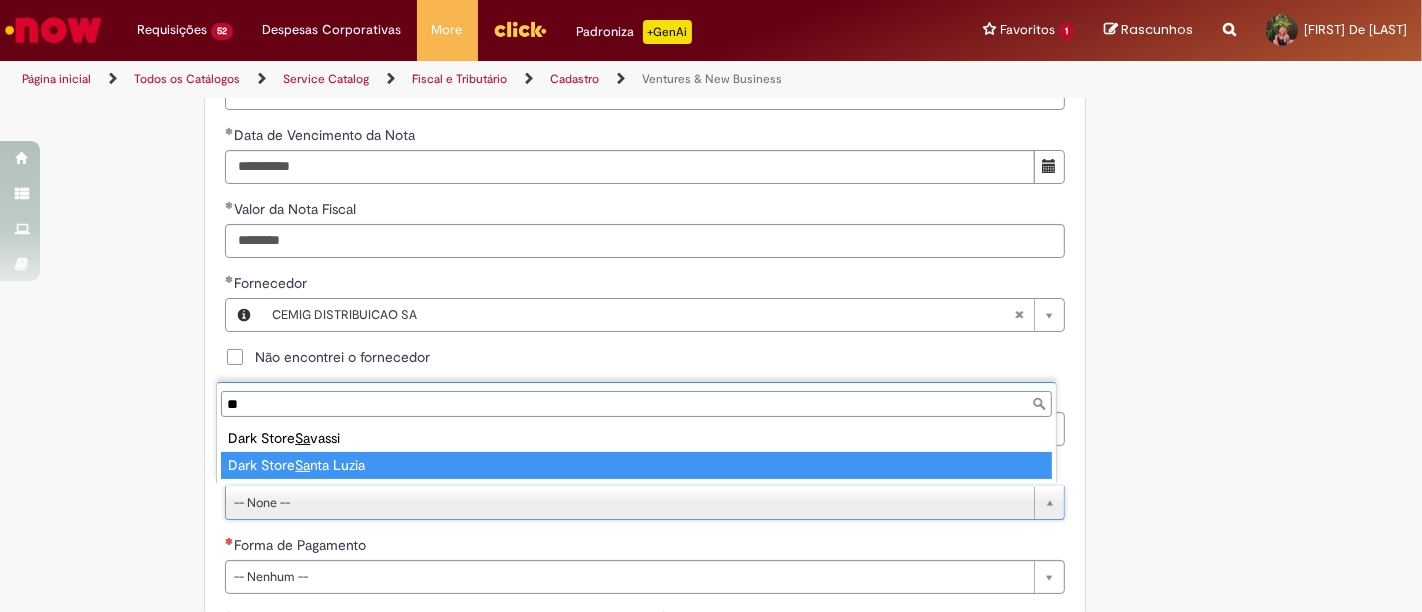 type on "**" 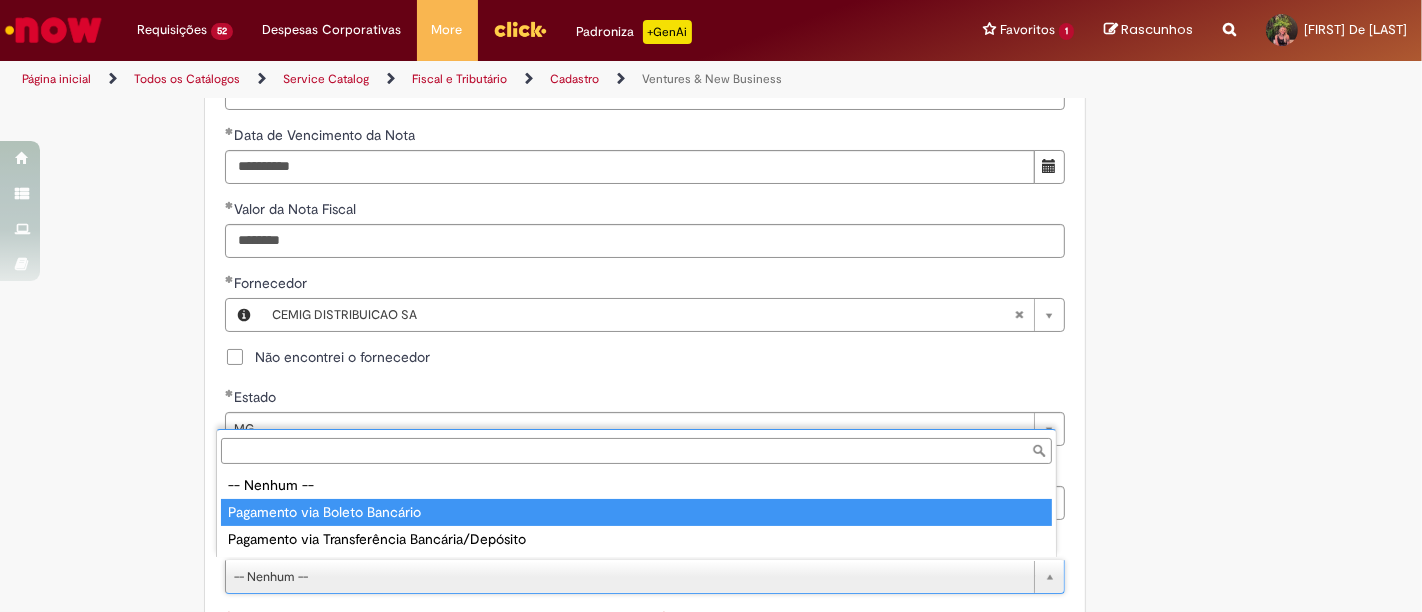 type on "**********" 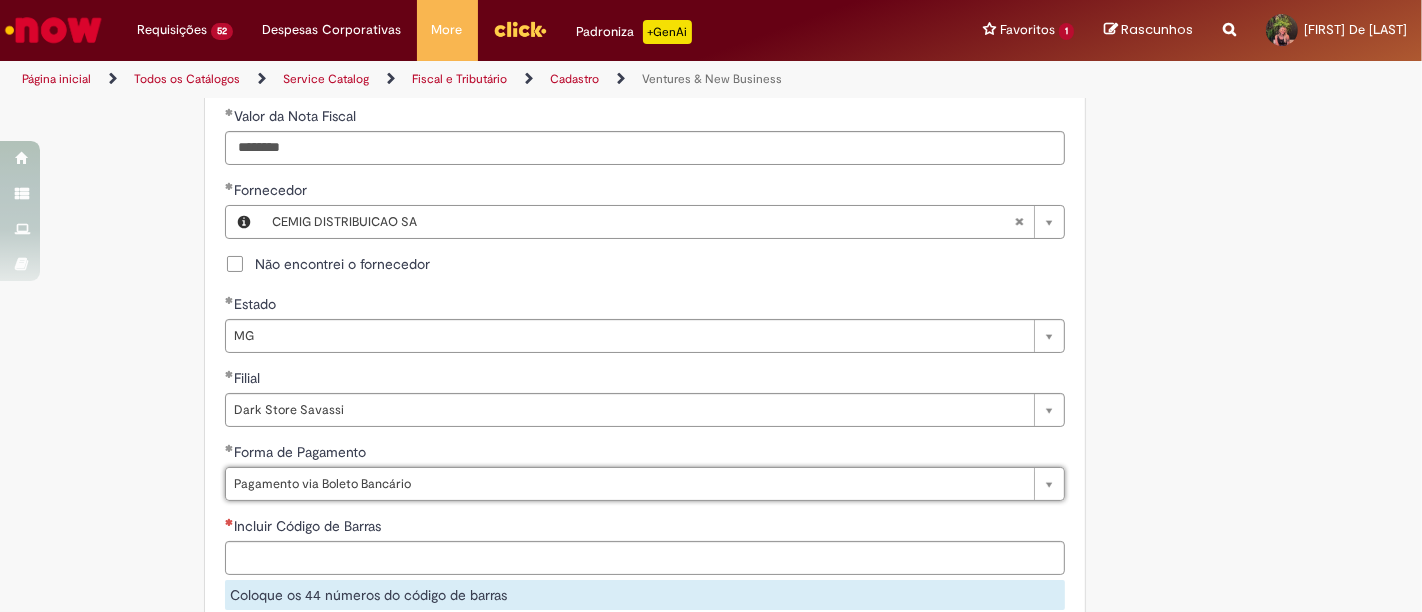 scroll, scrollTop: 1111, scrollLeft: 0, axis: vertical 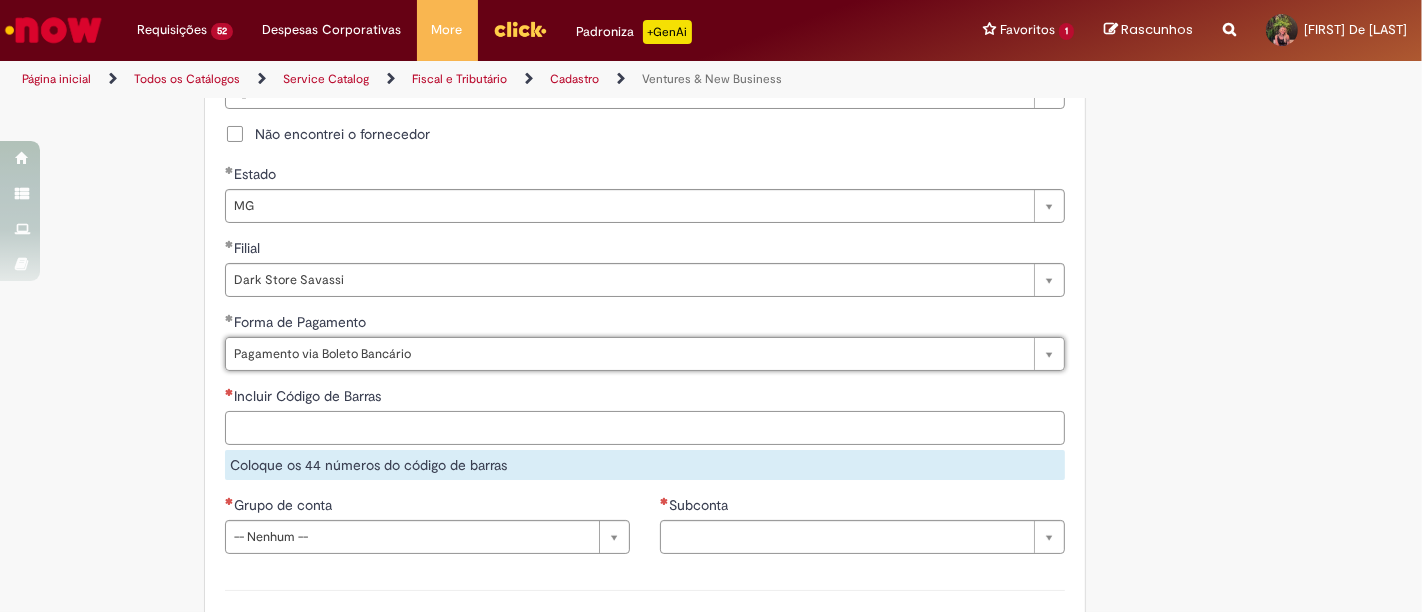 click on "Incluir Código de Barras" at bounding box center [645, 428] 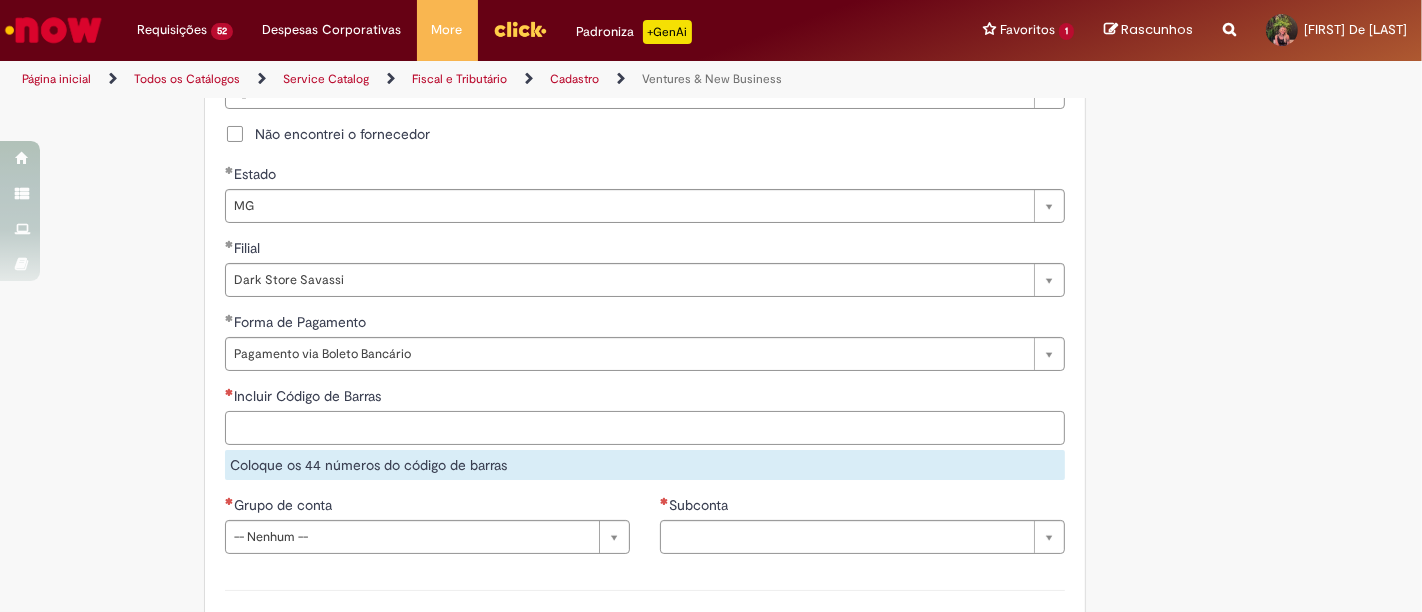 paste on "**********" 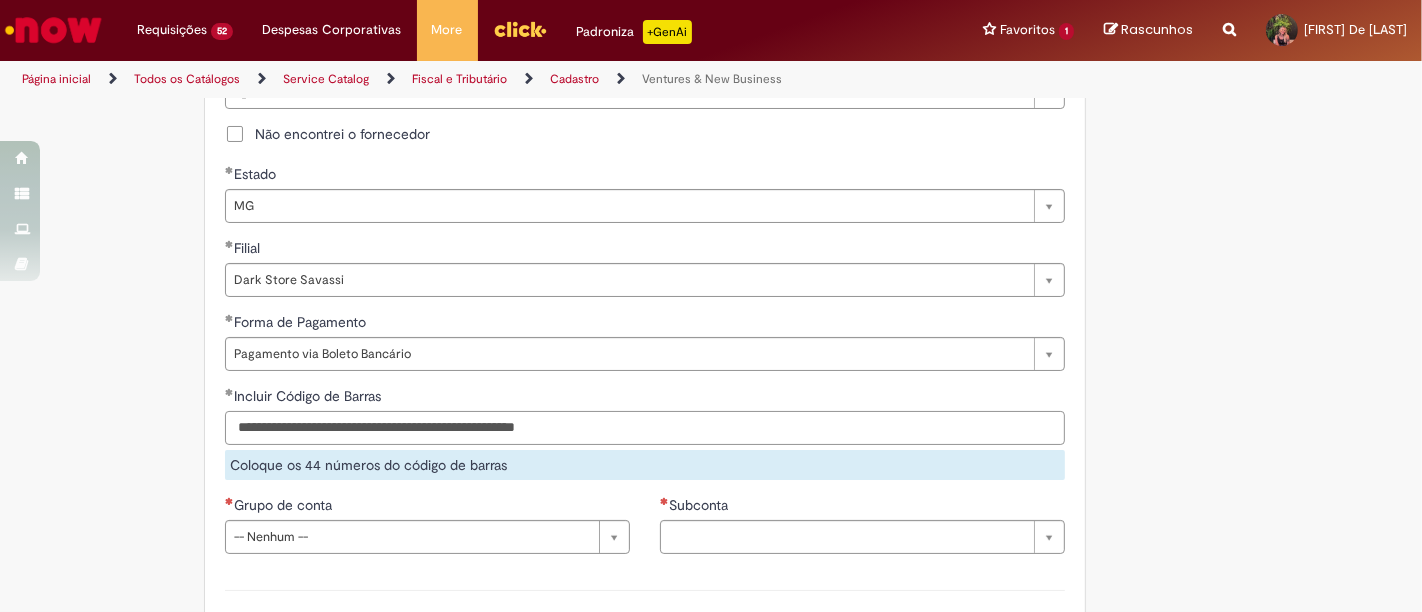 type on "**********" 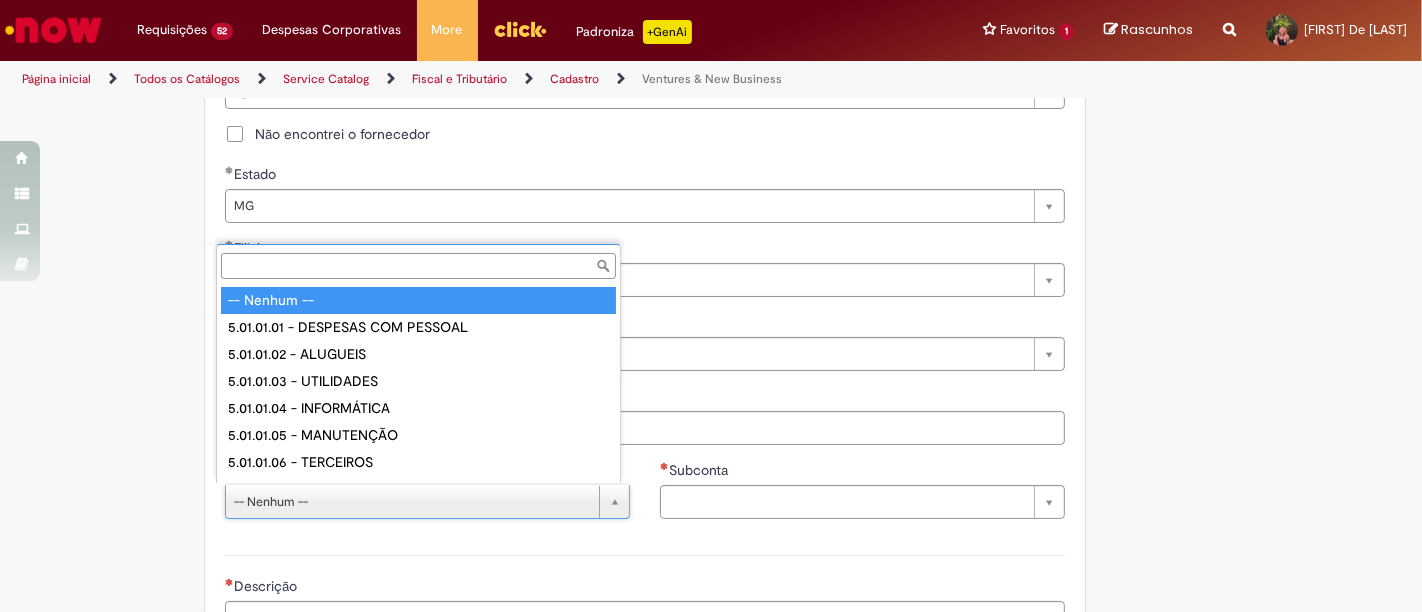 scroll, scrollTop: 16, scrollLeft: 0, axis: vertical 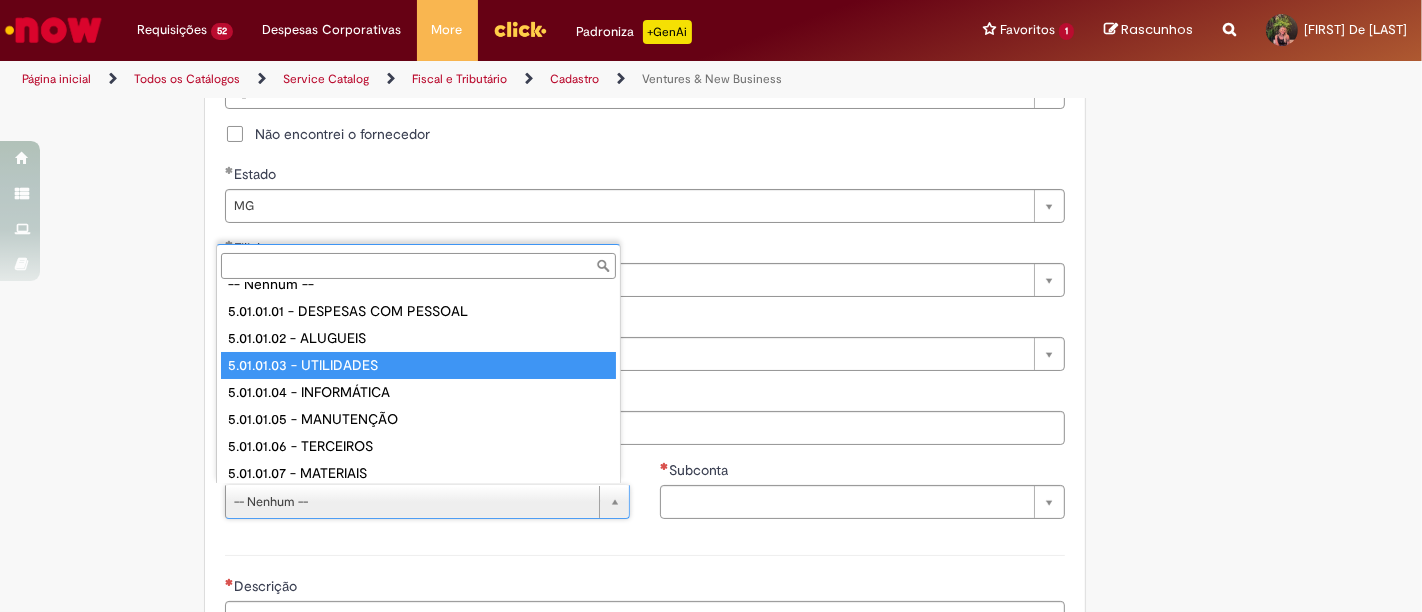 type on "**********" 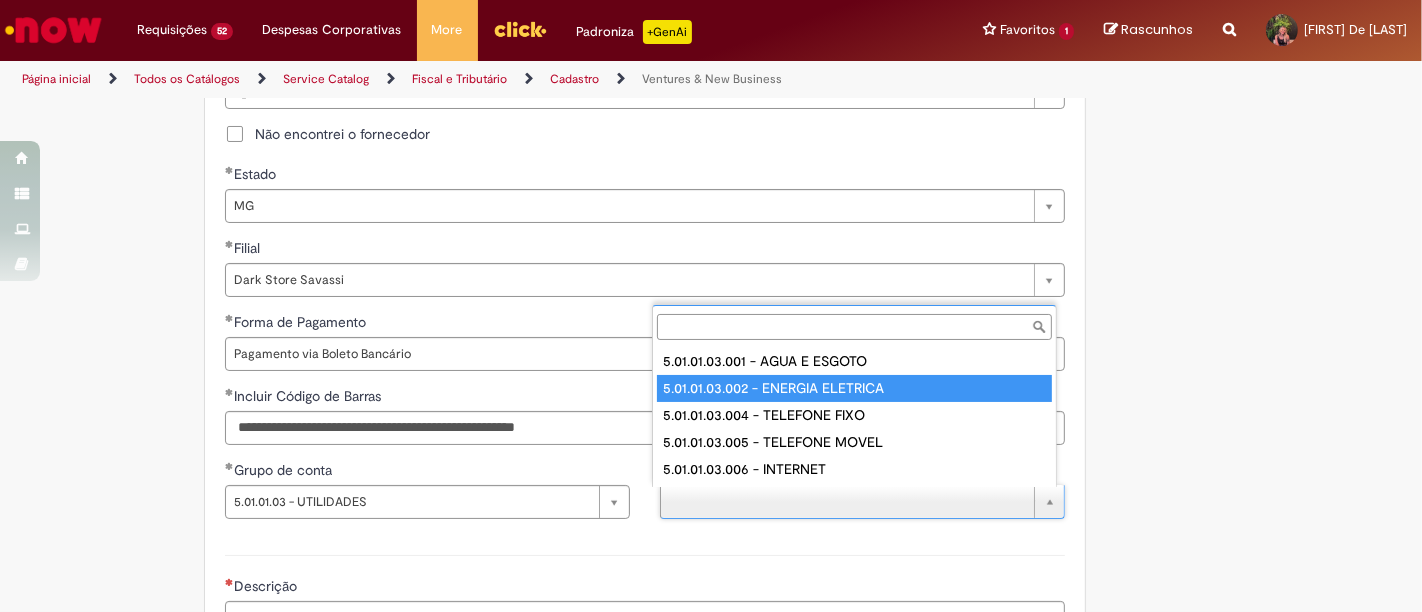 type on "**********" 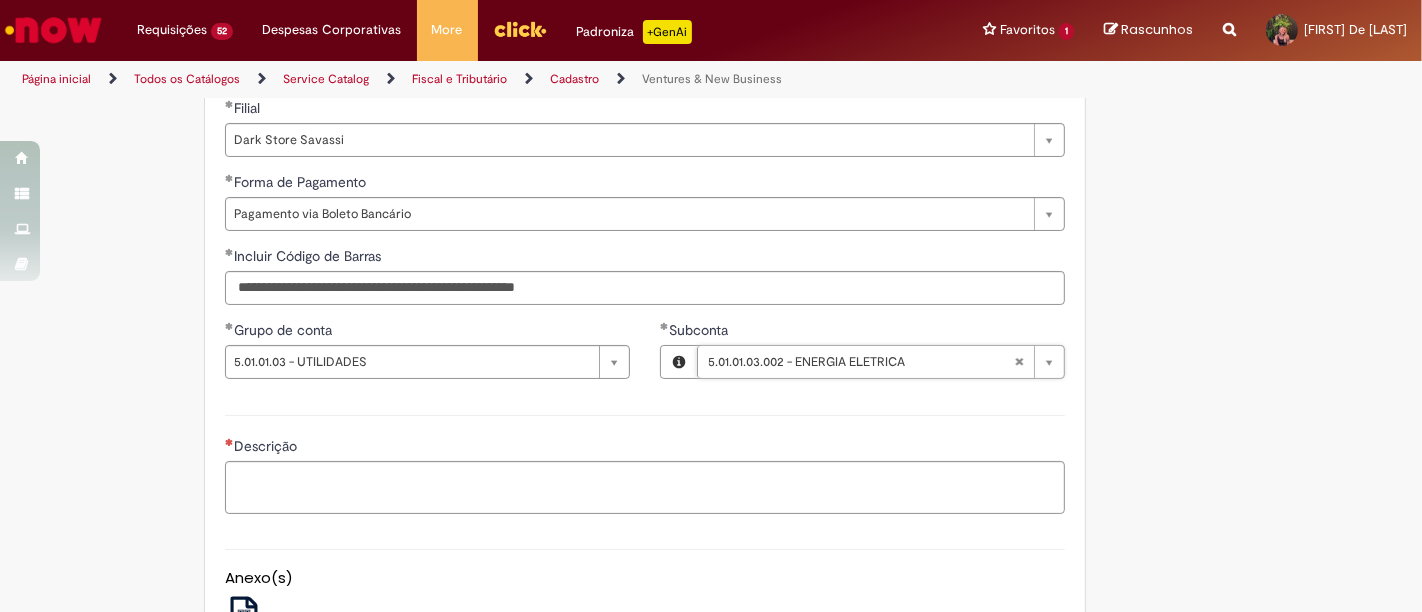 scroll, scrollTop: 1333, scrollLeft: 0, axis: vertical 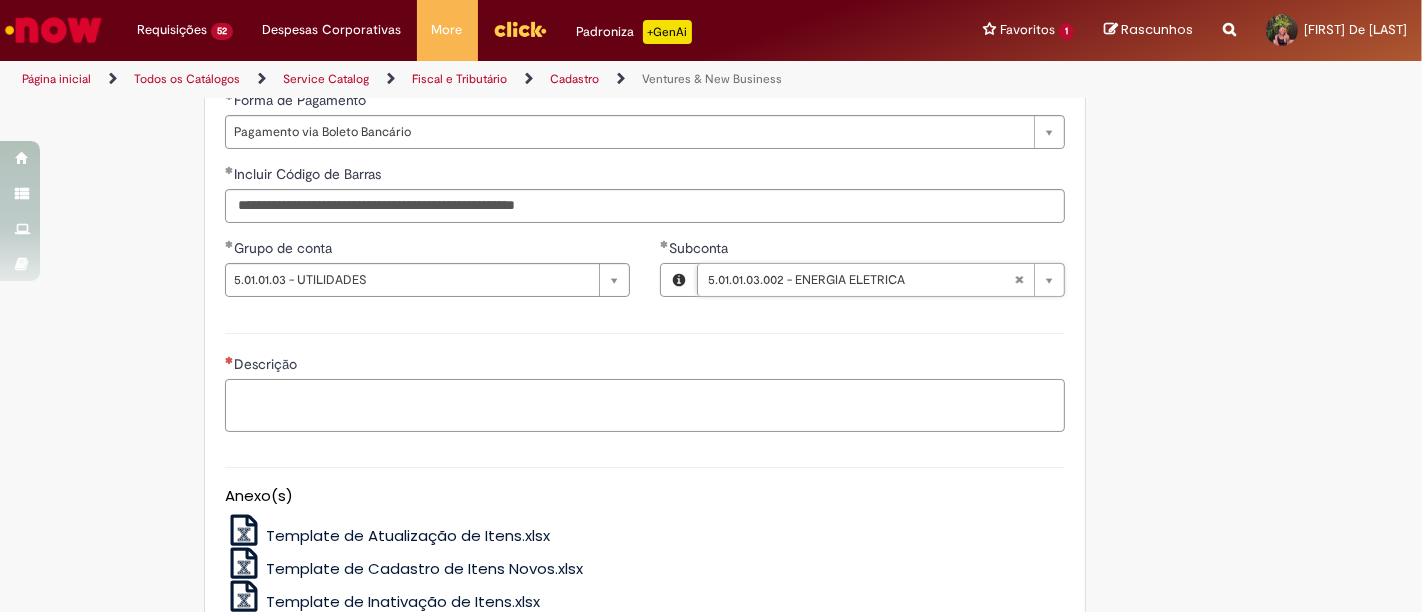 click on "Descrição" at bounding box center (645, 405) 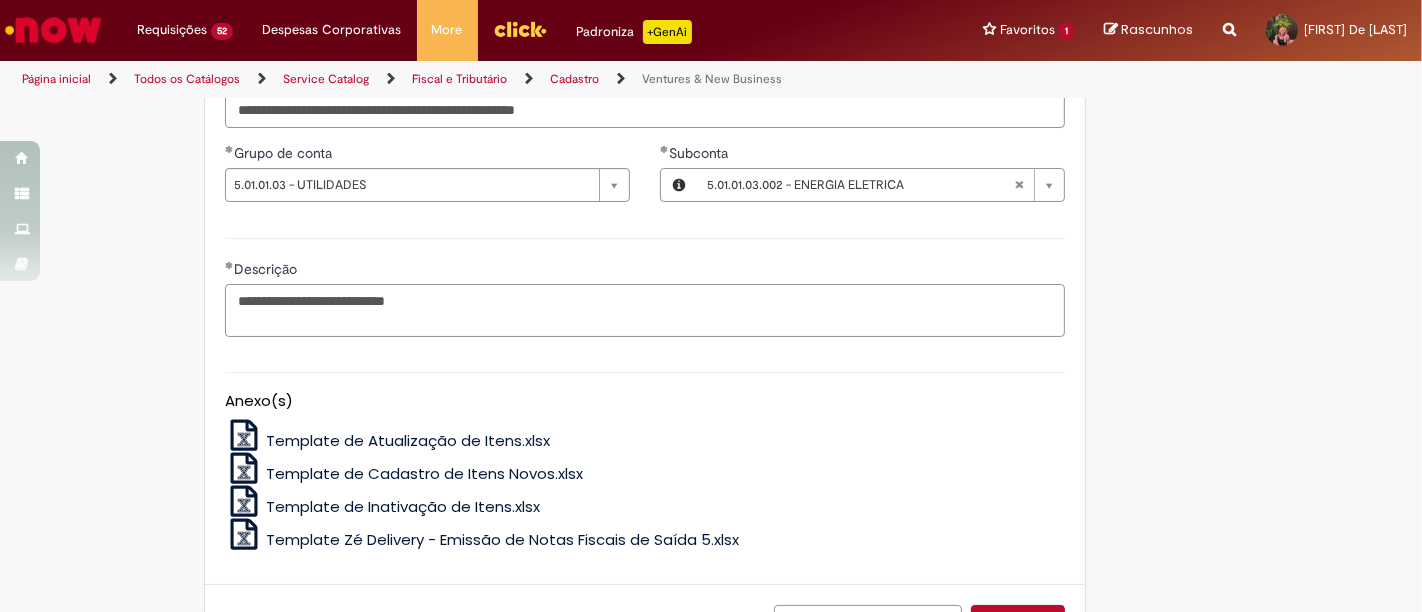 scroll, scrollTop: 1583, scrollLeft: 0, axis: vertical 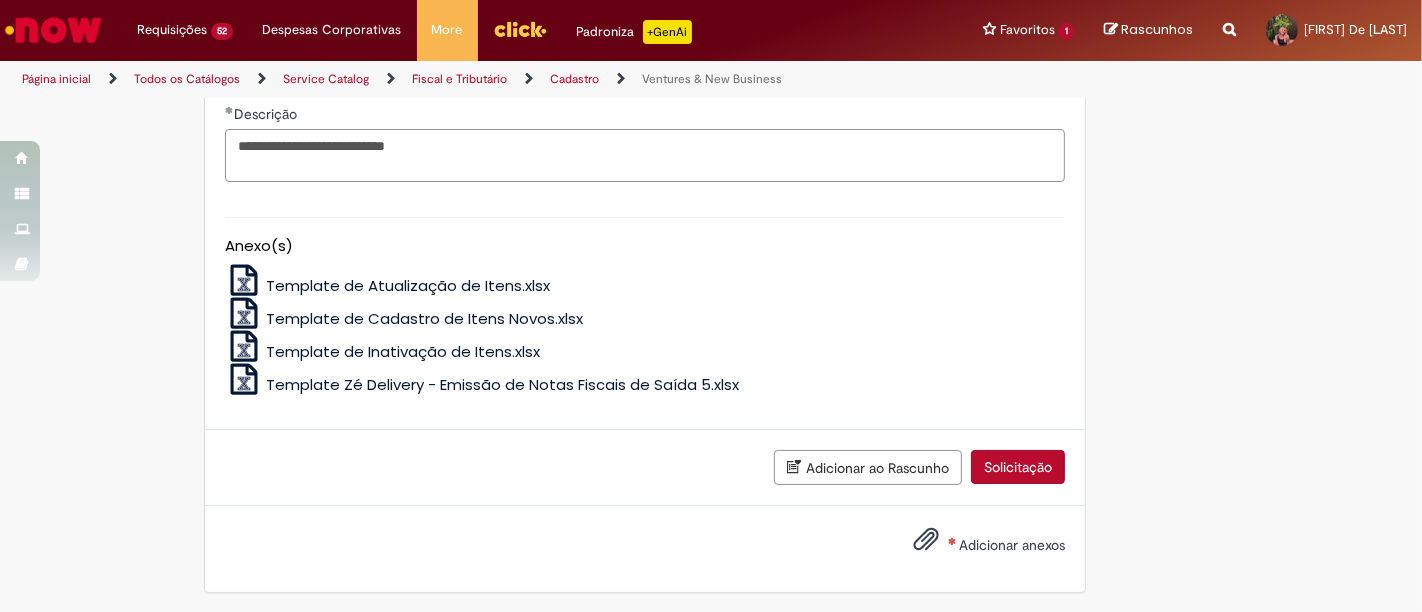 type on "**********" 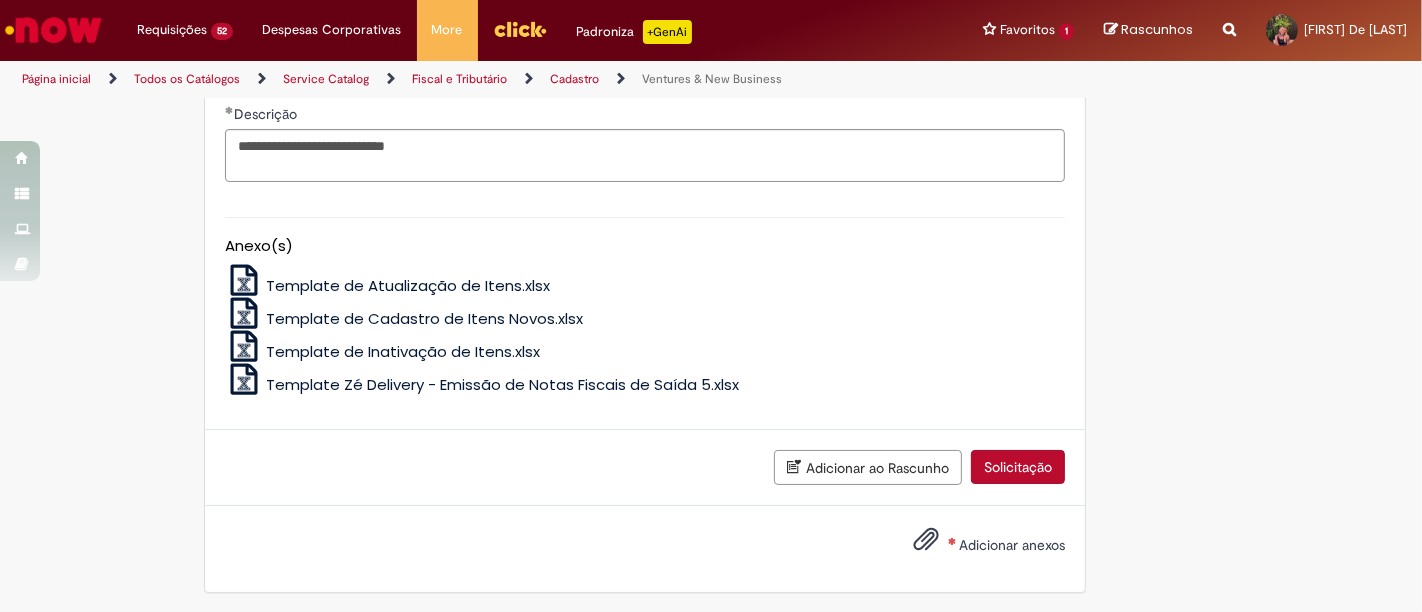 click on "Adicionar anexos" at bounding box center (1012, 545) 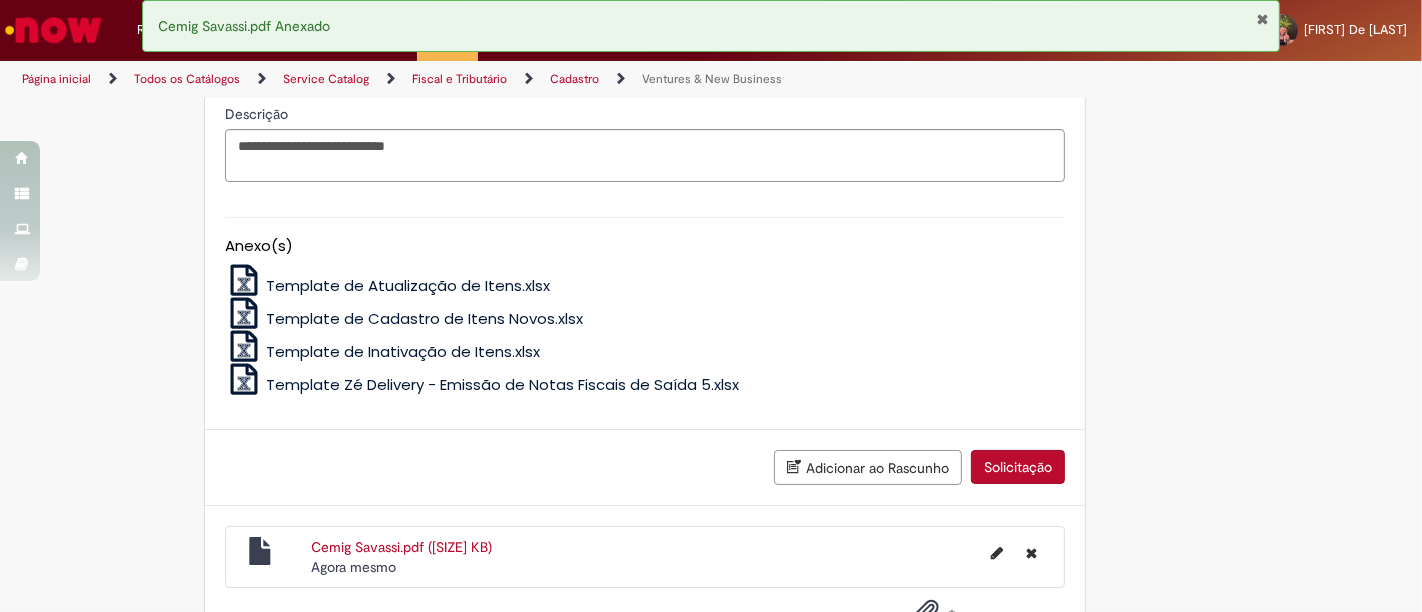 click on "Solicitação" at bounding box center (1018, 467) 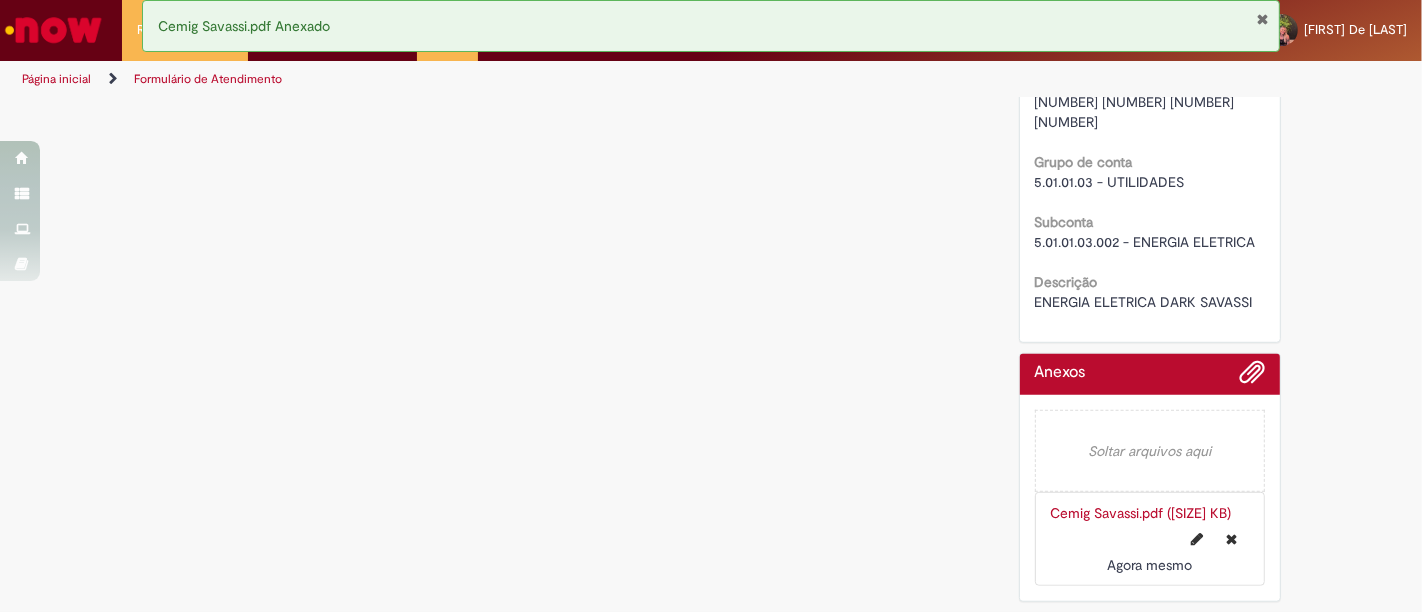 scroll, scrollTop: 0, scrollLeft: 0, axis: both 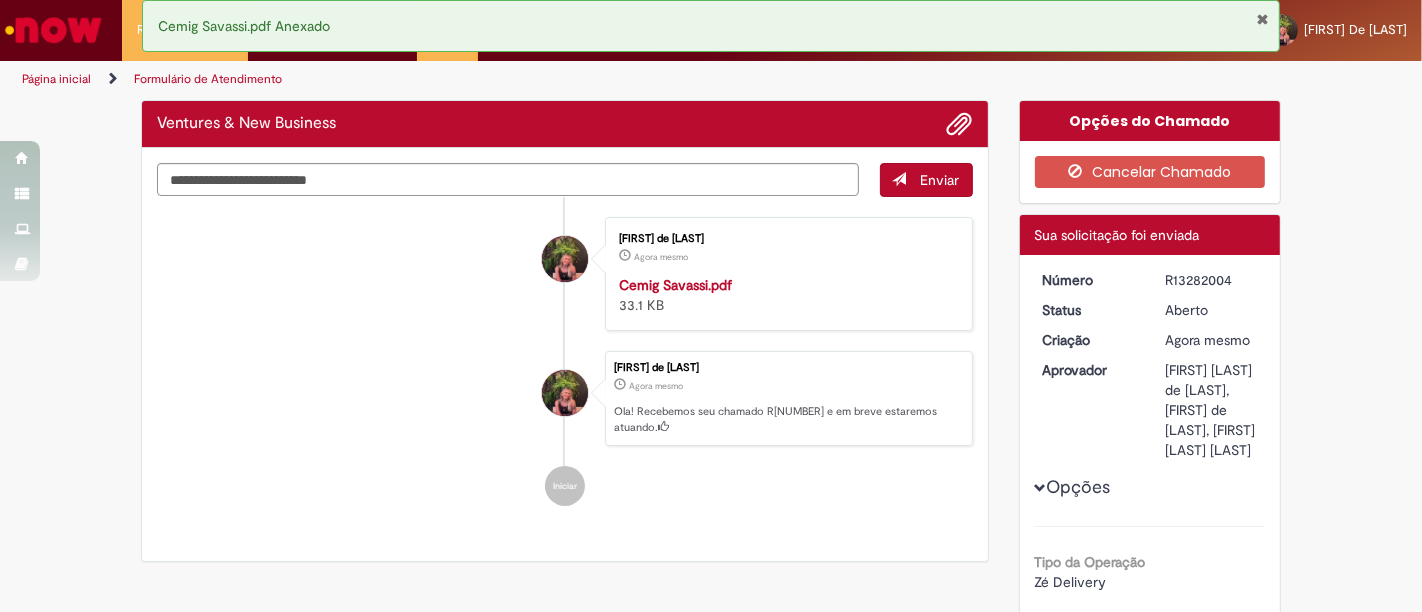 click on "R13282004" at bounding box center [1211, 280] 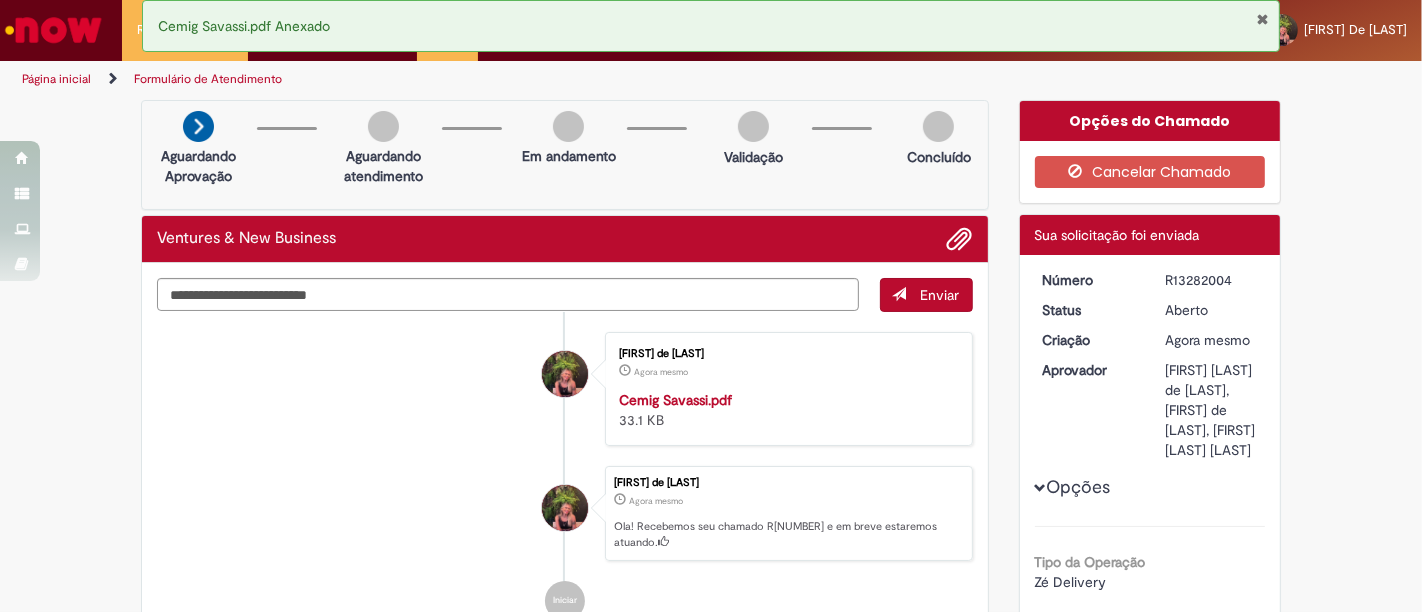 copy on "R13282004" 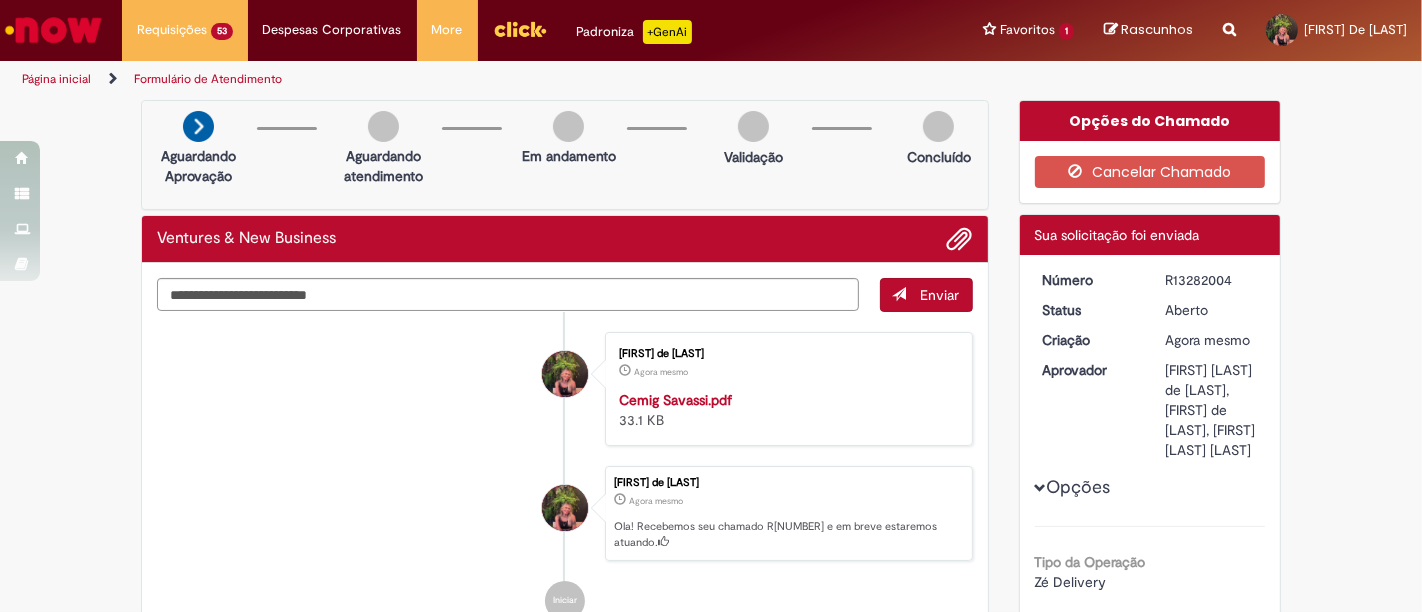 click on "Cemig Savassi.pdf Anexado" at bounding box center [711, 26] 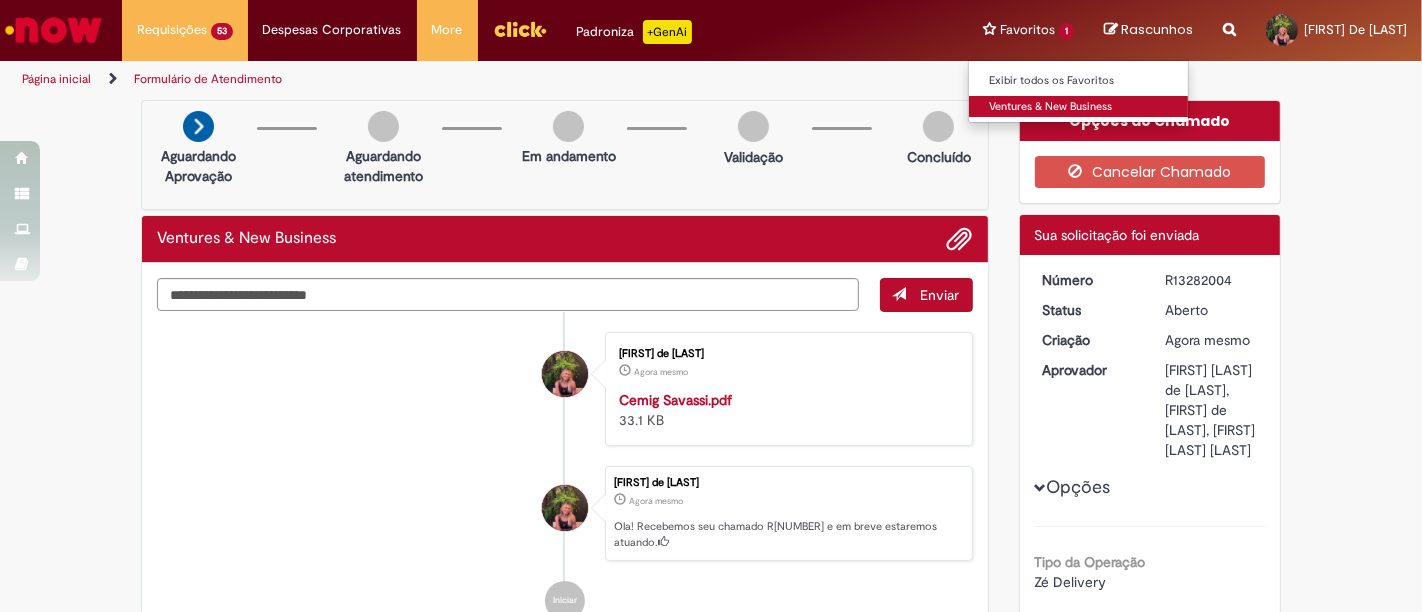 click on "Ventures & New Business" at bounding box center (1079, 107) 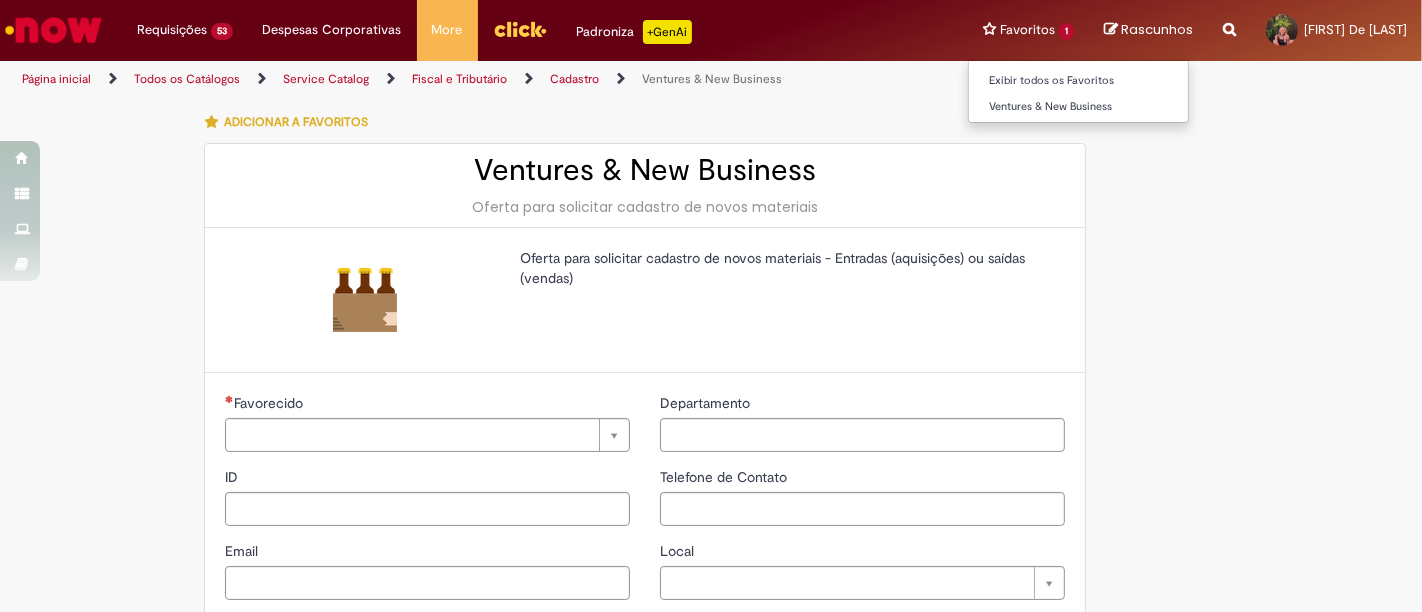 type on "********" 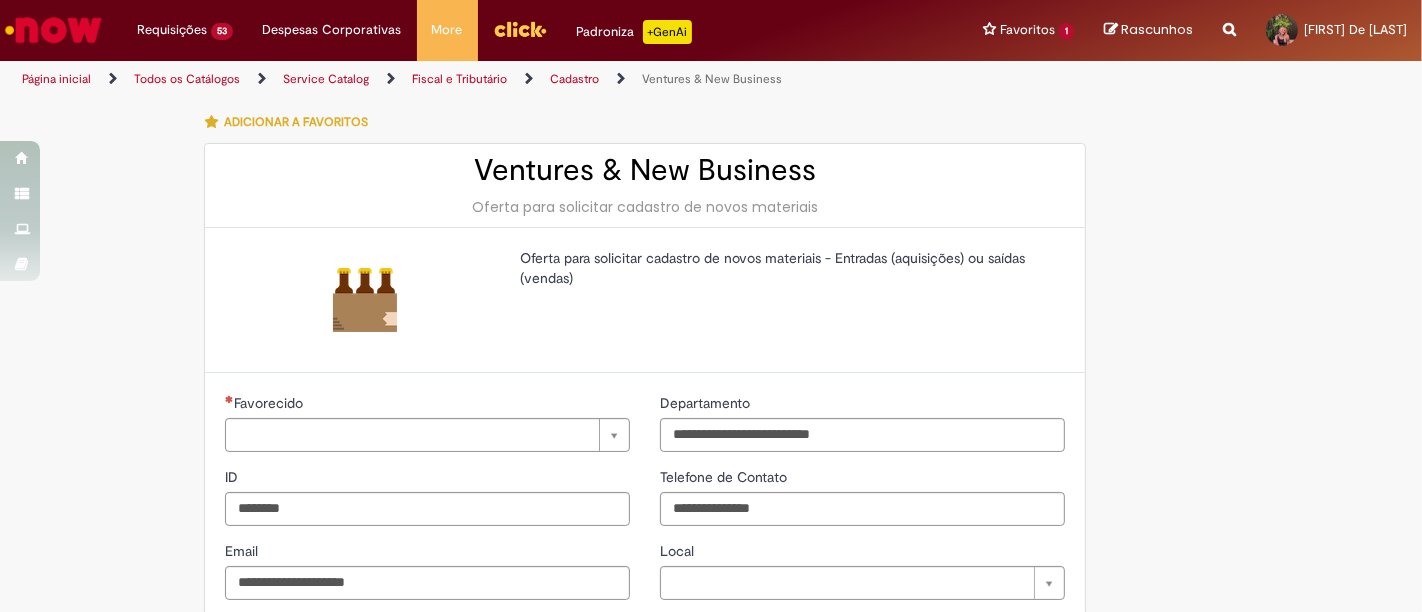 type on "**********" 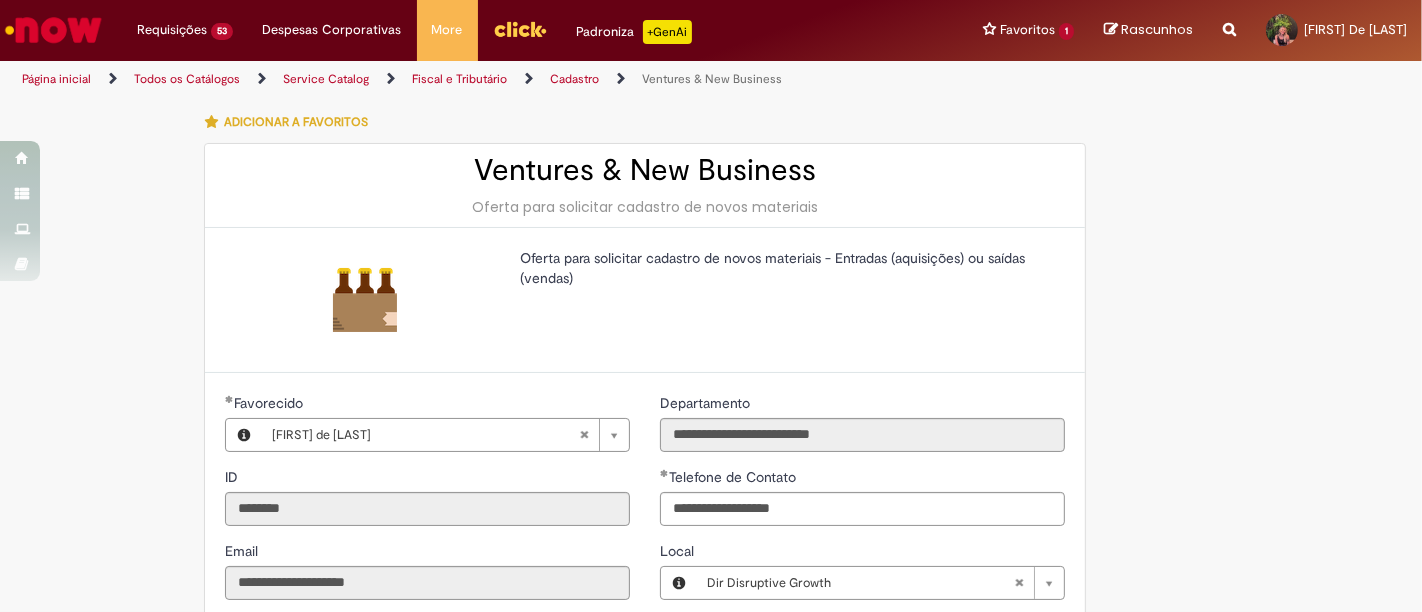type on "**********" 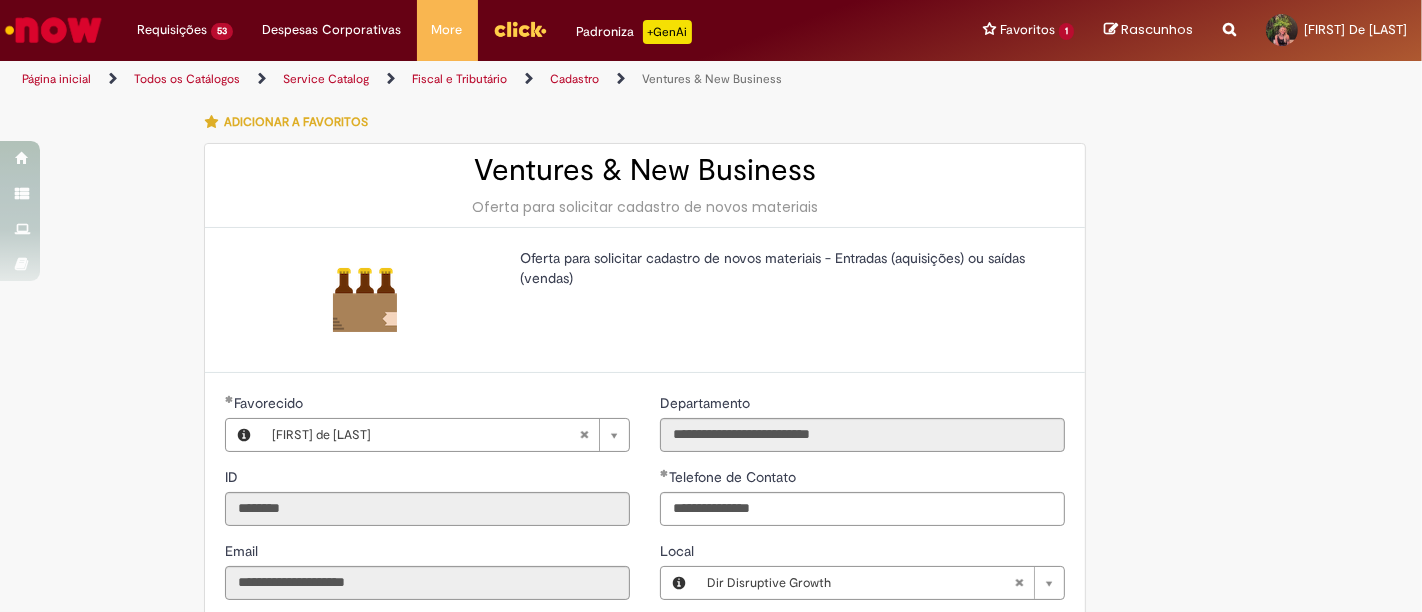 type on "**********" 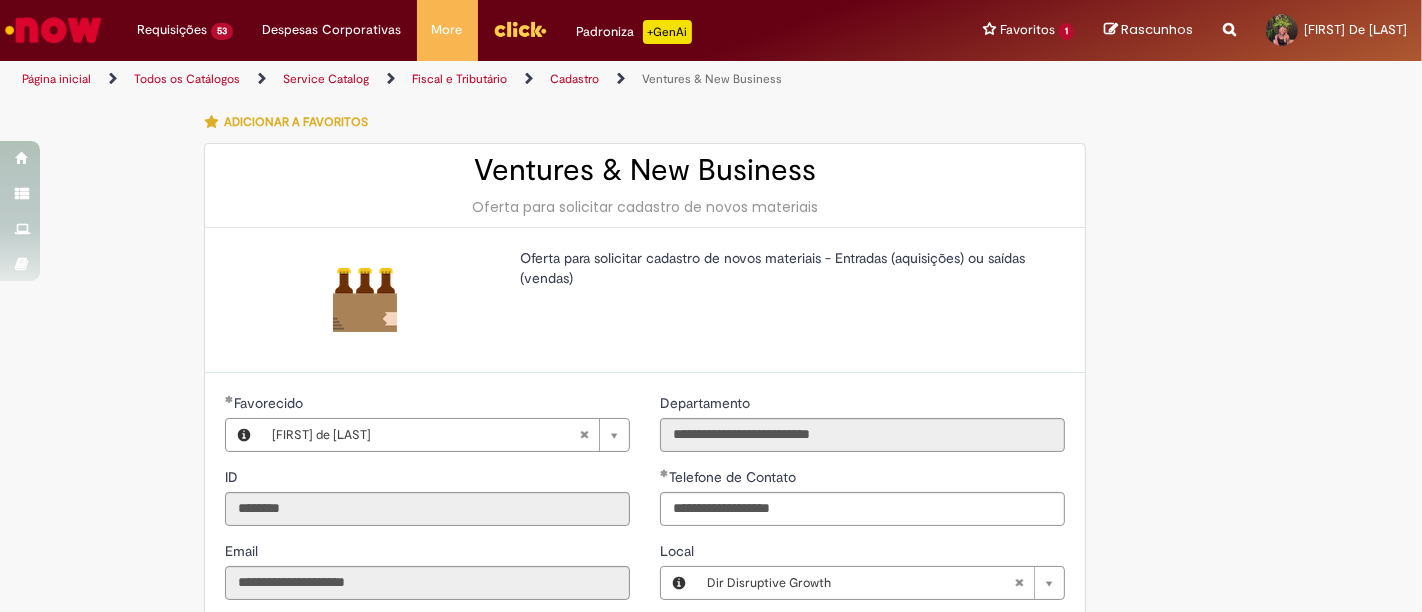 scroll, scrollTop: 444, scrollLeft: 0, axis: vertical 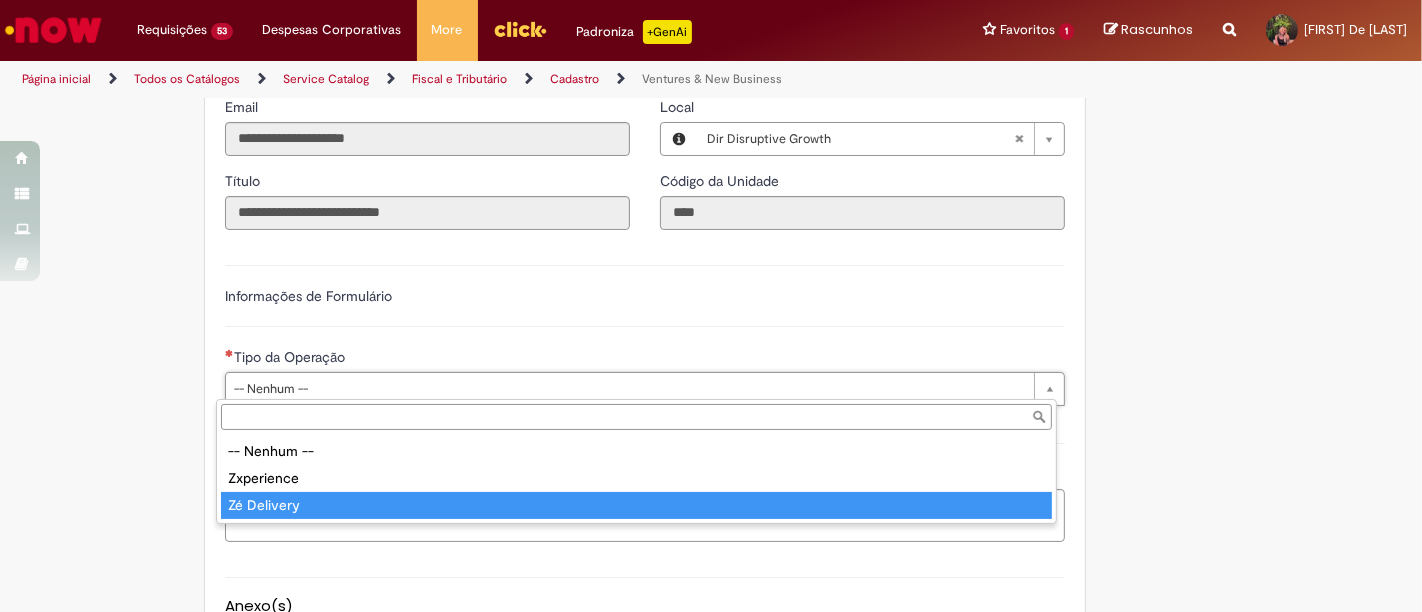 type on "**********" 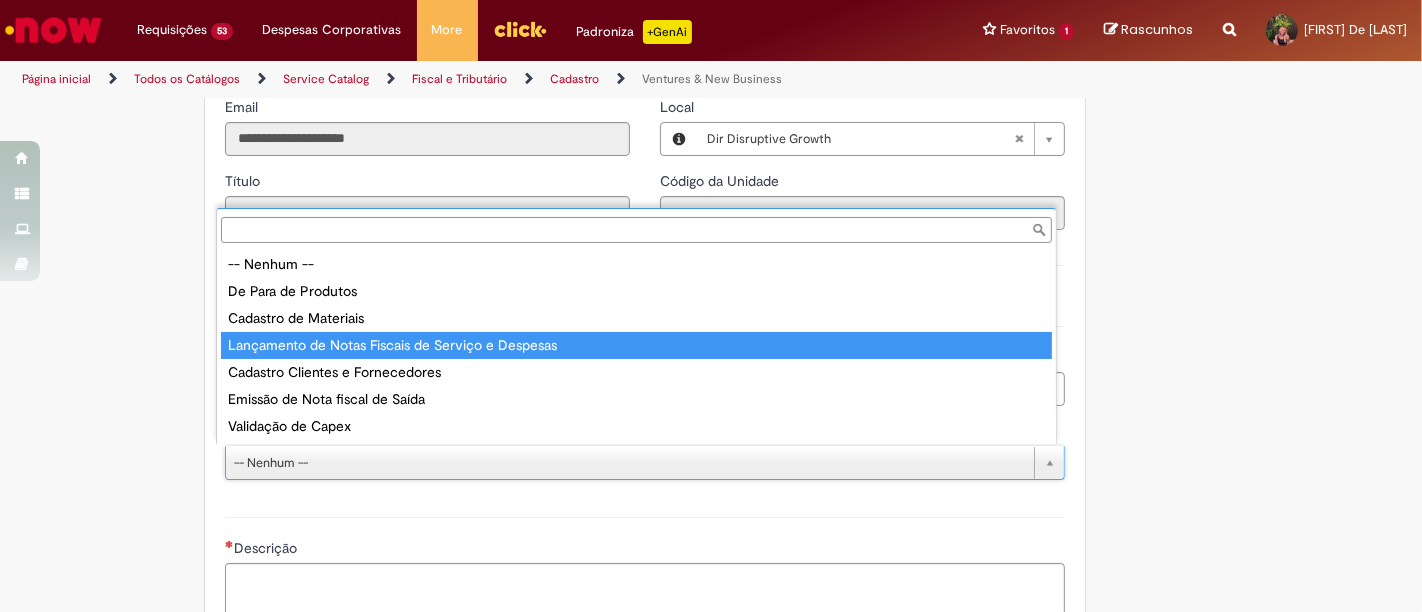 type on "**********" 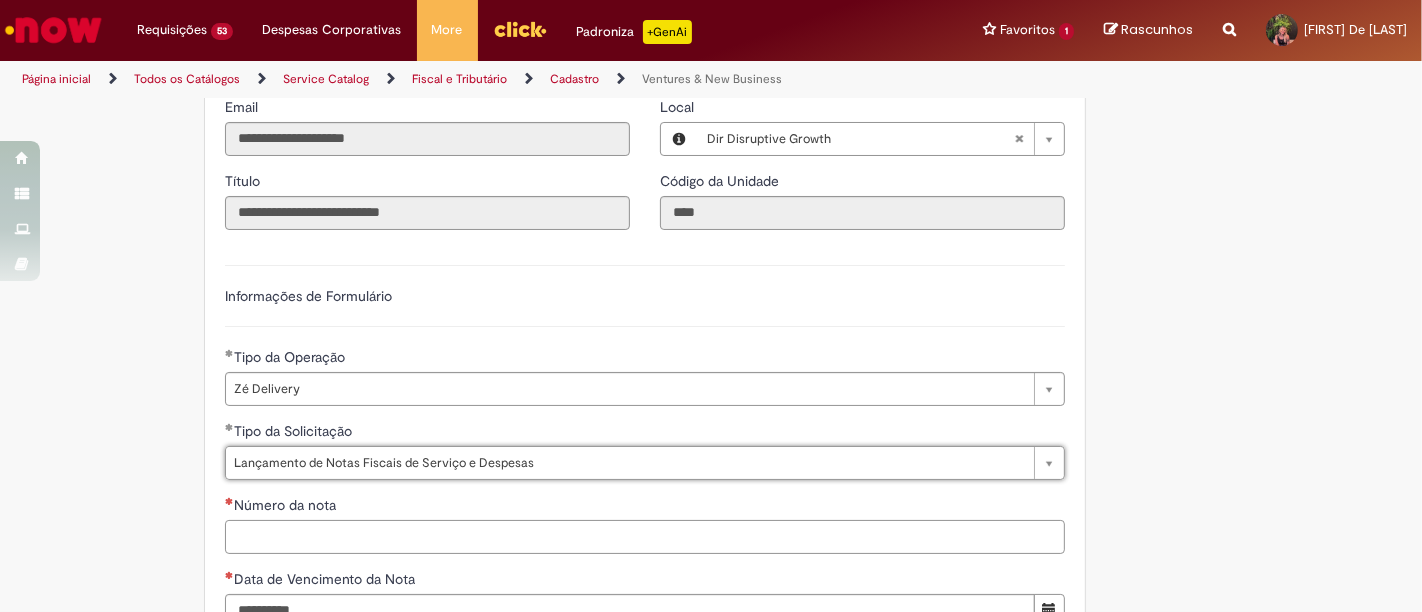click on "Número da nota" at bounding box center [645, 537] 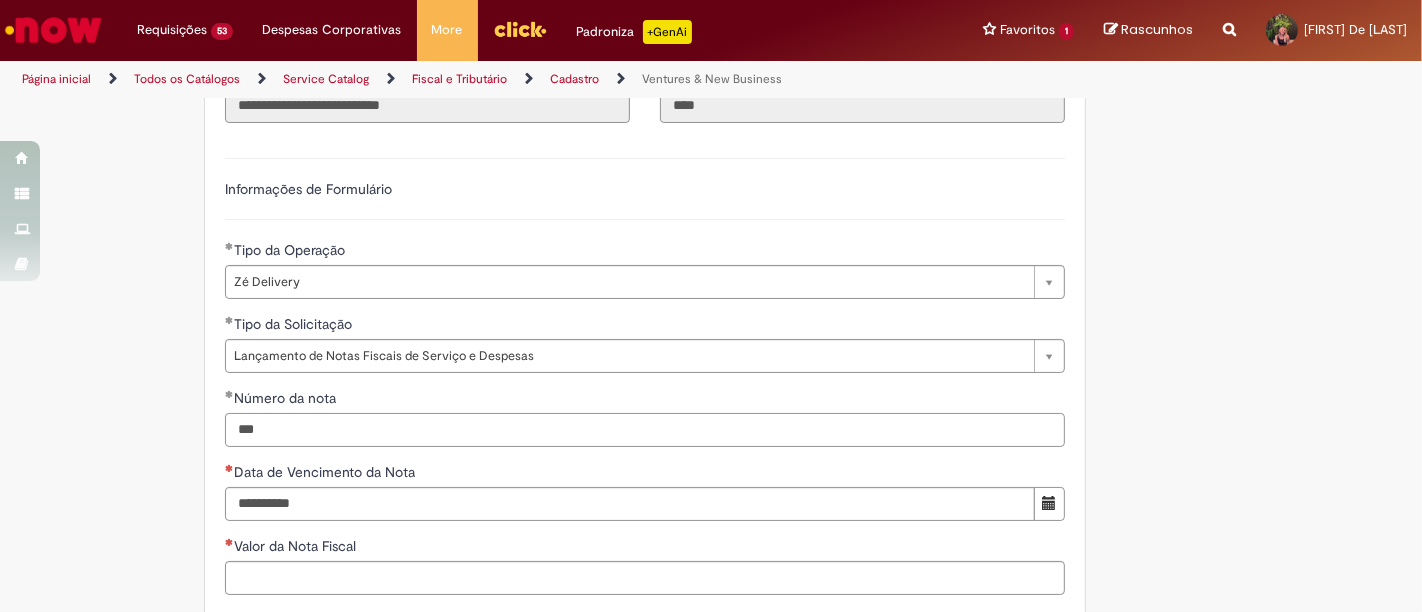 scroll, scrollTop: 666, scrollLeft: 0, axis: vertical 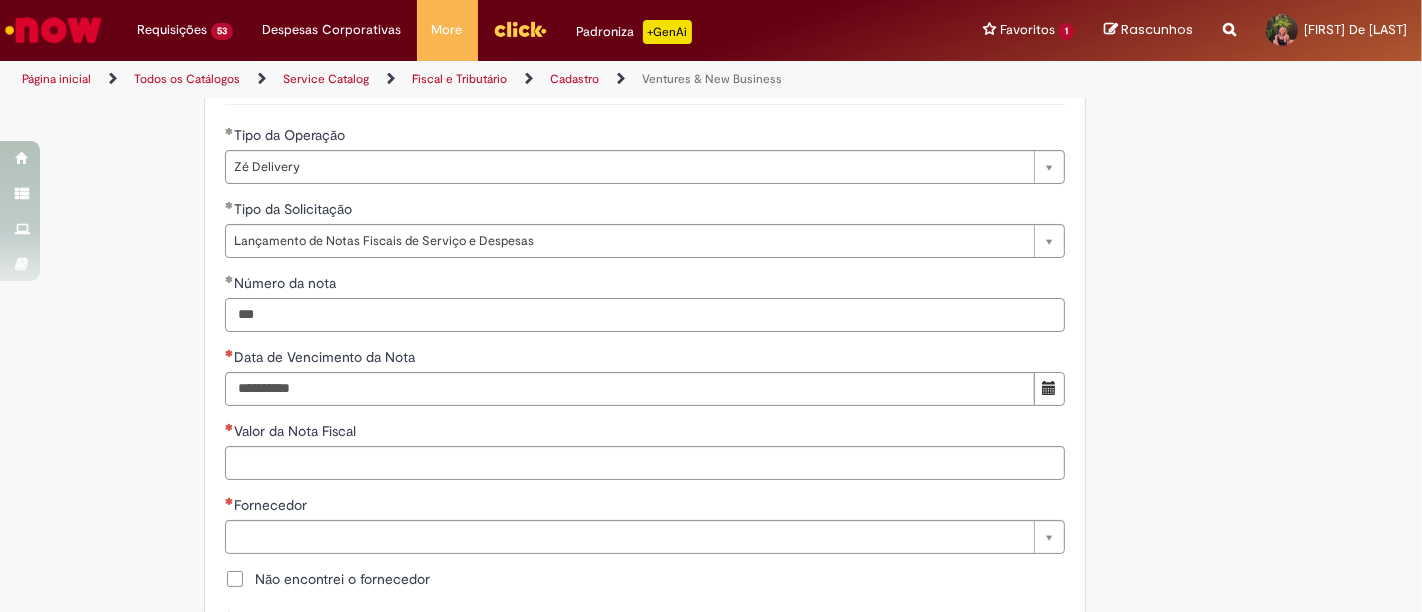 type on "***" 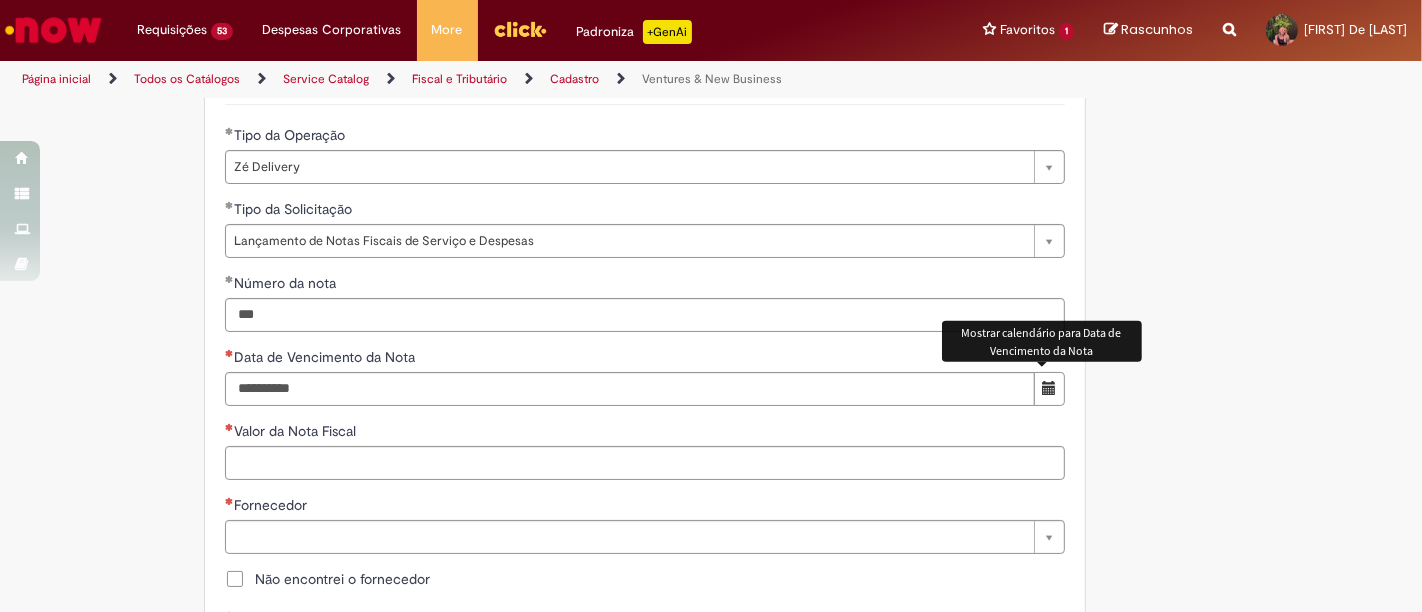 click at bounding box center [1049, 389] 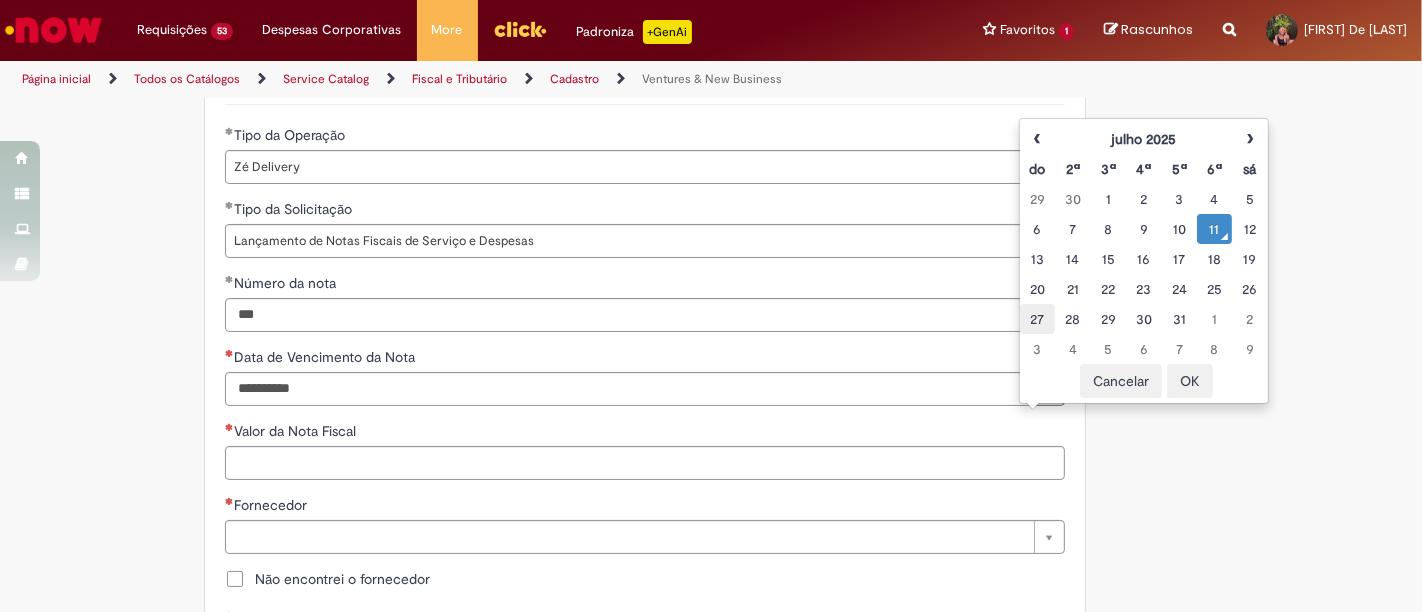 click on "27" at bounding box center (1037, 319) 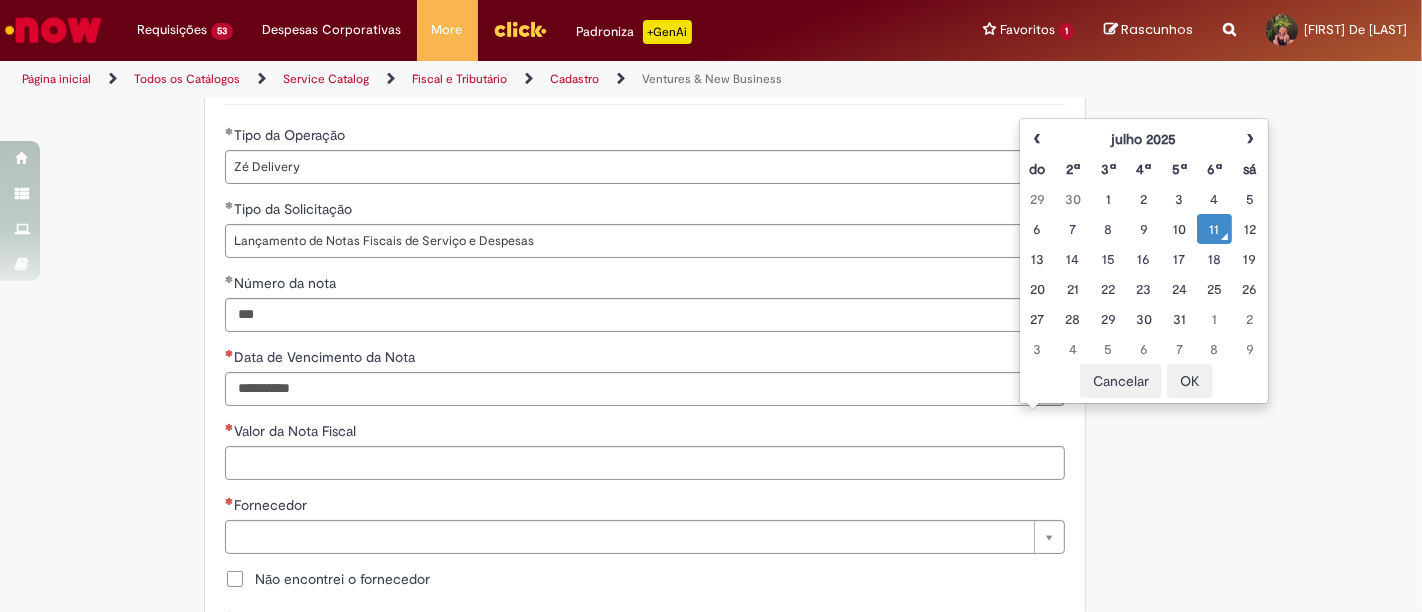 type on "**********" 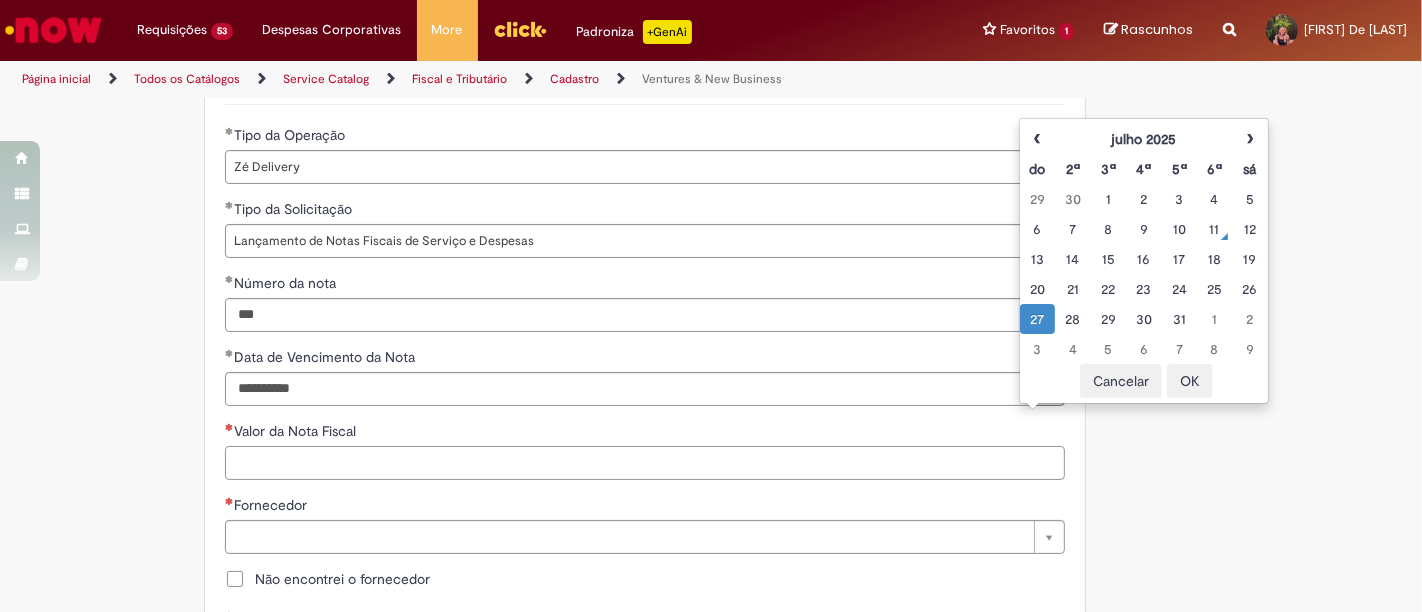 click on "Valor da Nota Fiscal" at bounding box center (645, 463) 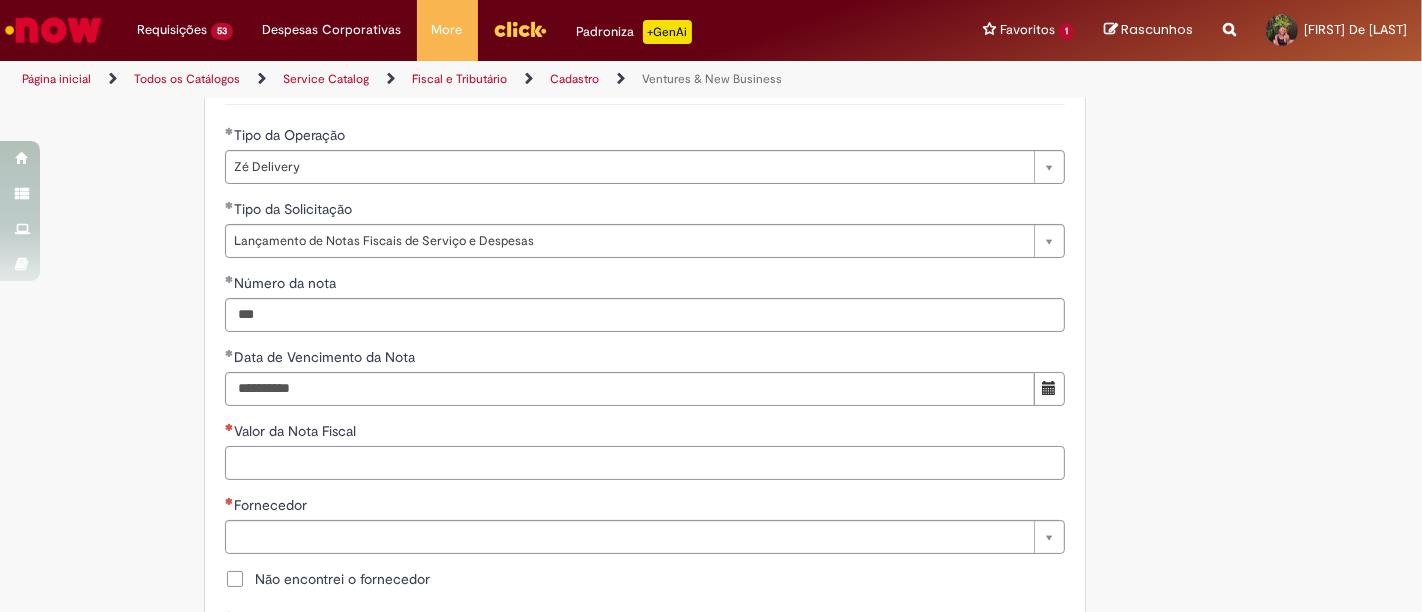 paste on "******" 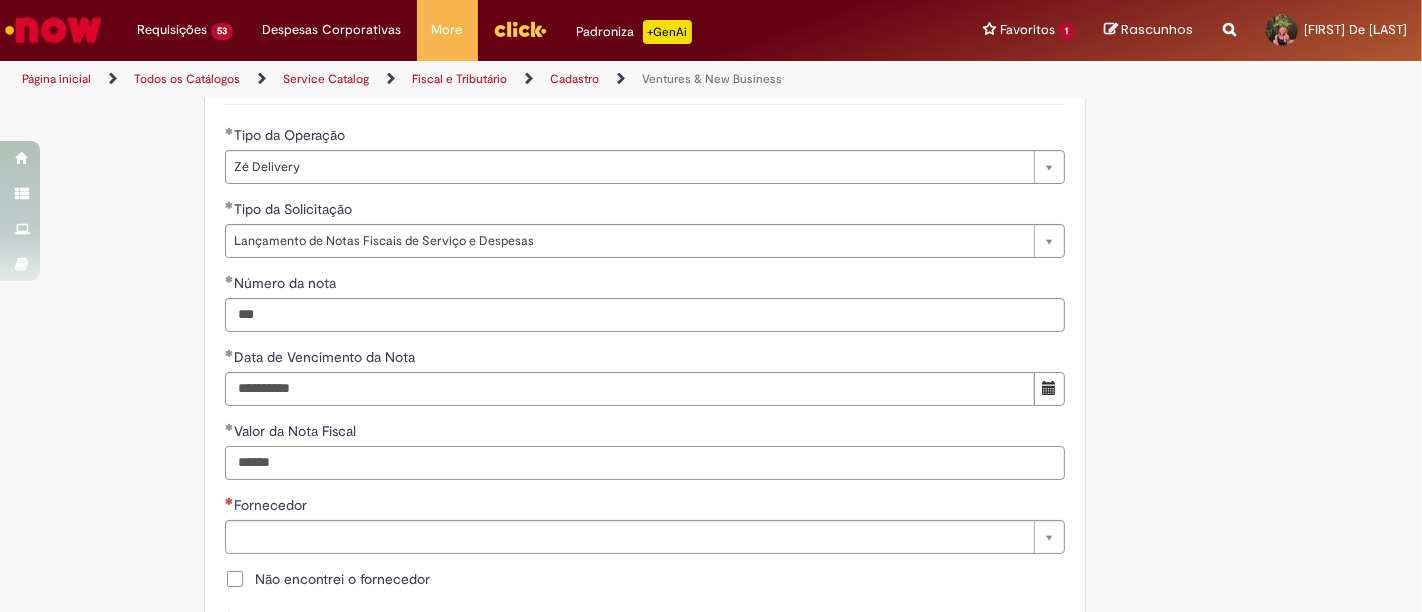 click on "******" at bounding box center [645, 463] 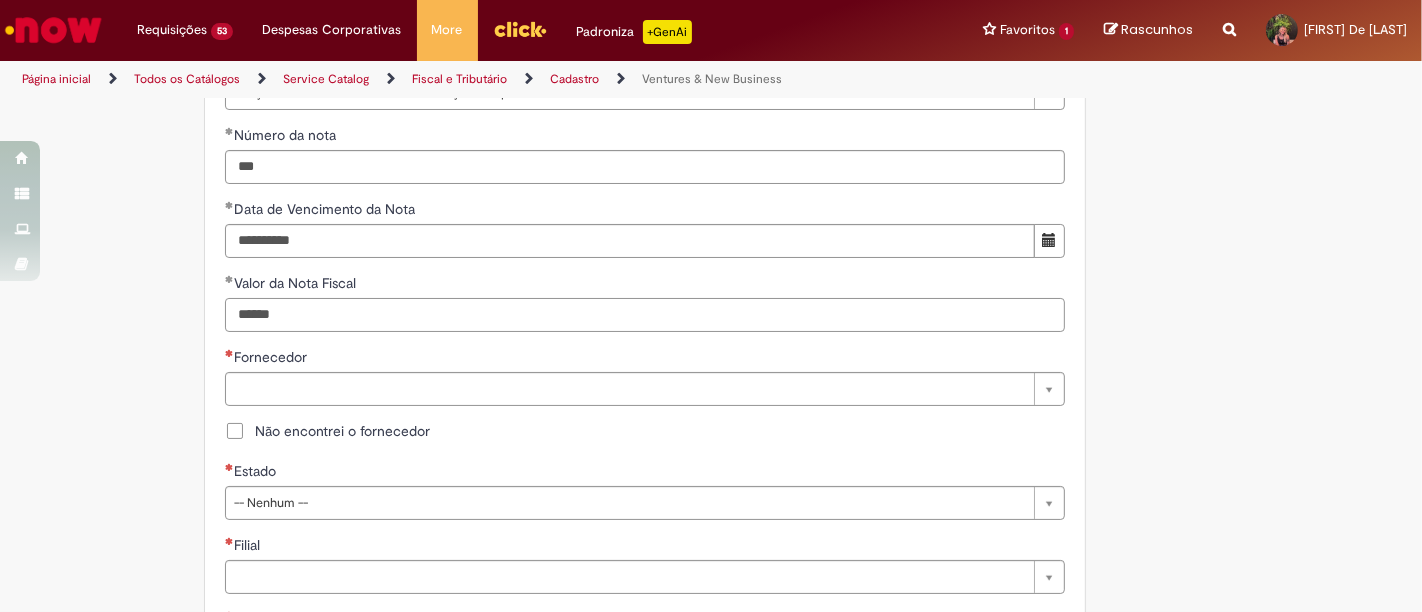 scroll, scrollTop: 1000, scrollLeft: 0, axis: vertical 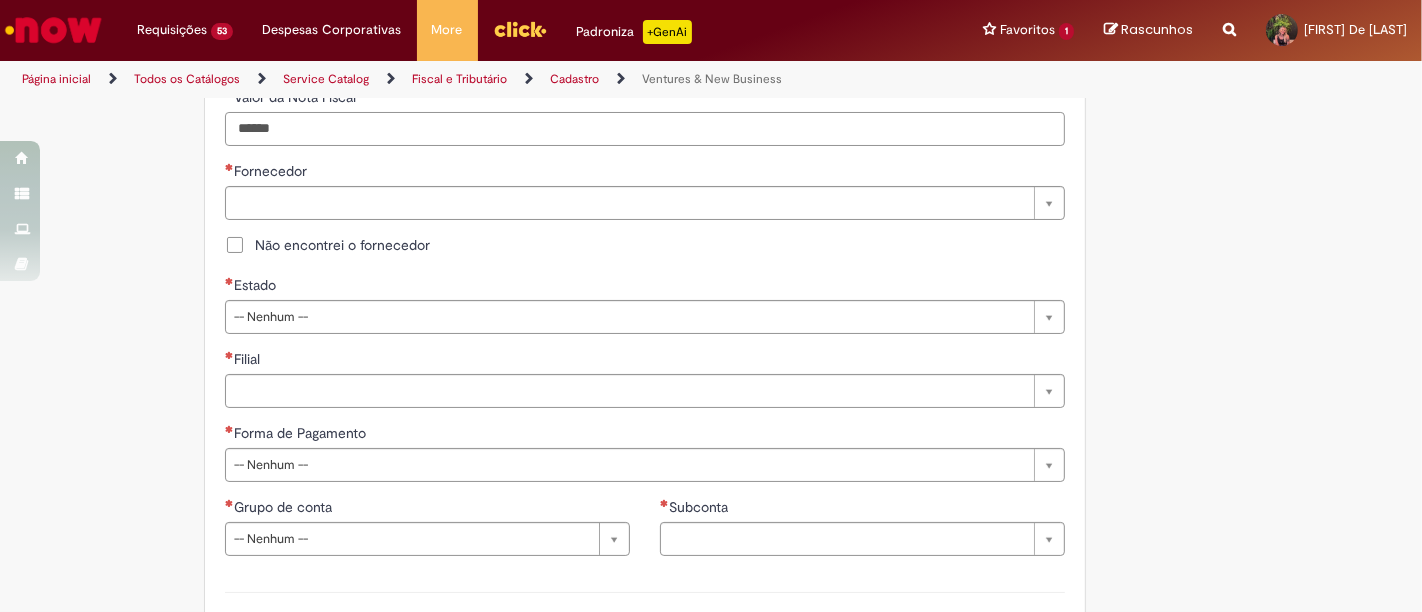 type on "******" 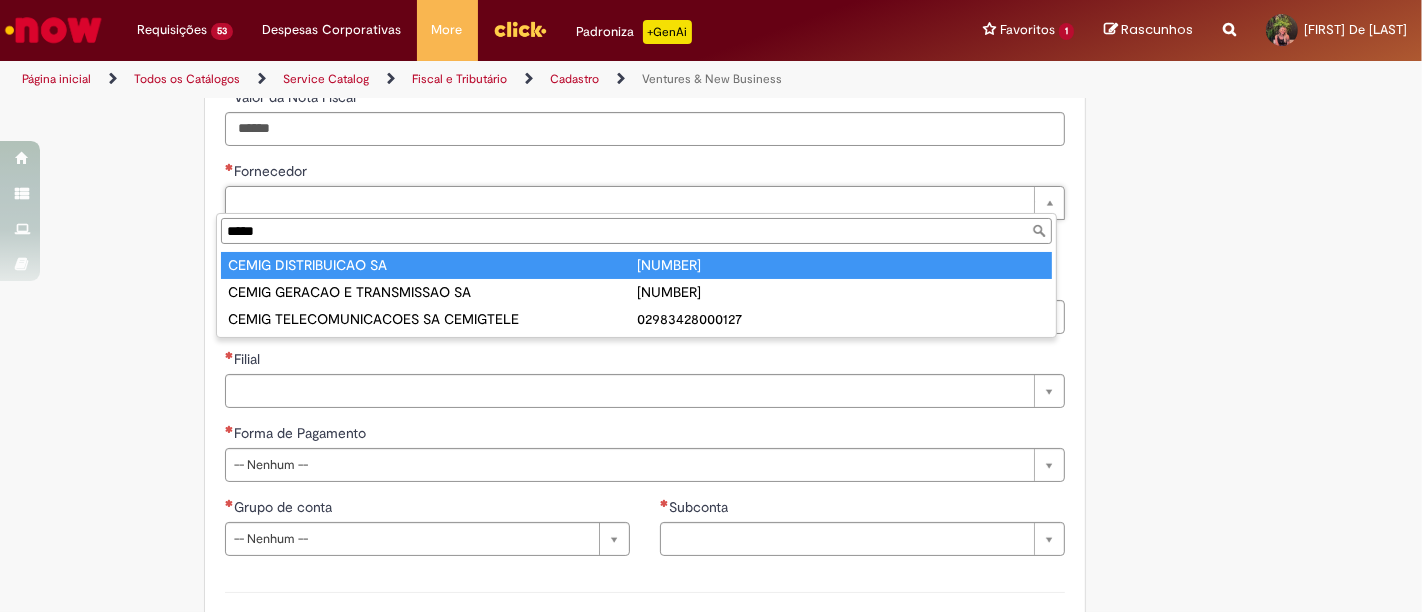 type on "*****" 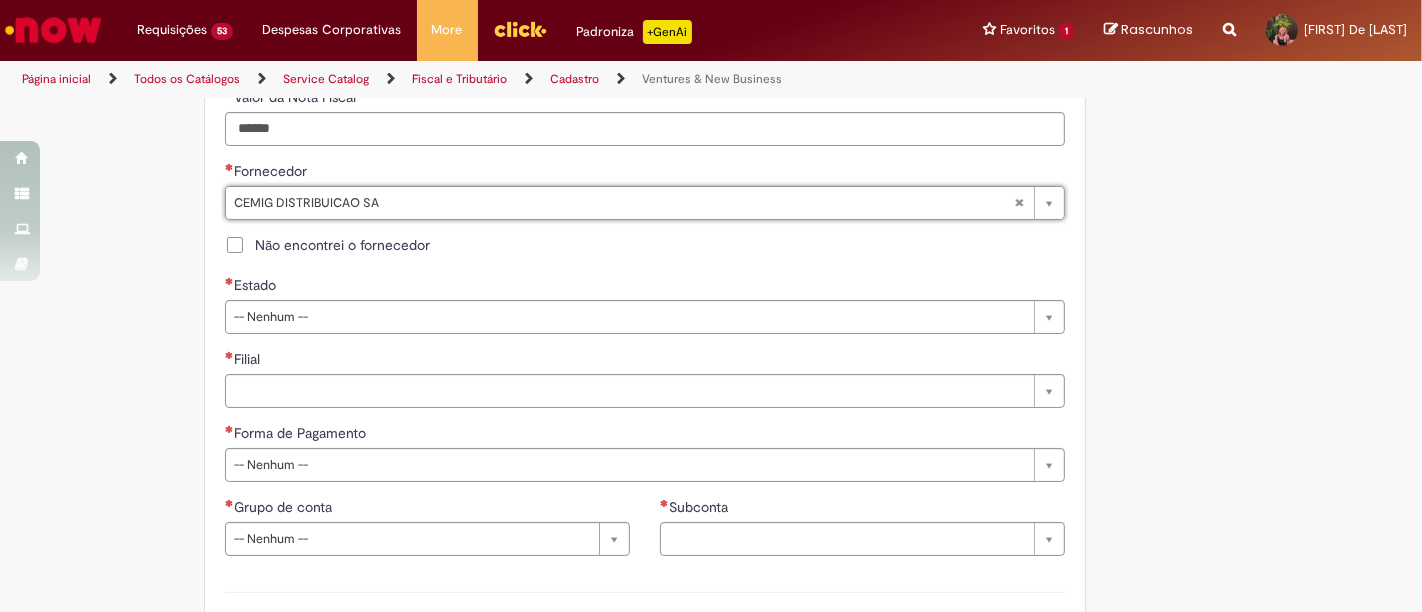 type on "**********" 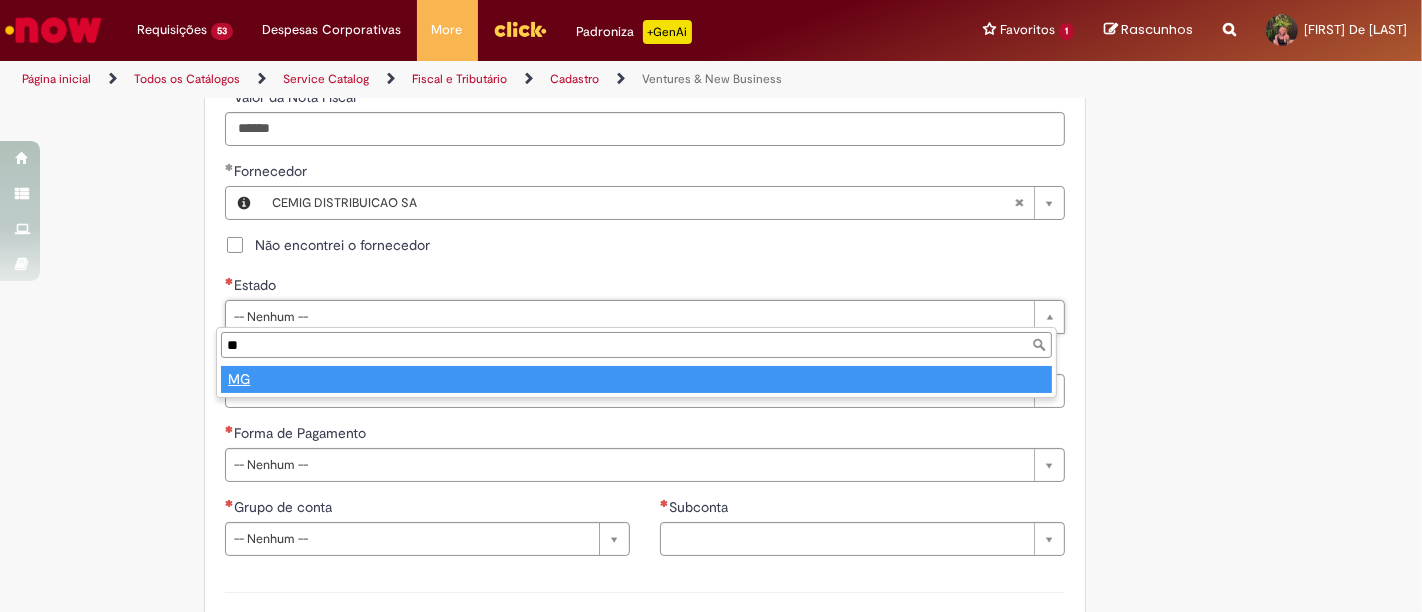type on "**" 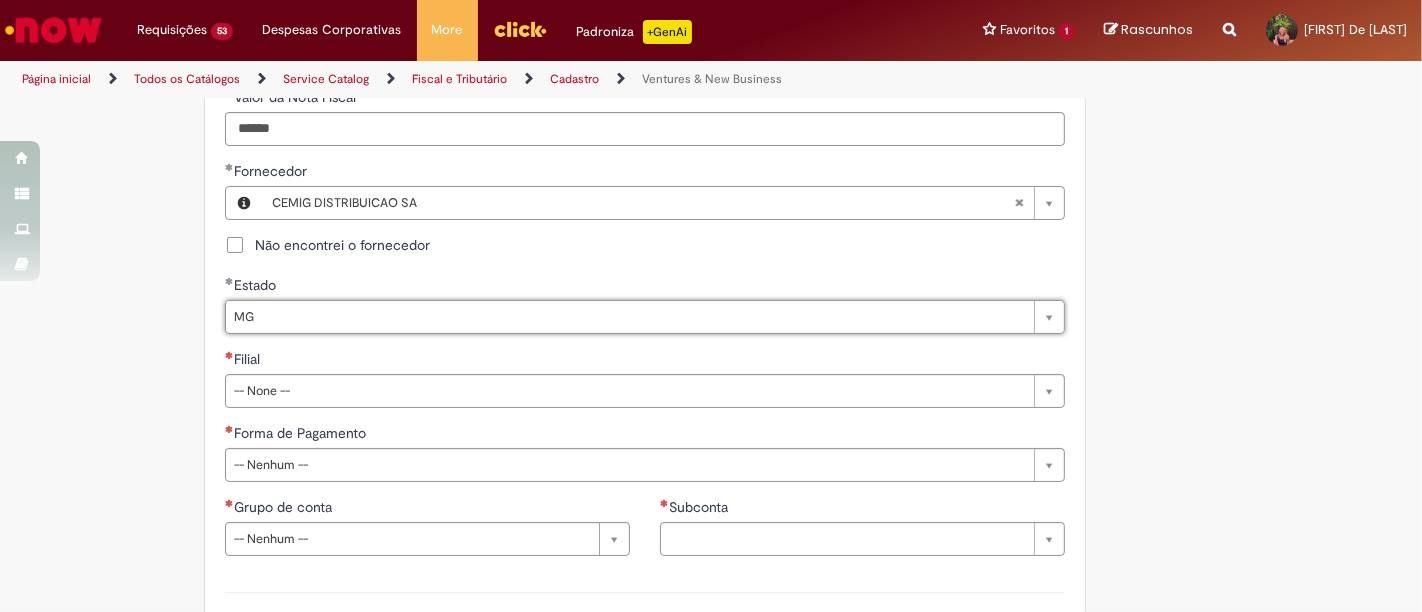 select 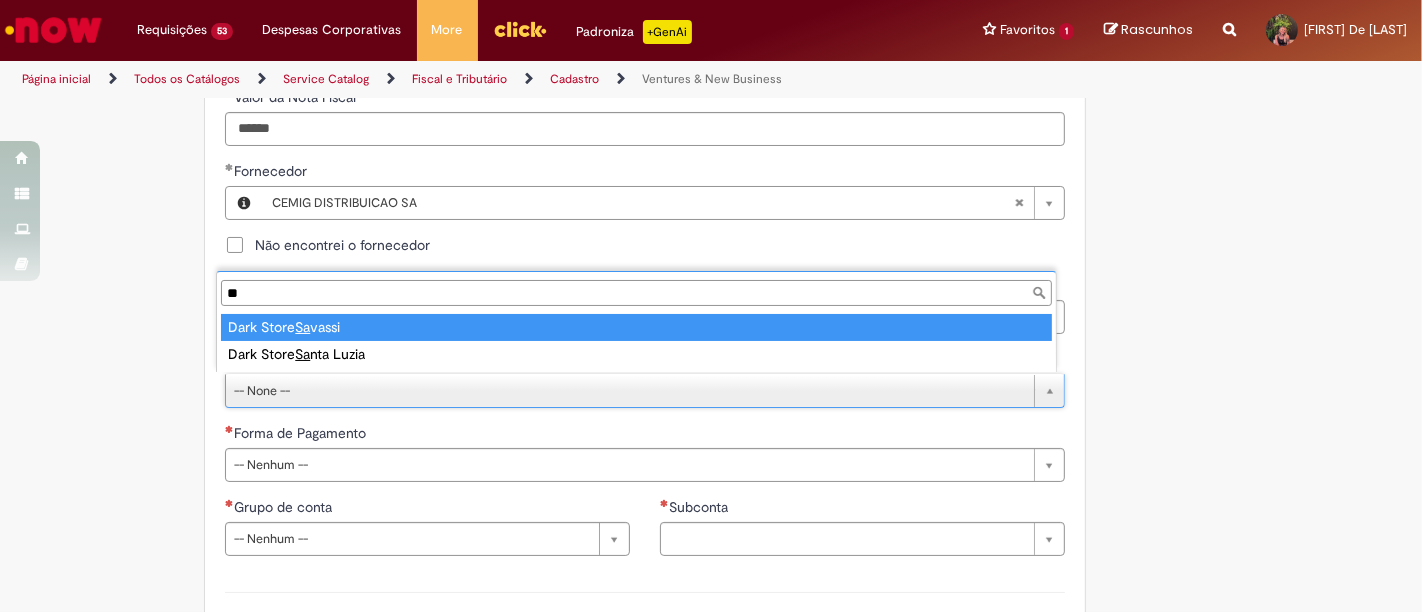 type on "**" 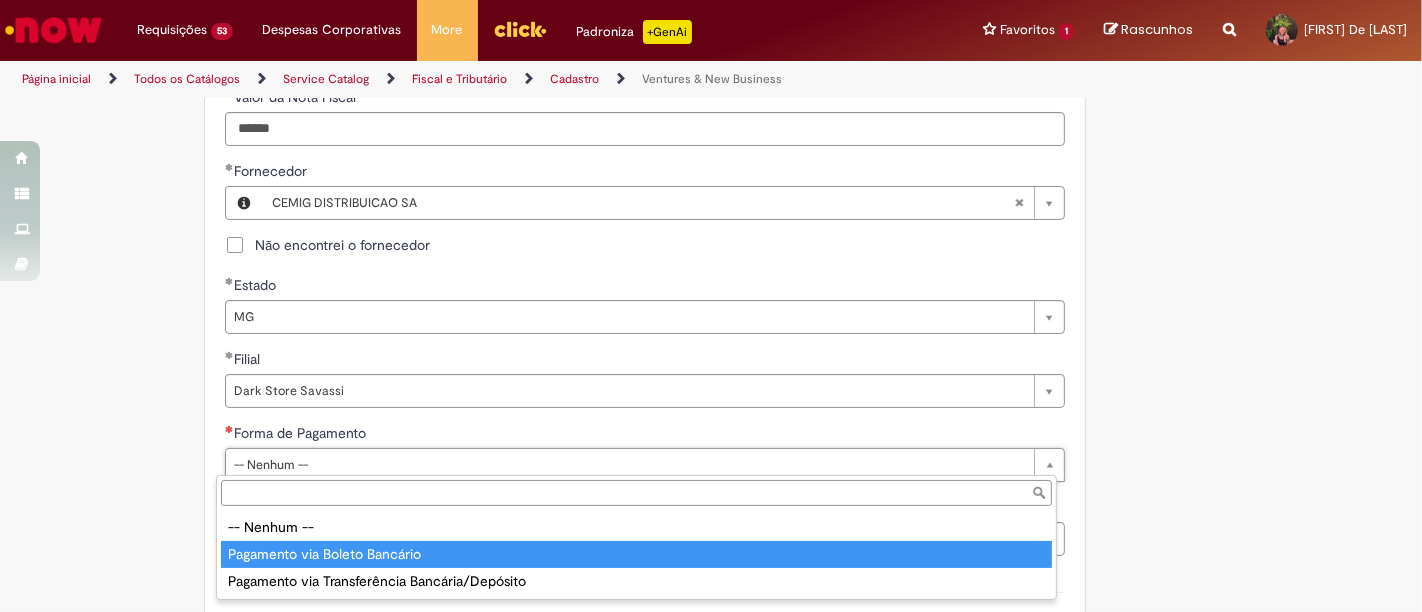 type on "**********" 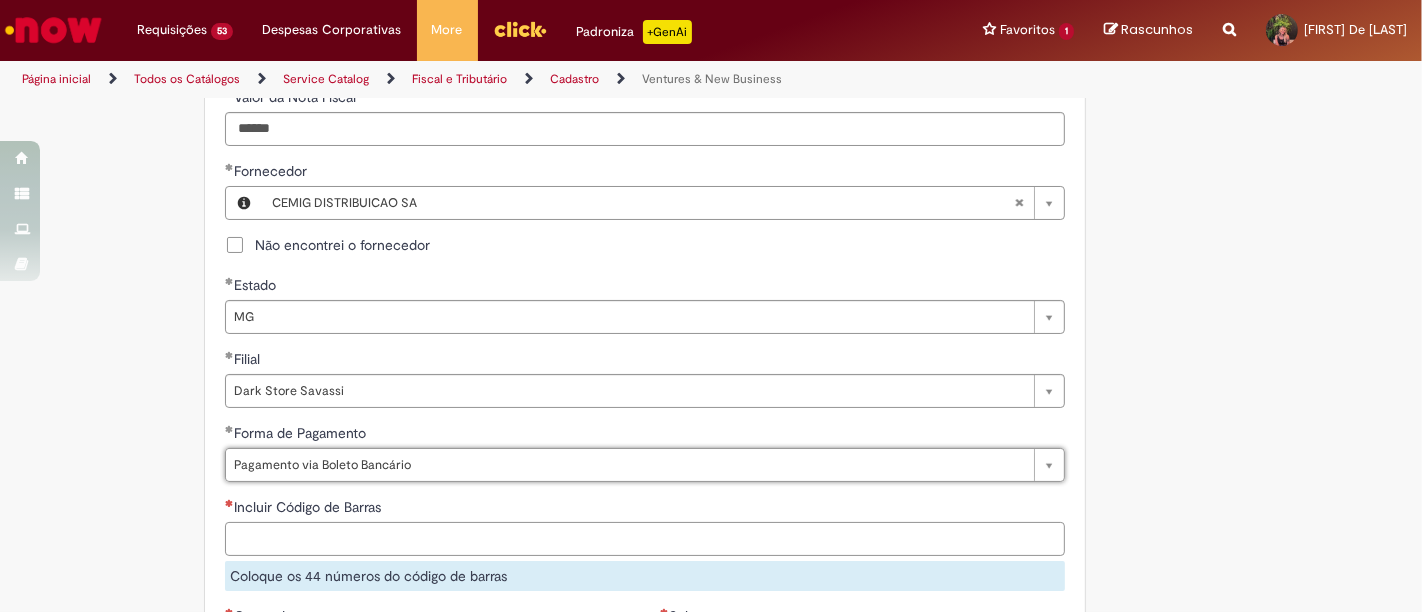 click on "Incluir Código de Barras" at bounding box center [645, 539] 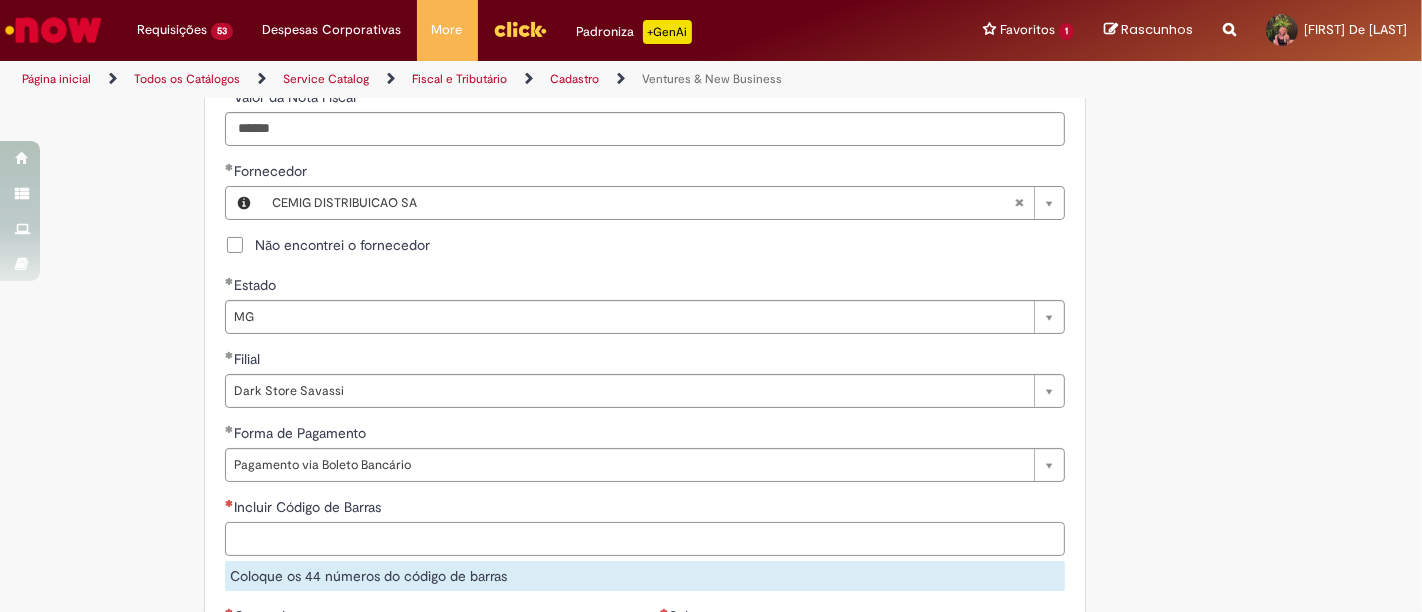 paste on "**********" 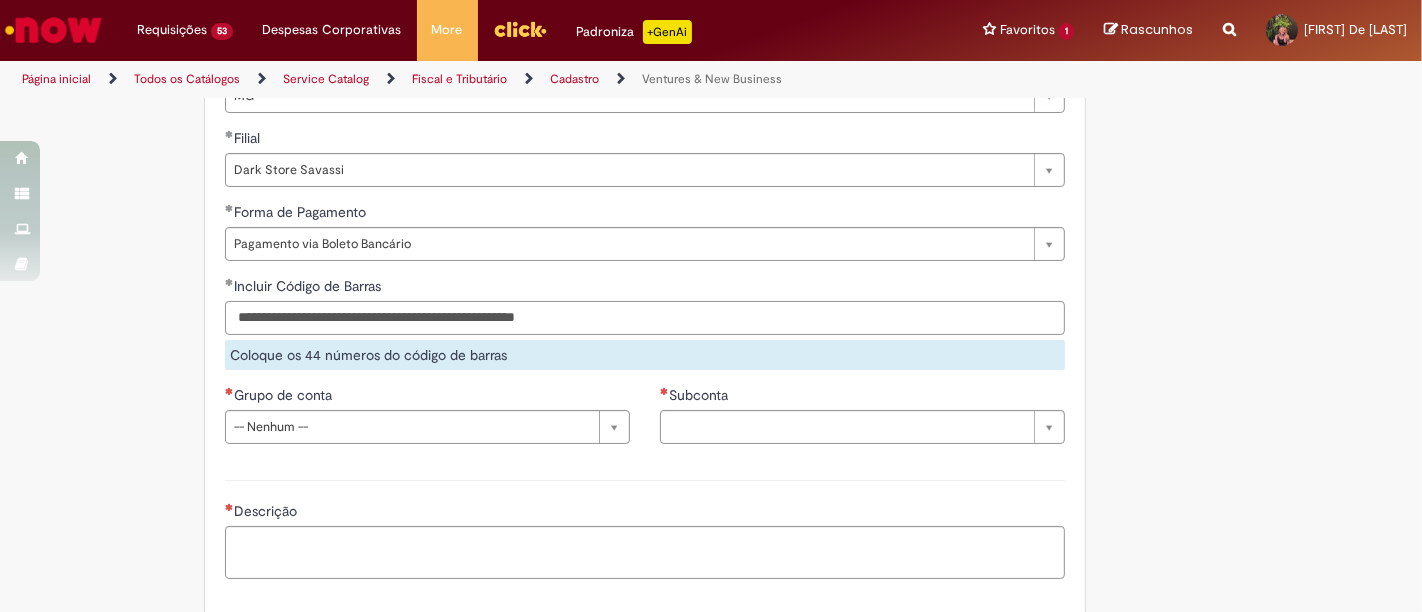scroll, scrollTop: 1222, scrollLeft: 0, axis: vertical 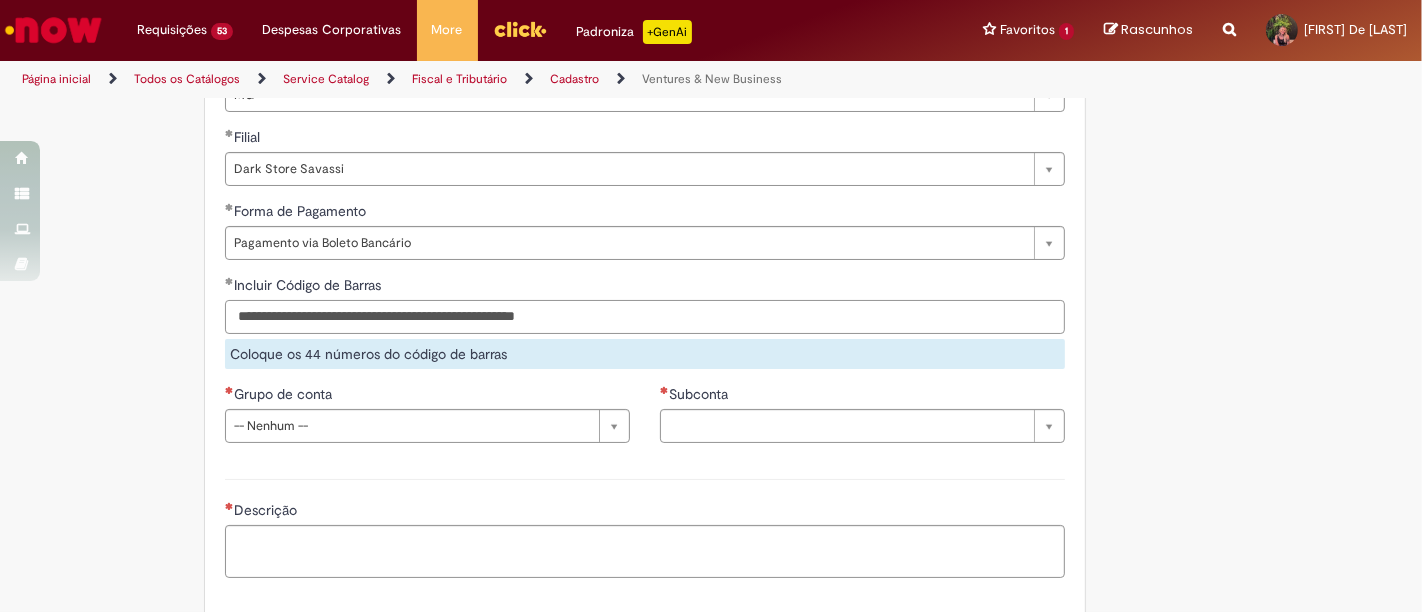type on "**********" 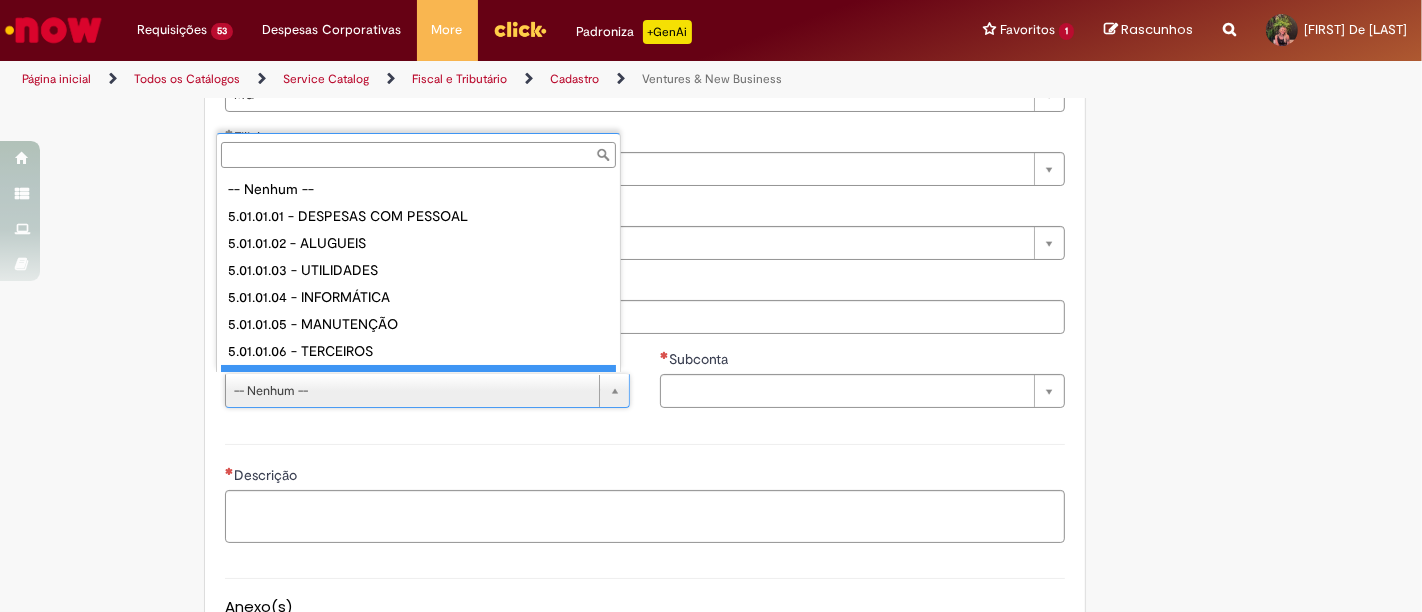 scroll, scrollTop: 16, scrollLeft: 0, axis: vertical 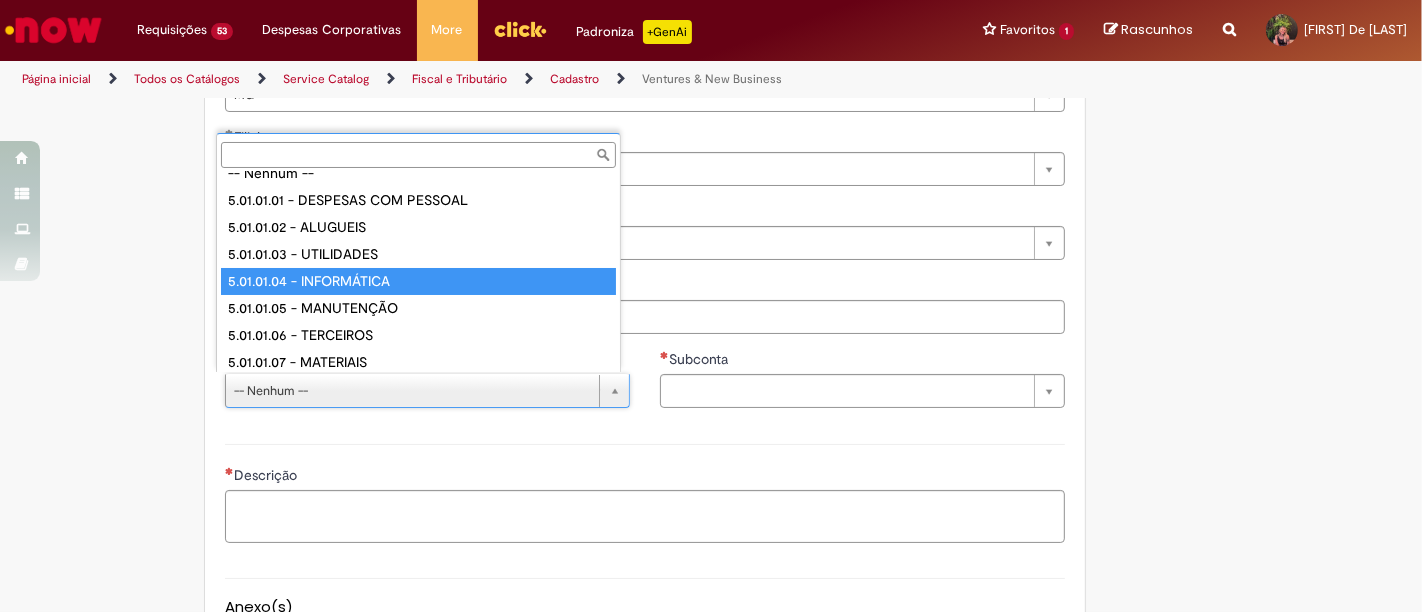type on "**********" 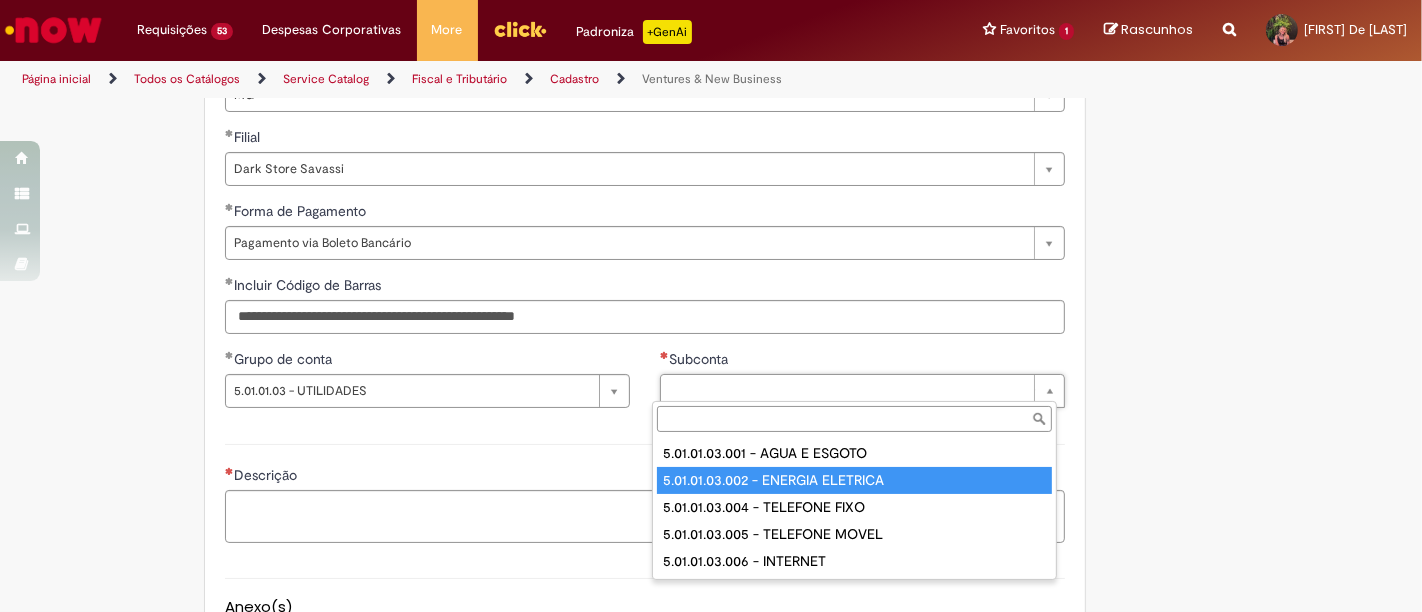 drag, startPoint x: 847, startPoint y: 475, endPoint x: 591, endPoint y: 500, distance: 257.2178 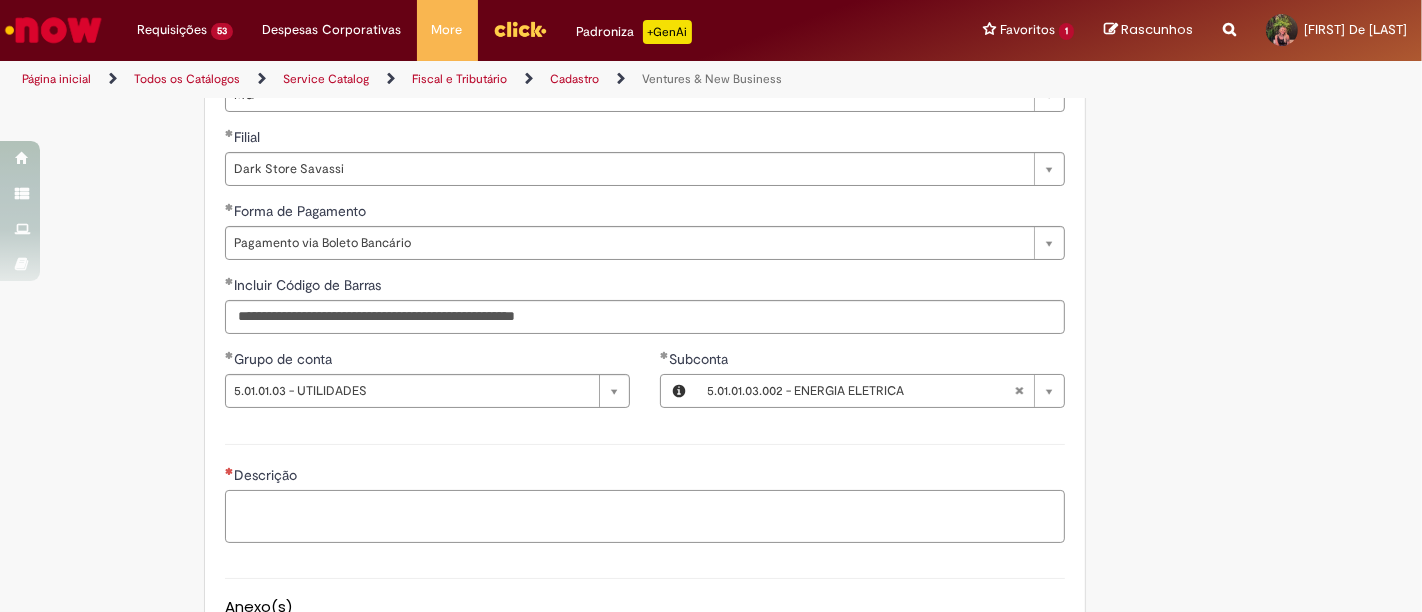 click on "Descrição" at bounding box center [645, 516] 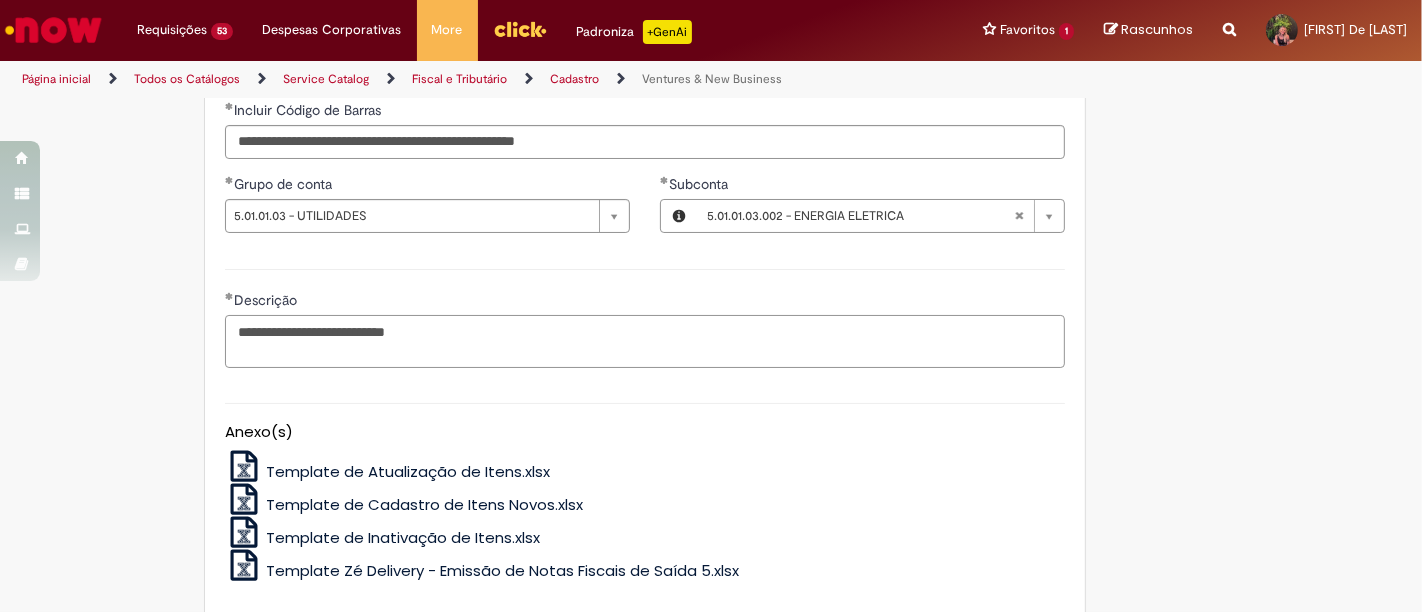 scroll, scrollTop: 1555, scrollLeft: 0, axis: vertical 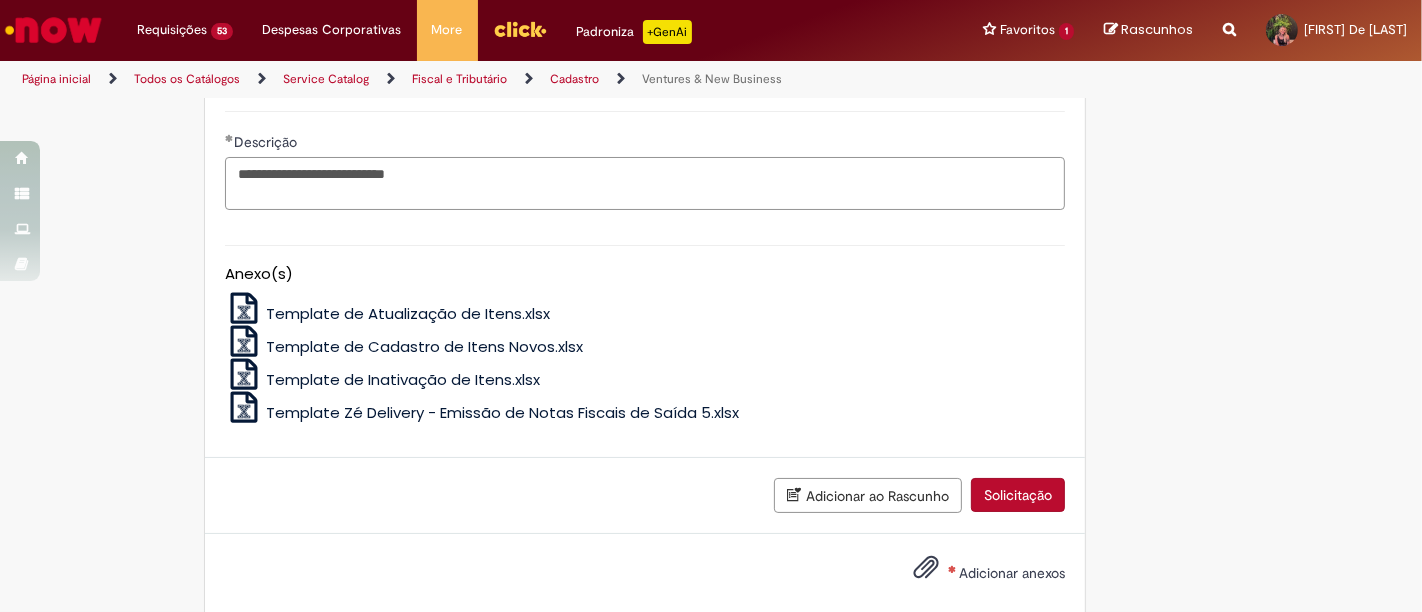 type on "**********" 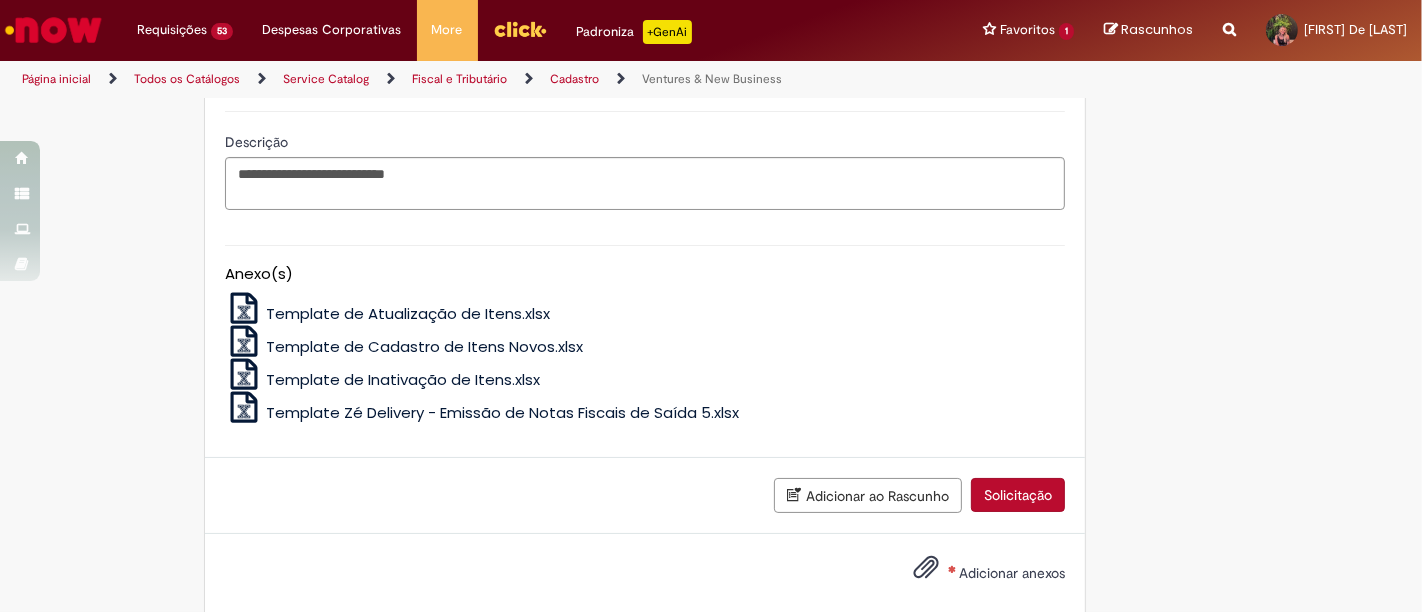 click on "Adicionar anexos" at bounding box center (1012, 573) 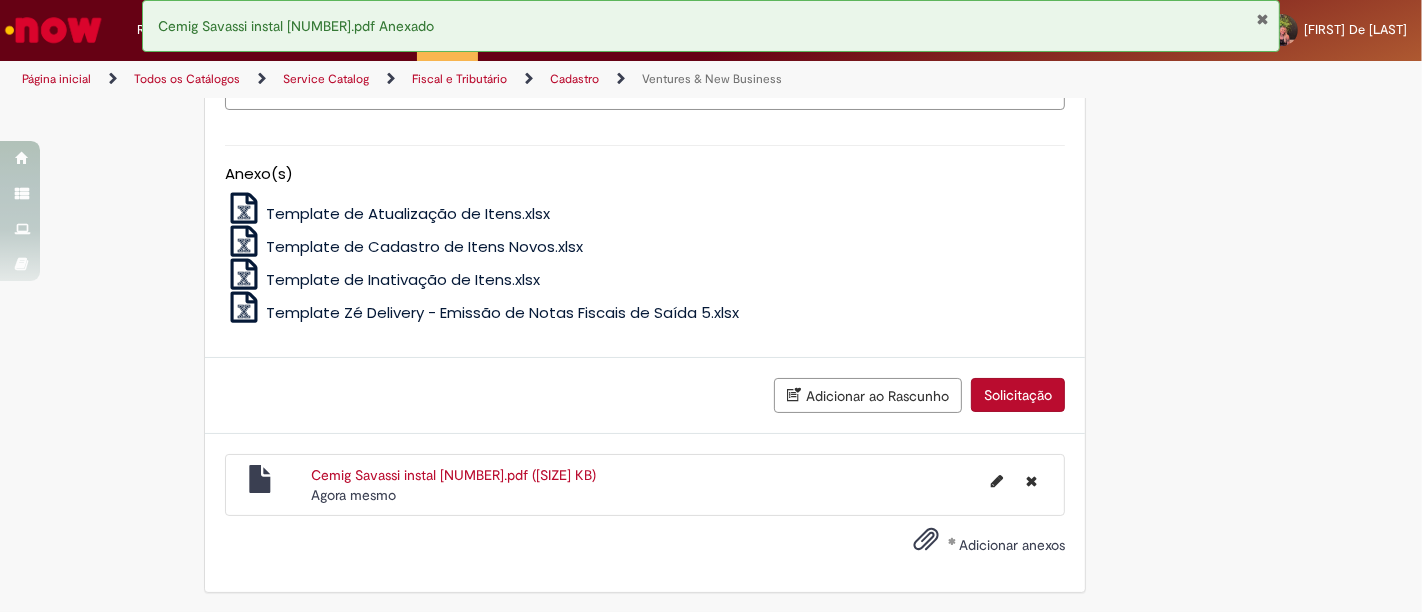 click on "Solicitação" at bounding box center [1018, 395] 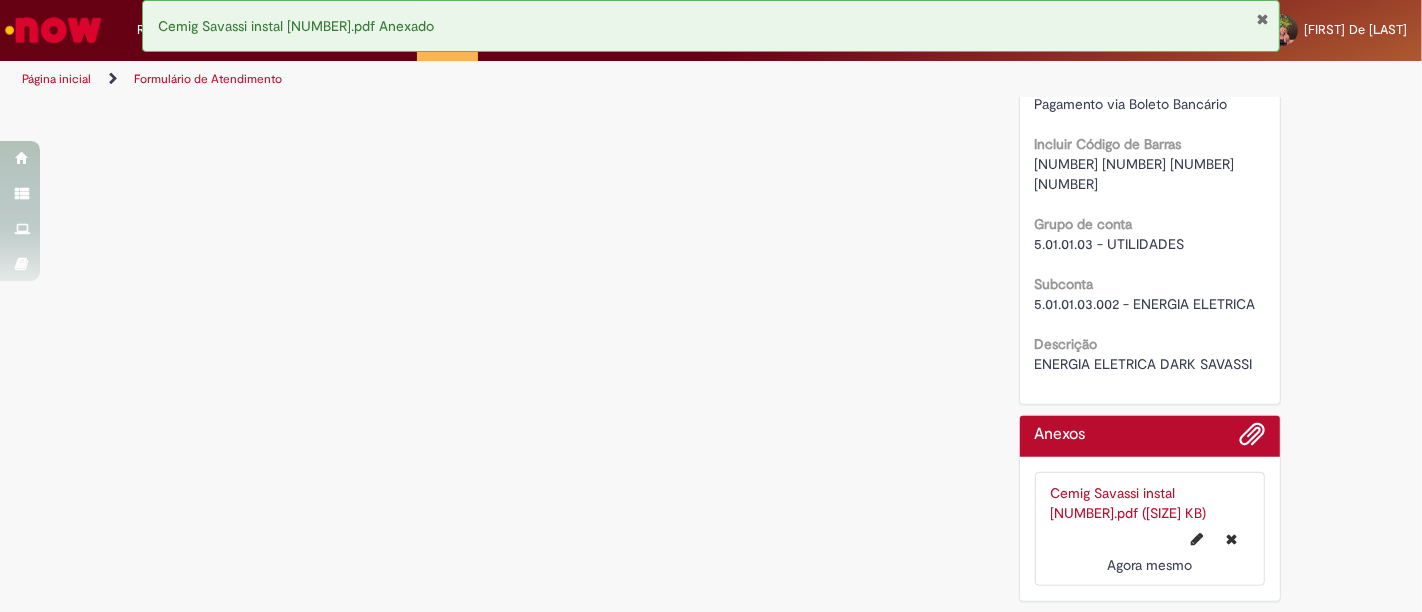 scroll, scrollTop: 0, scrollLeft: 0, axis: both 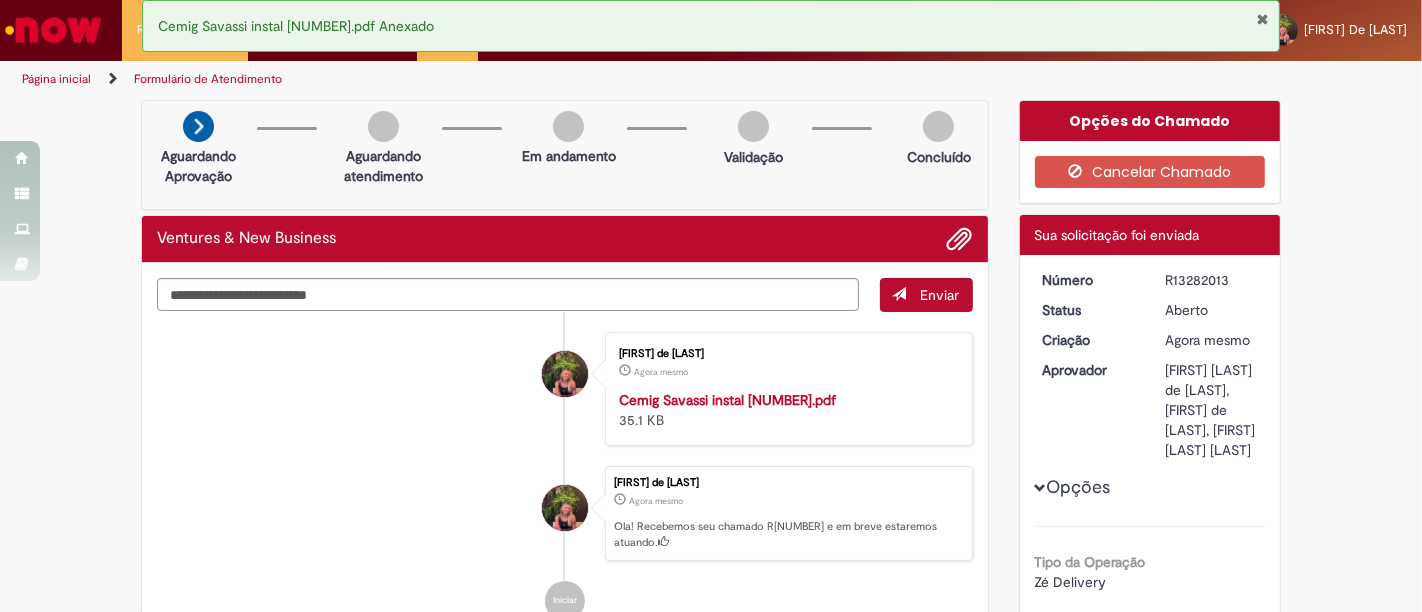click on "R13282013" at bounding box center (1211, 280) 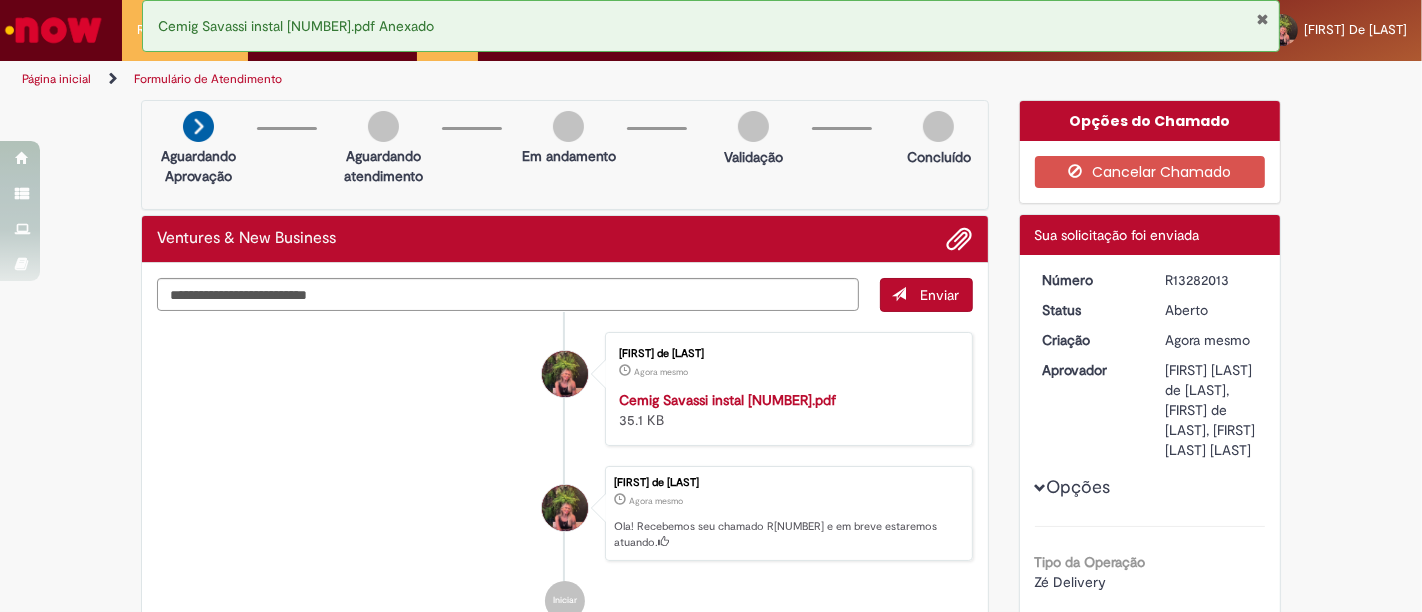 click at bounding box center (1262, 19) 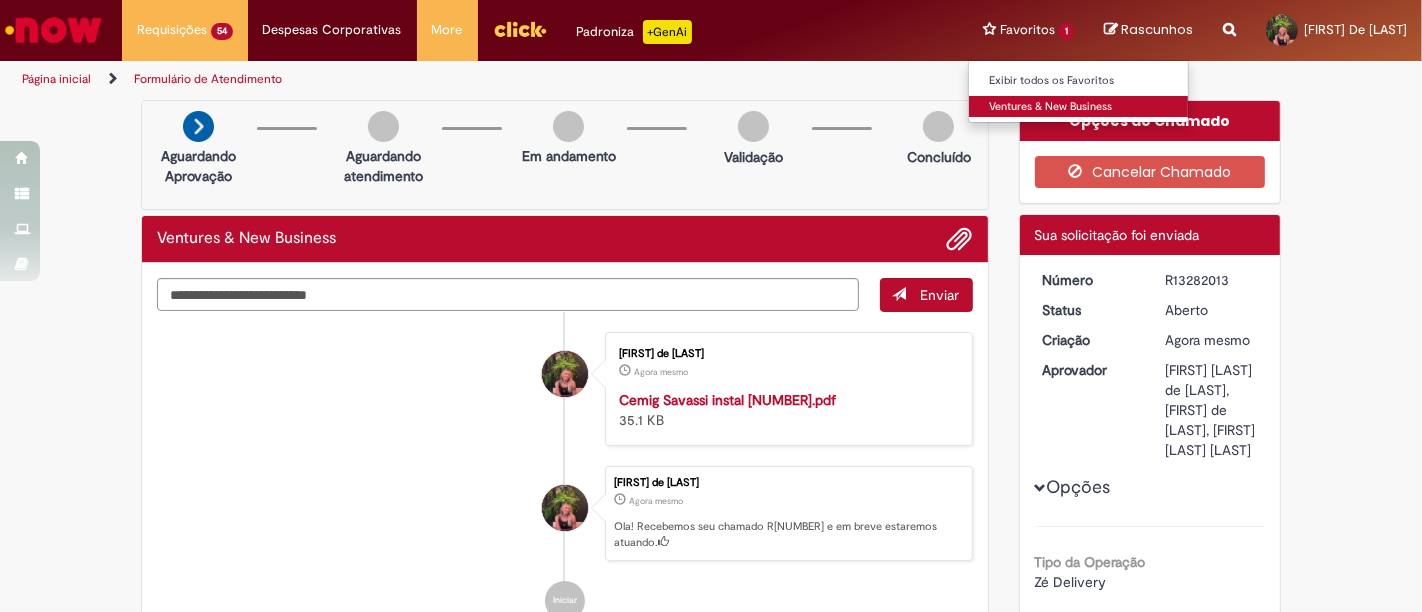 click on "Ventures & New Business" at bounding box center (1079, 107) 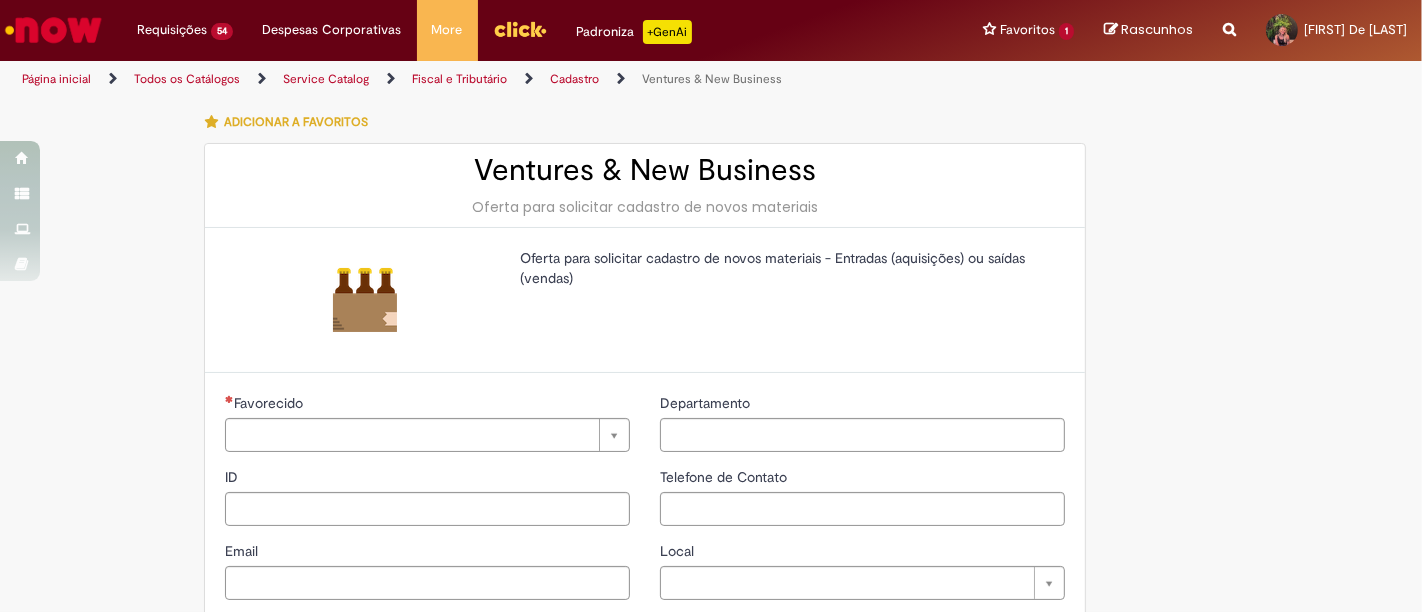 type on "********" 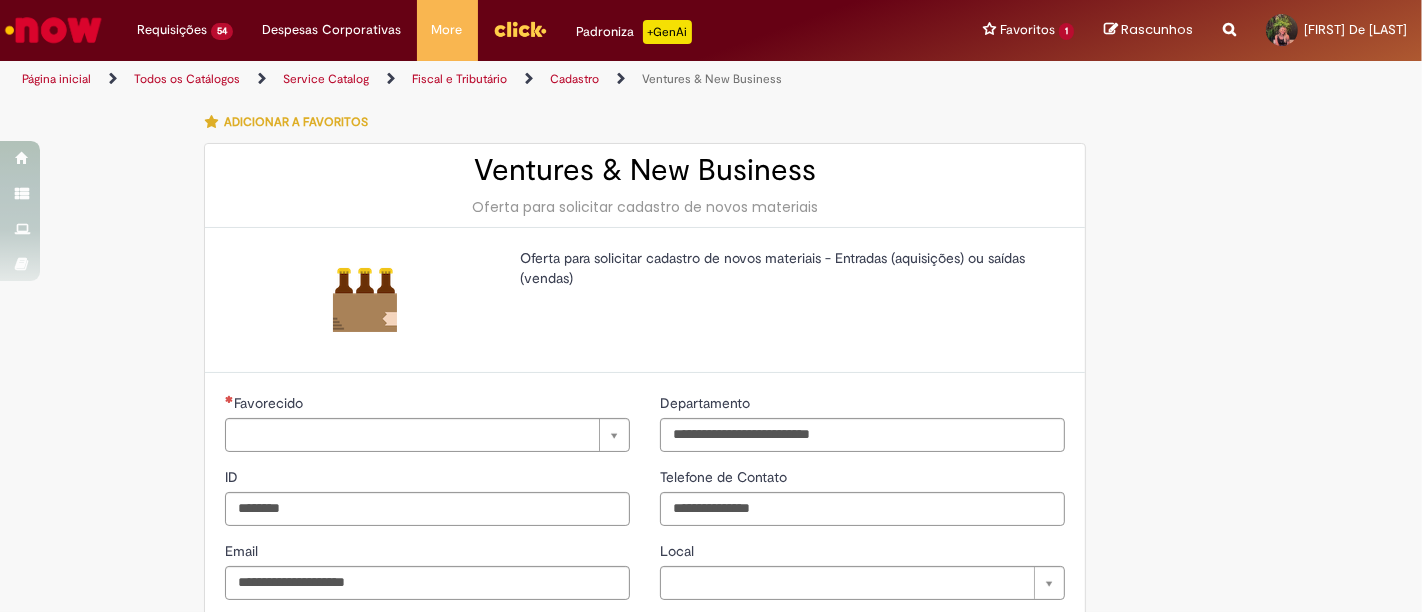 type on "**********" 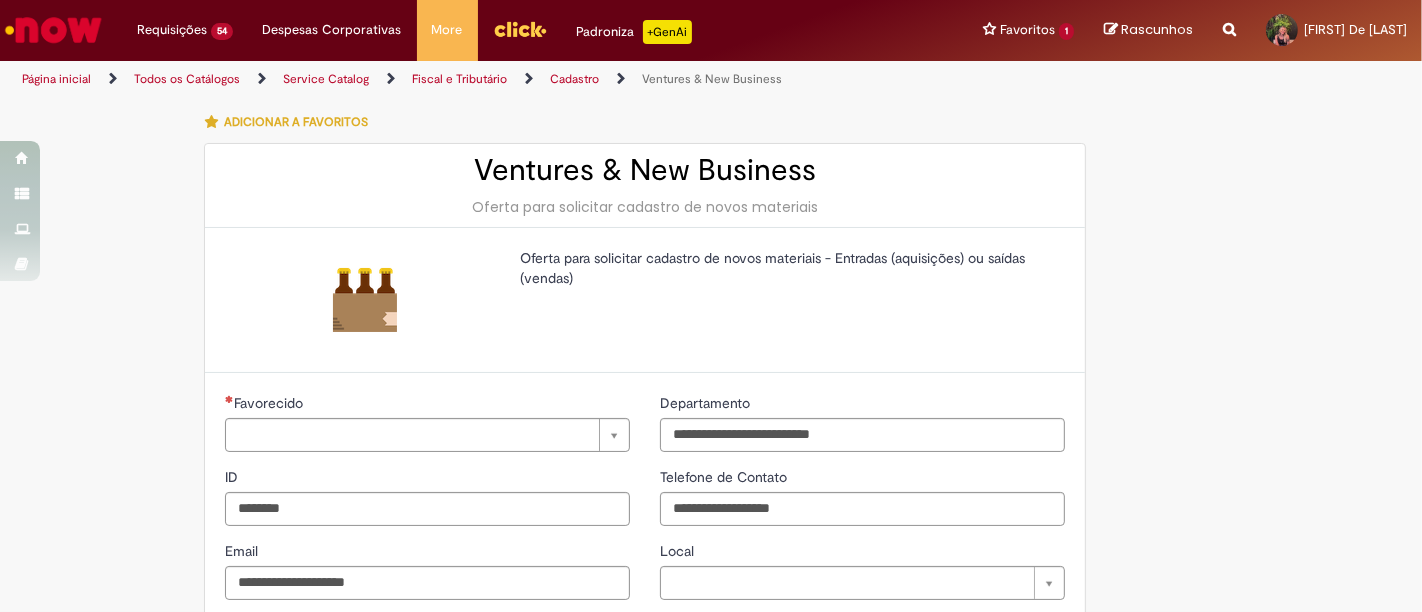 type on "**********" 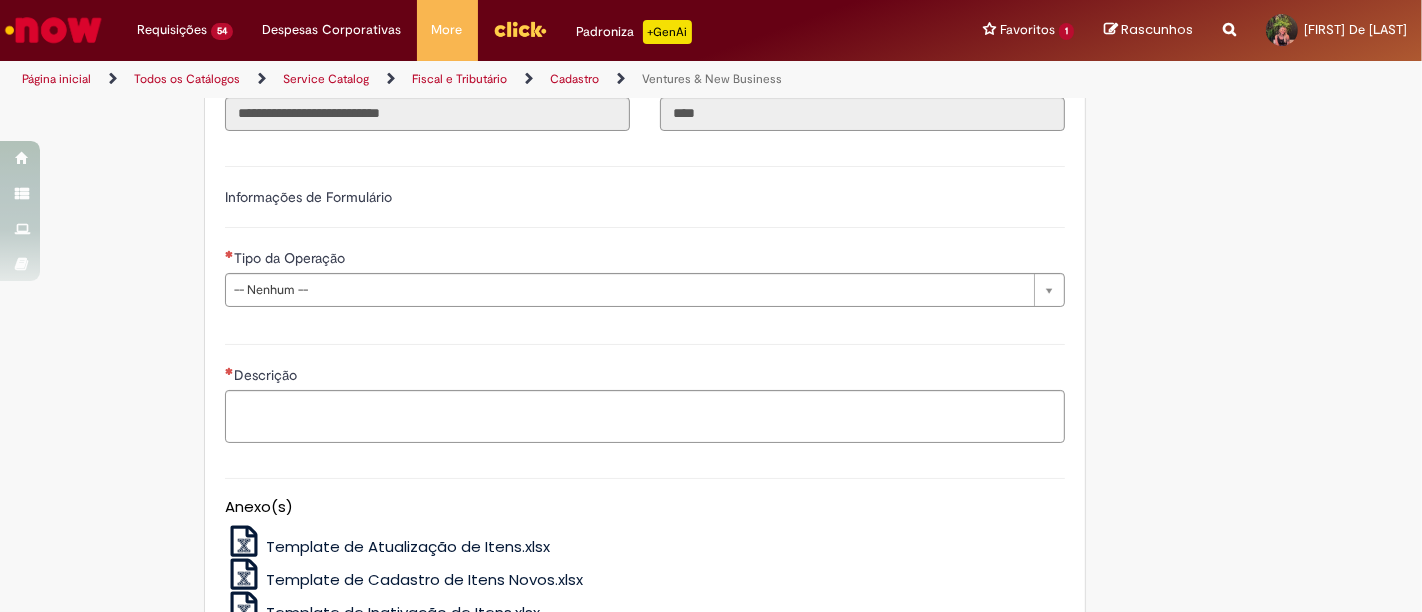 scroll, scrollTop: 555, scrollLeft: 0, axis: vertical 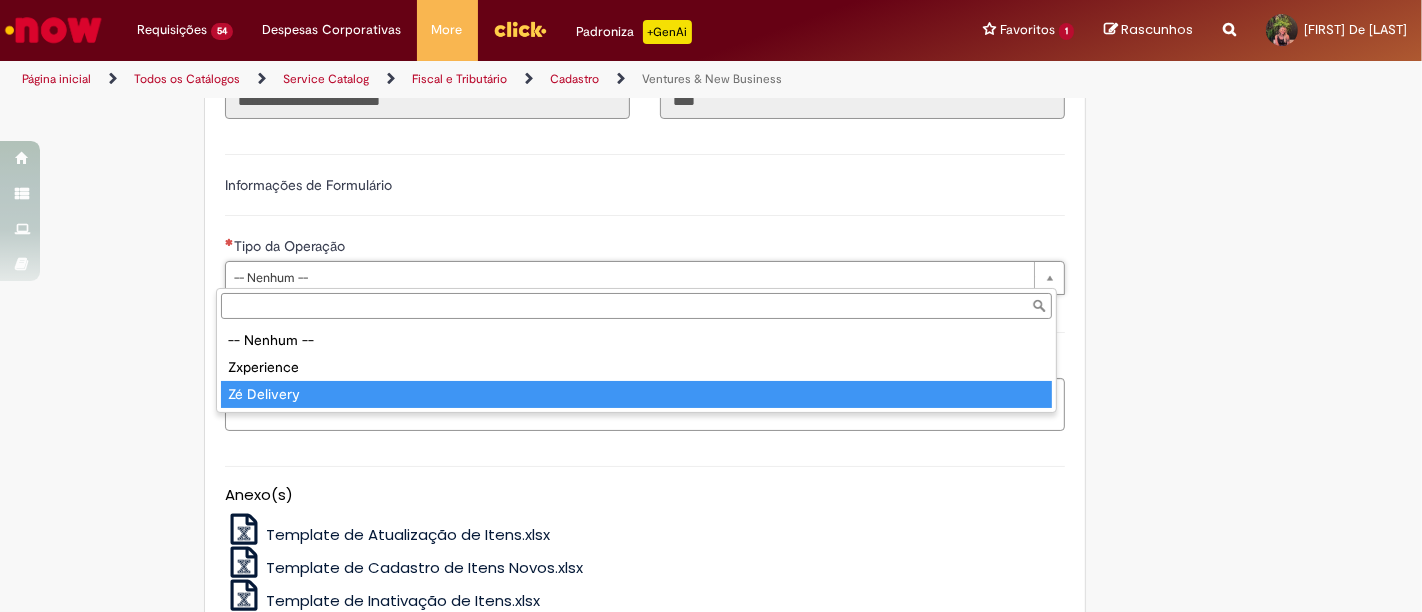 type on "**********" 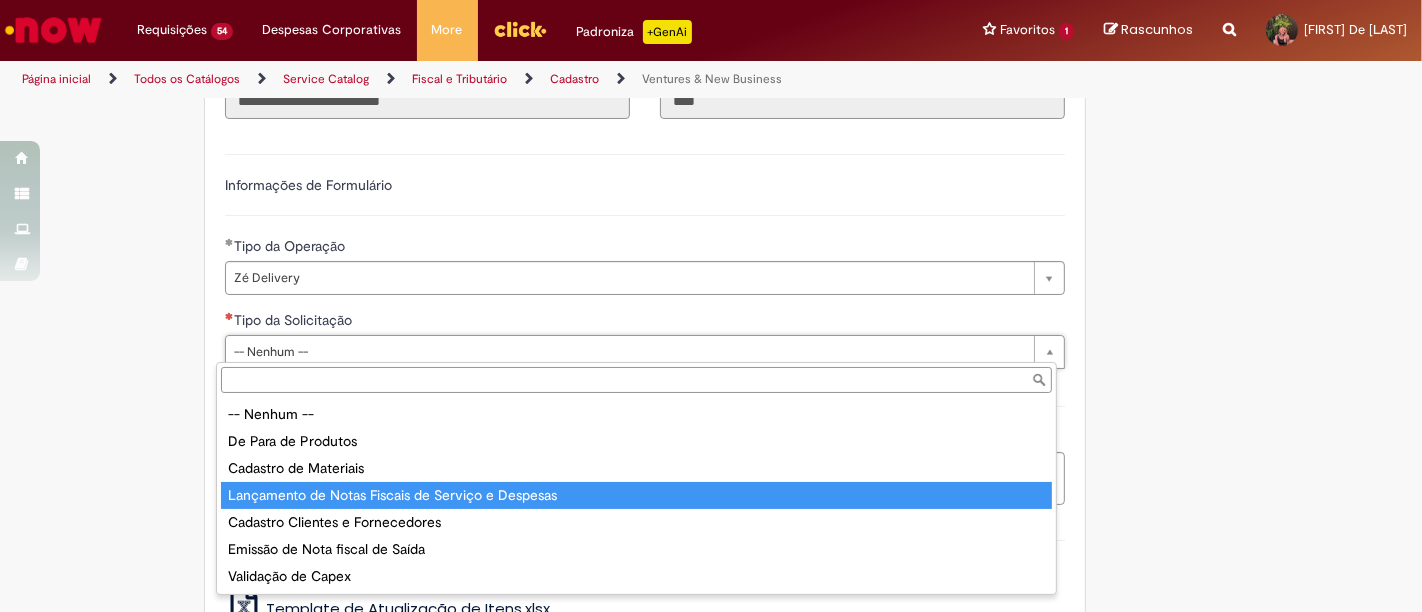 type on "**********" 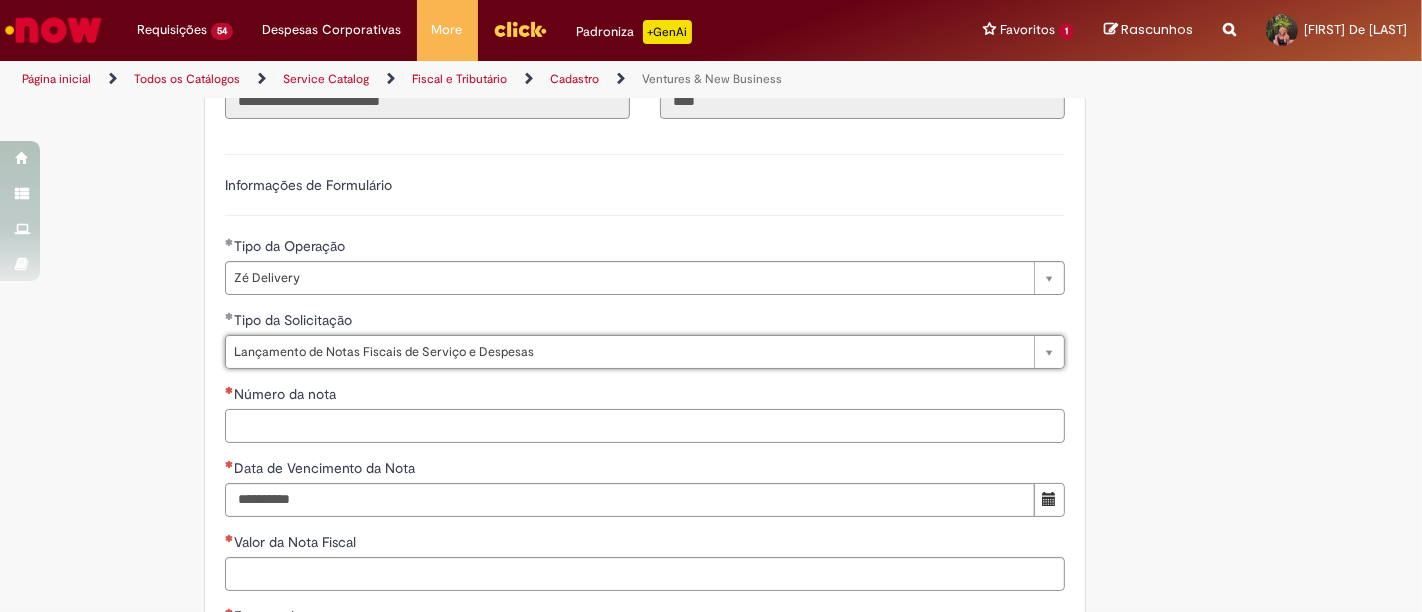 click on "Número da nota" at bounding box center (645, 426) 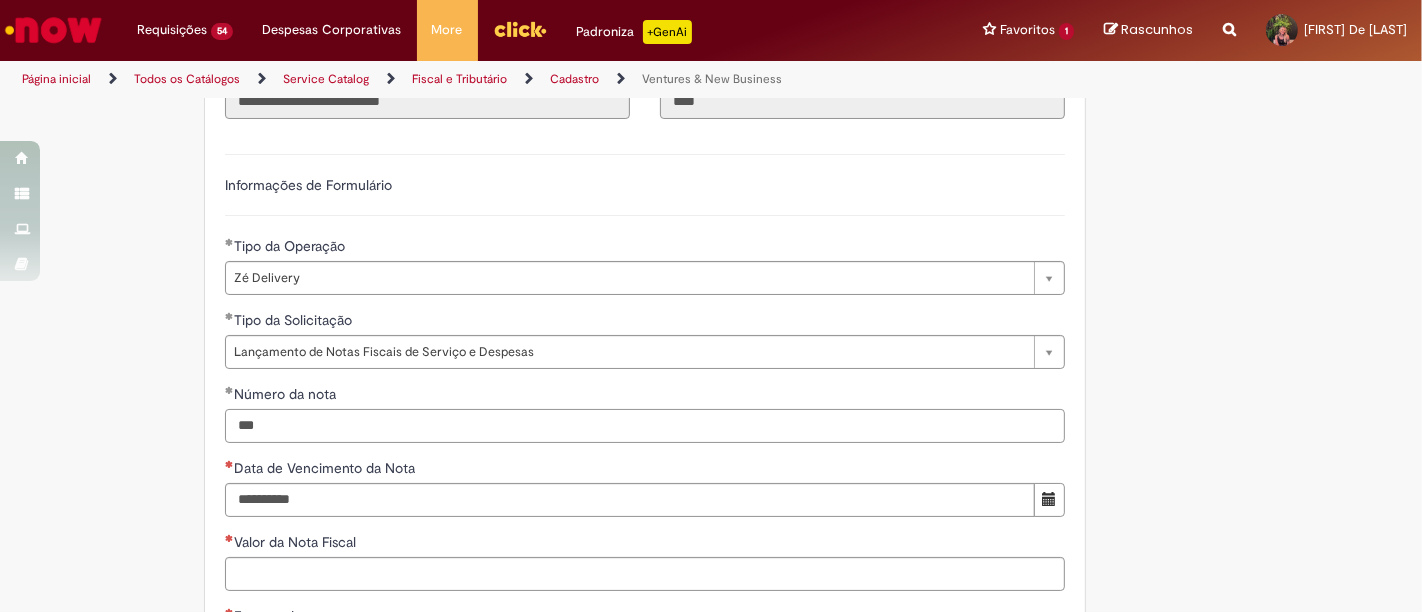 type on "***" 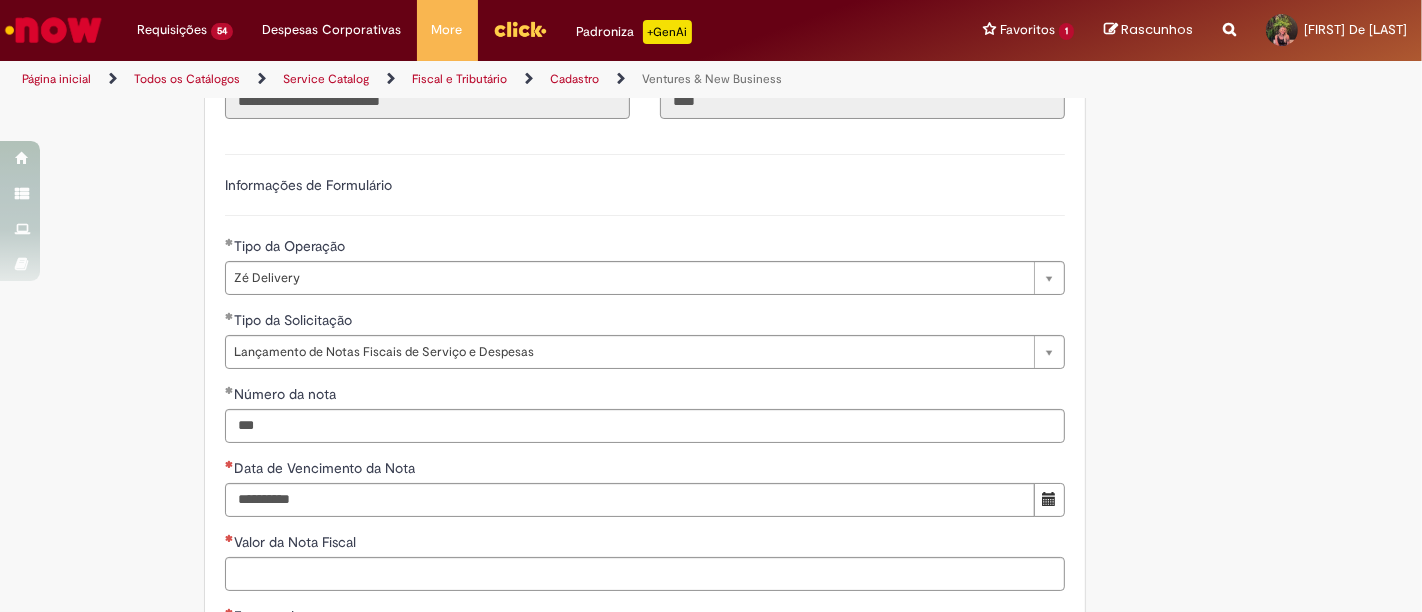 click at bounding box center [1049, 499] 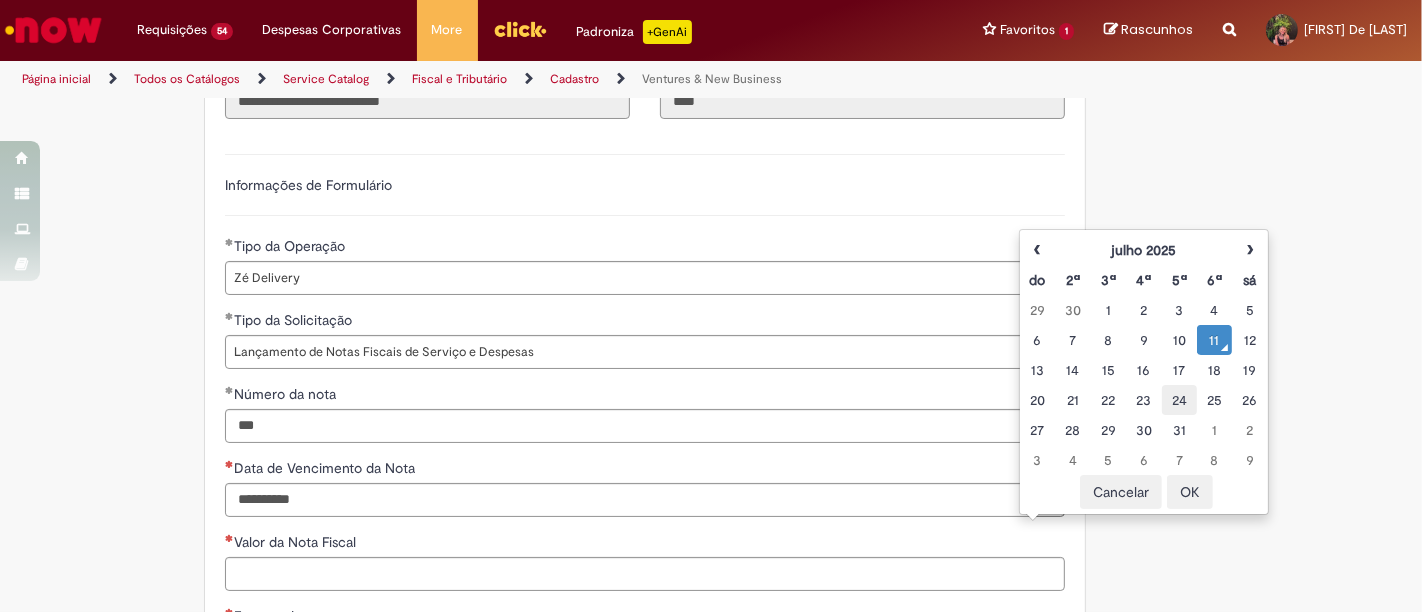 click on "24" at bounding box center [1179, 400] 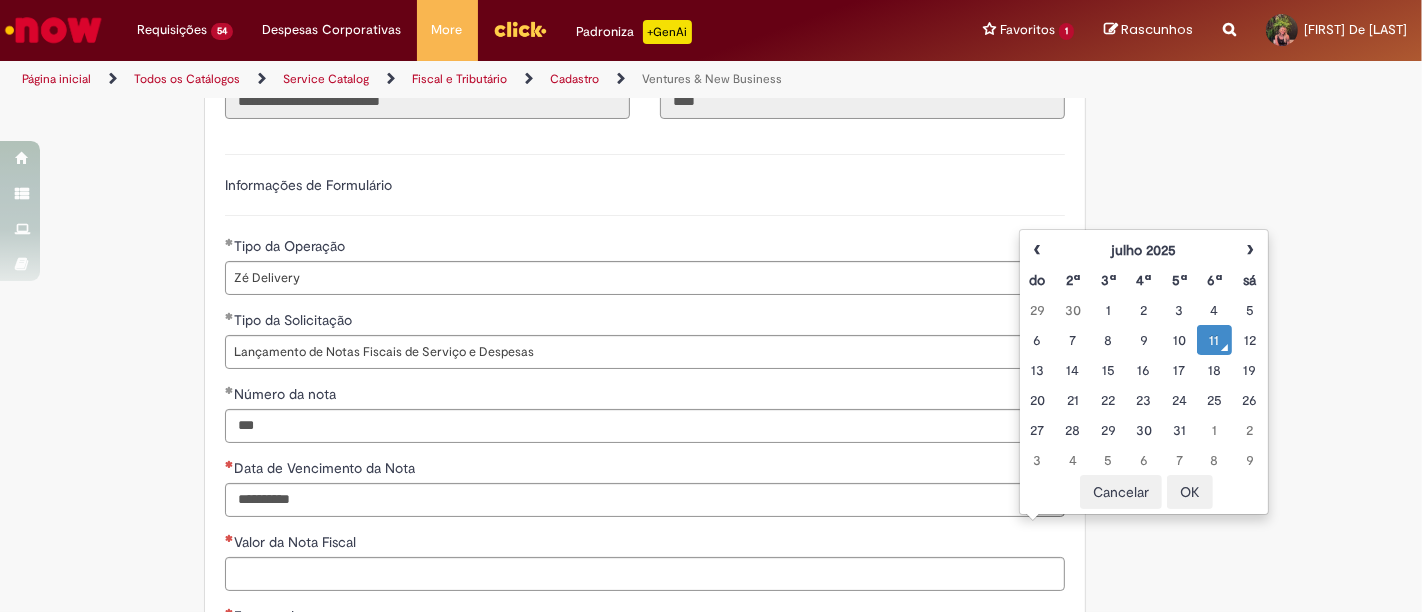 type on "**********" 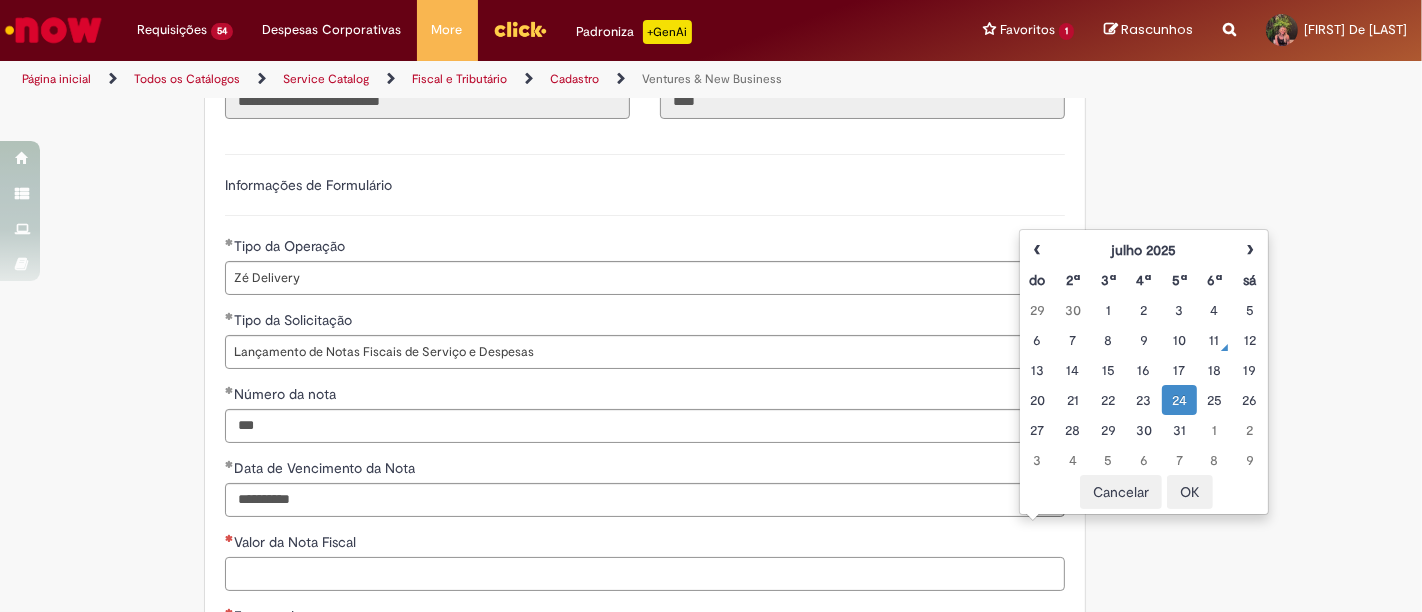 click on "Valor da Nota Fiscal" at bounding box center [645, 574] 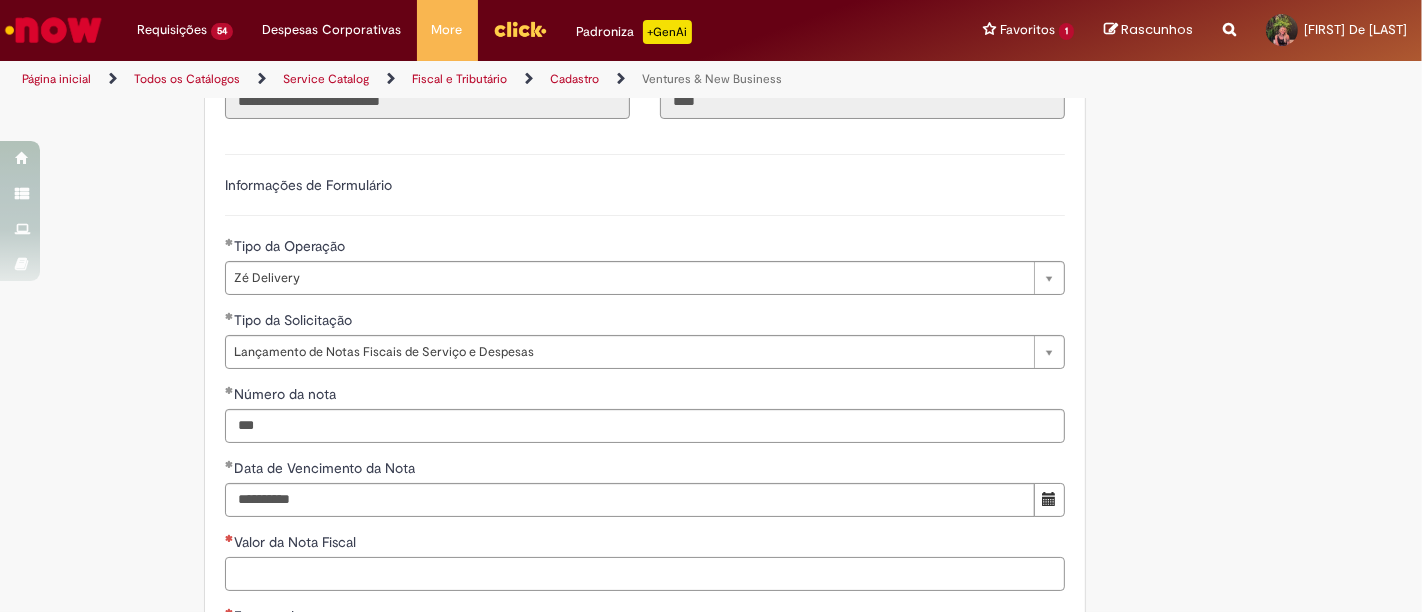 paste on "********" 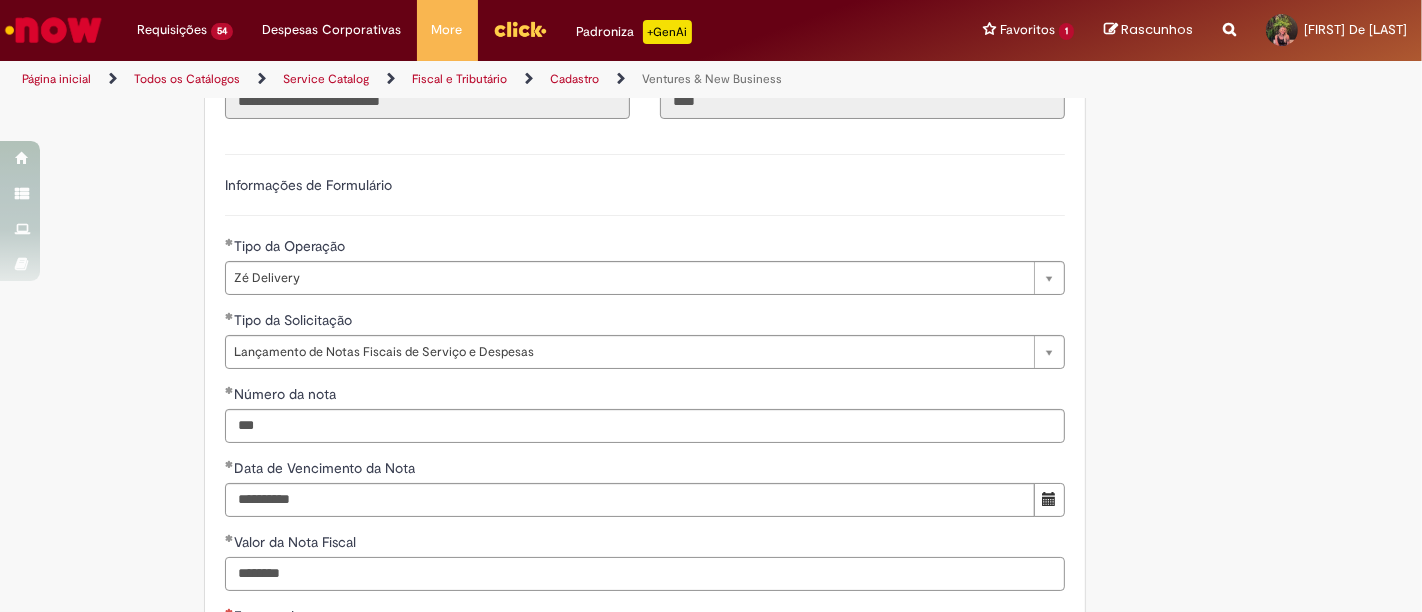 click on "********" at bounding box center (645, 574) 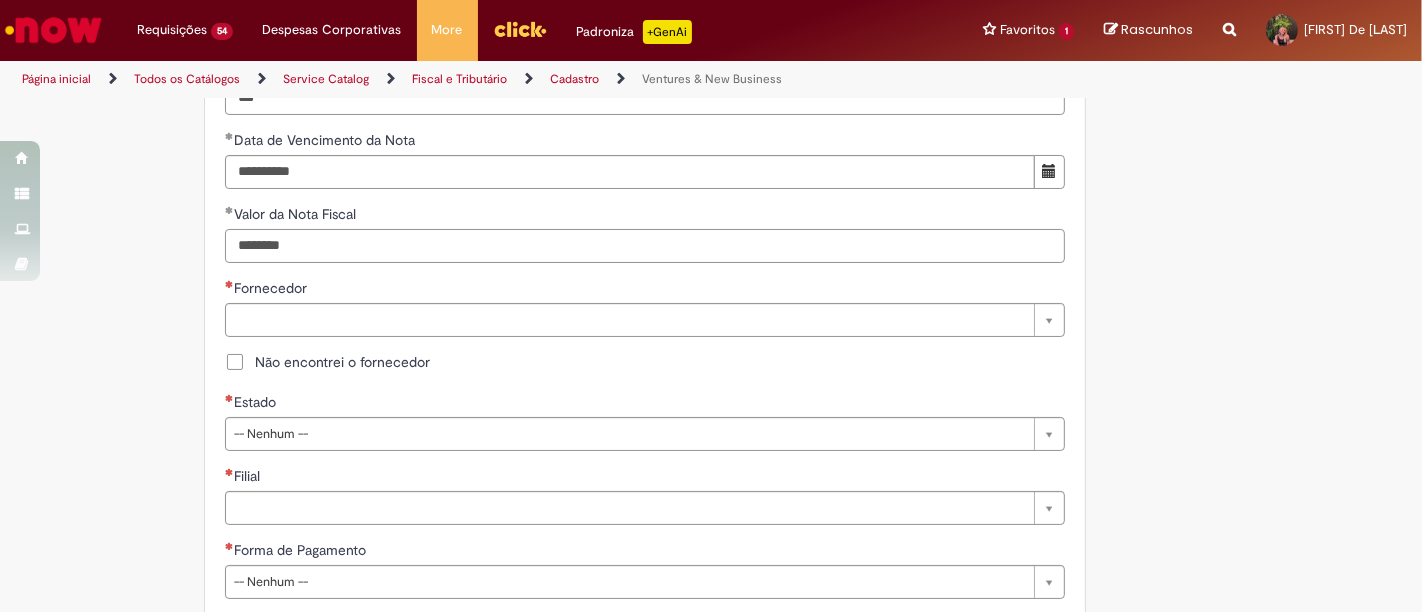 scroll, scrollTop: 888, scrollLeft: 0, axis: vertical 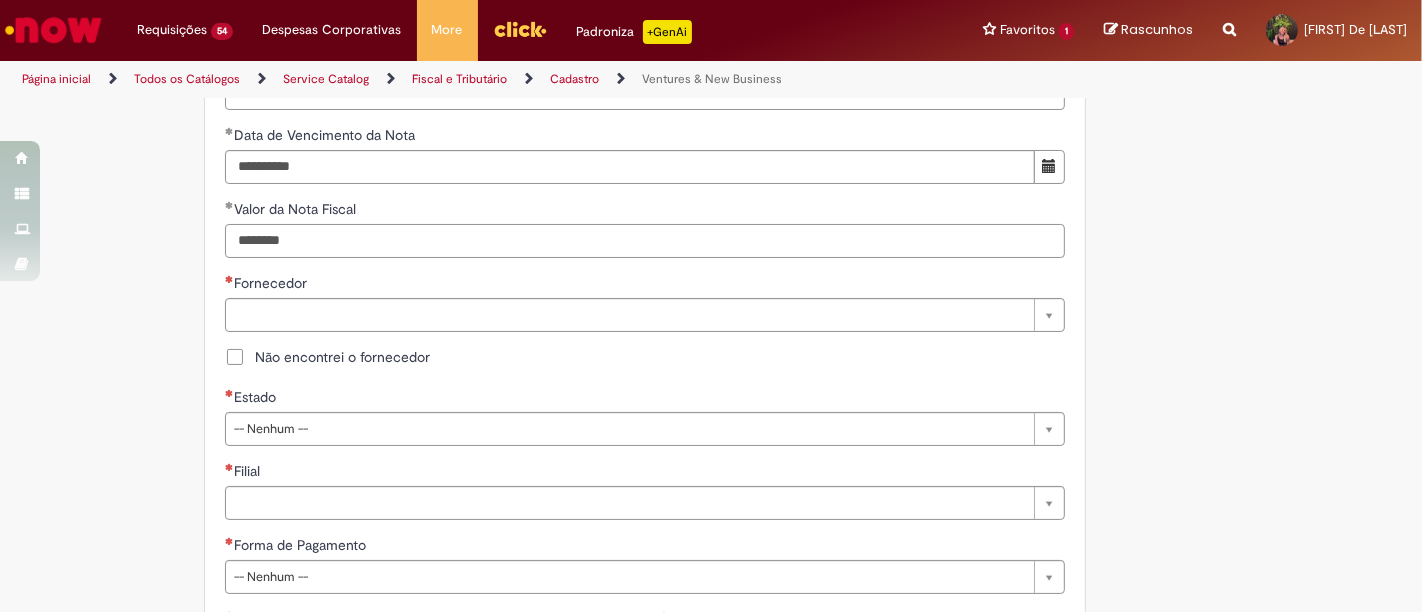 type on "********" 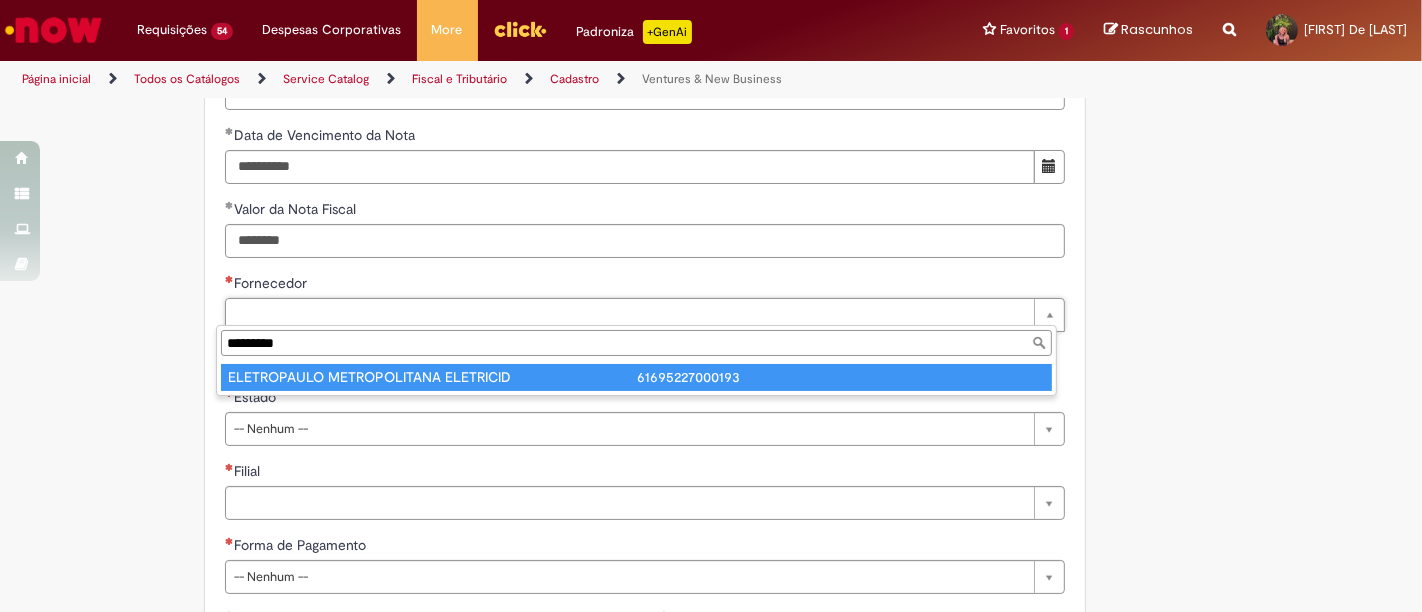 type on "*********" 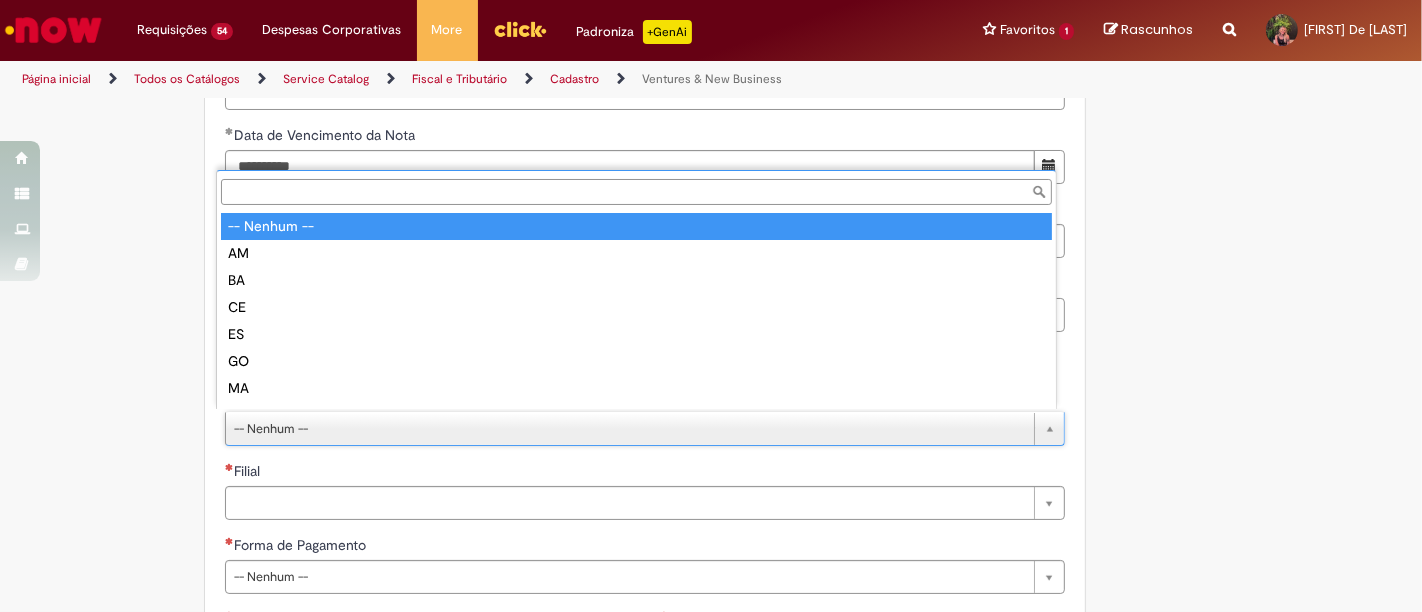 type on "*" 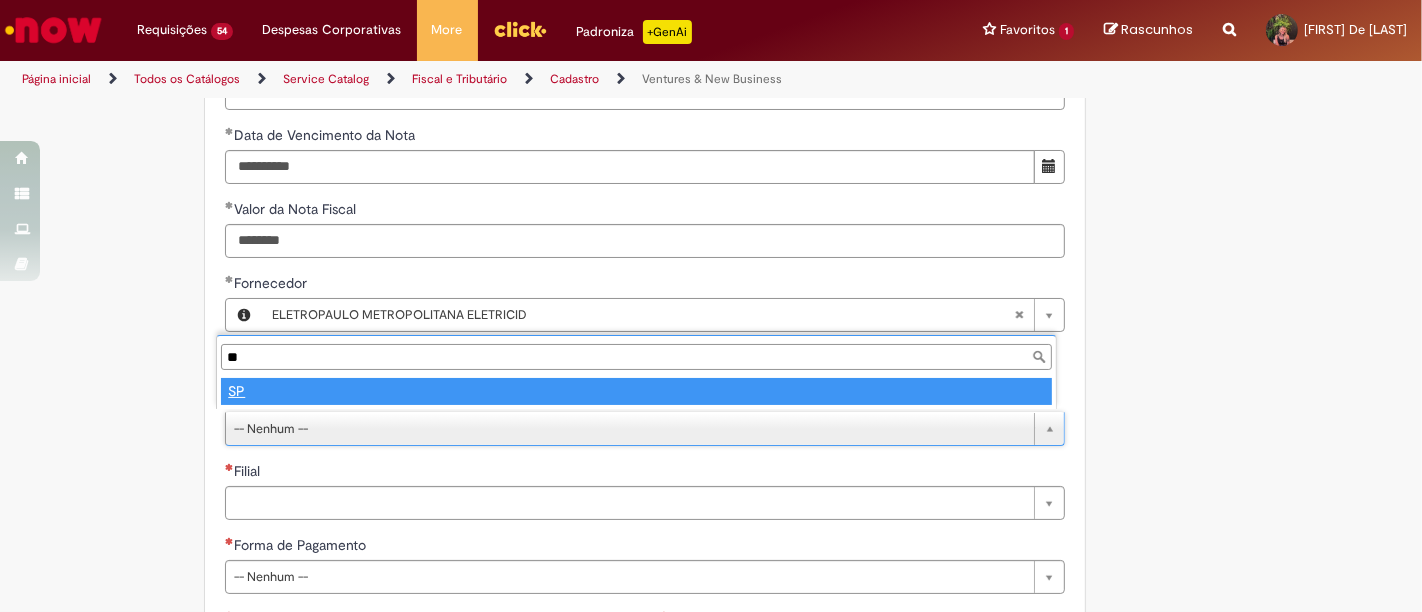 type on "**" 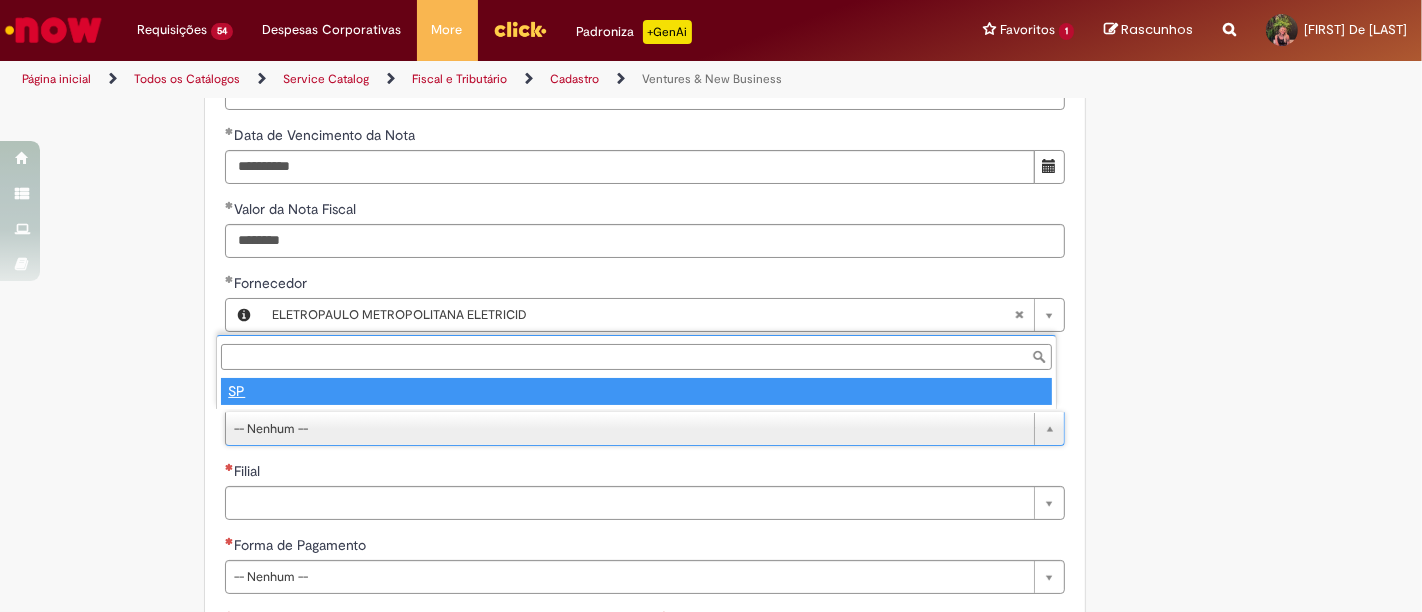 select 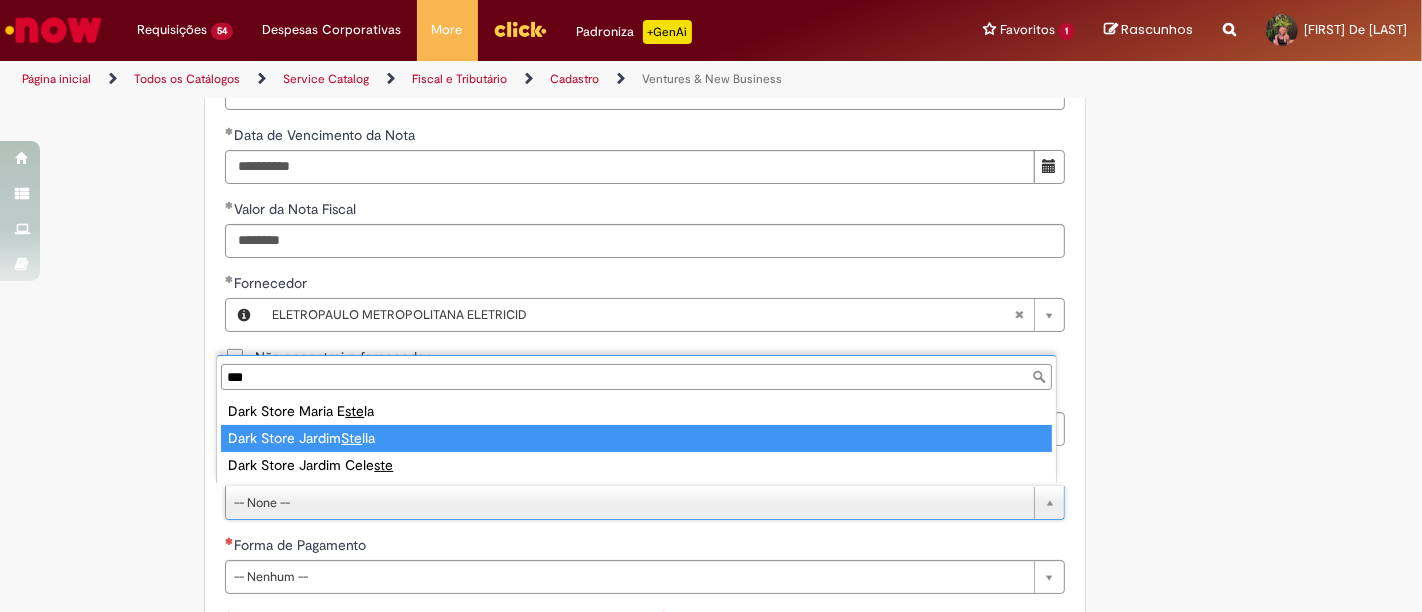 type on "***" 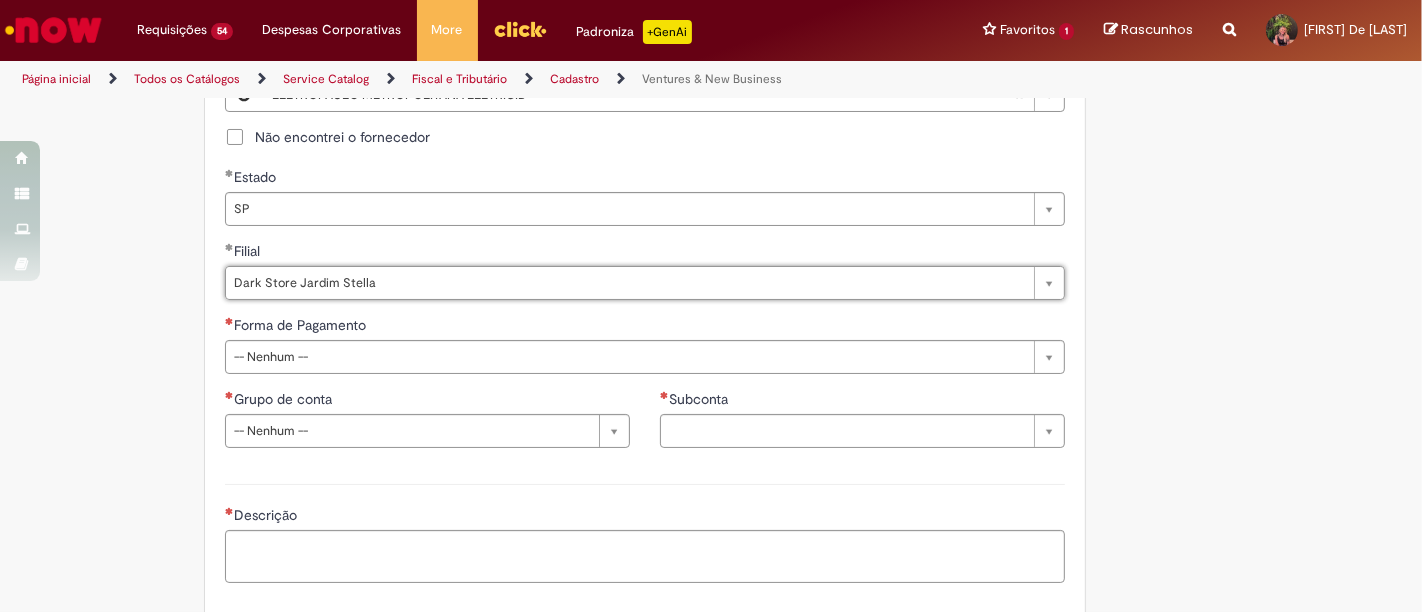scroll, scrollTop: 1111, scrollLeft: 0, axis: vertical 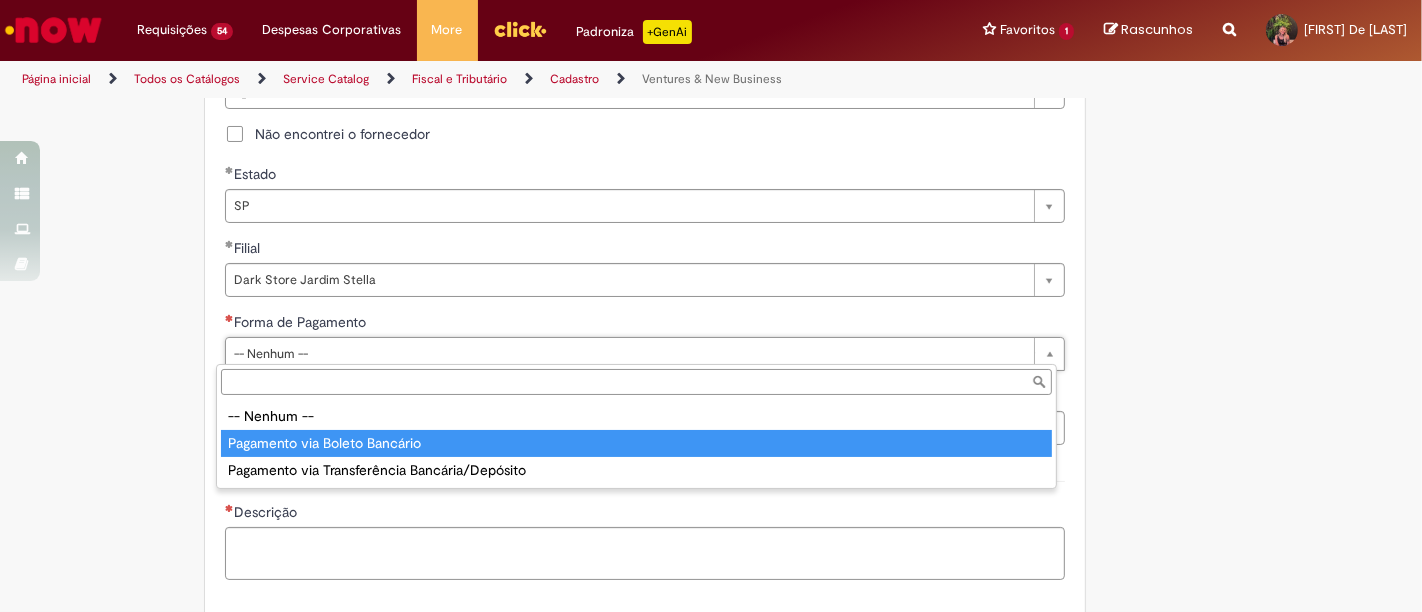 type on "**********" 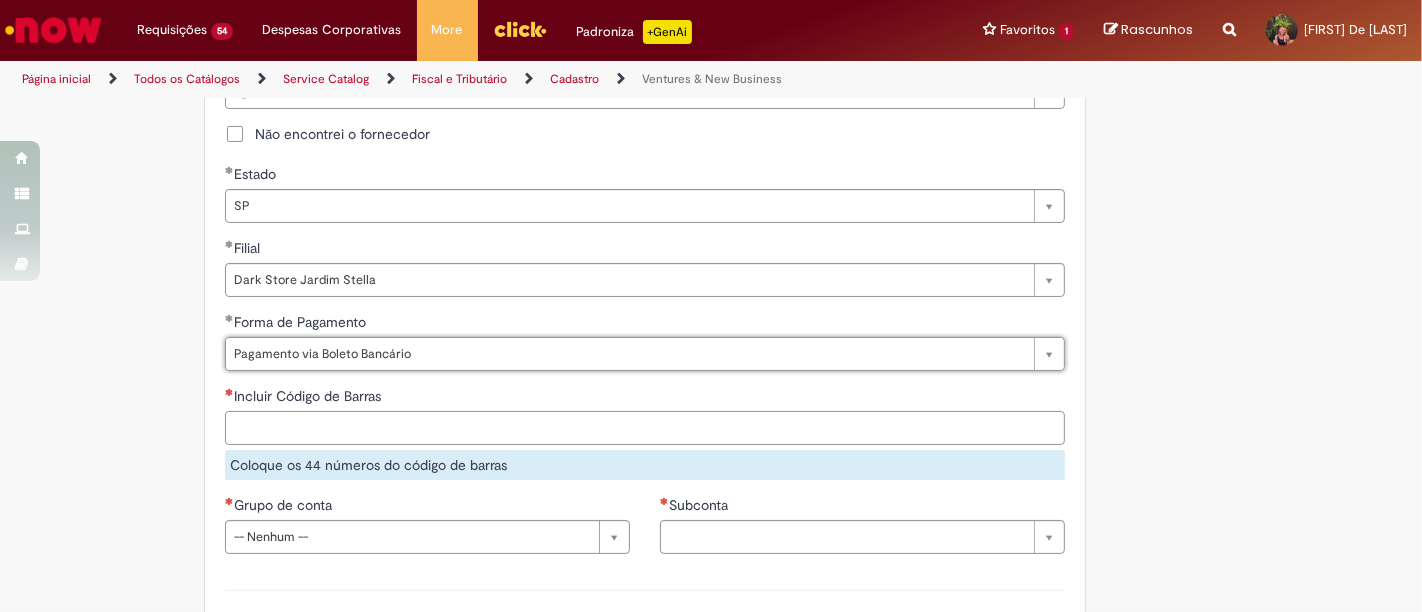 click on "Incluir Código de Barras" at bounding box center [645, 428] 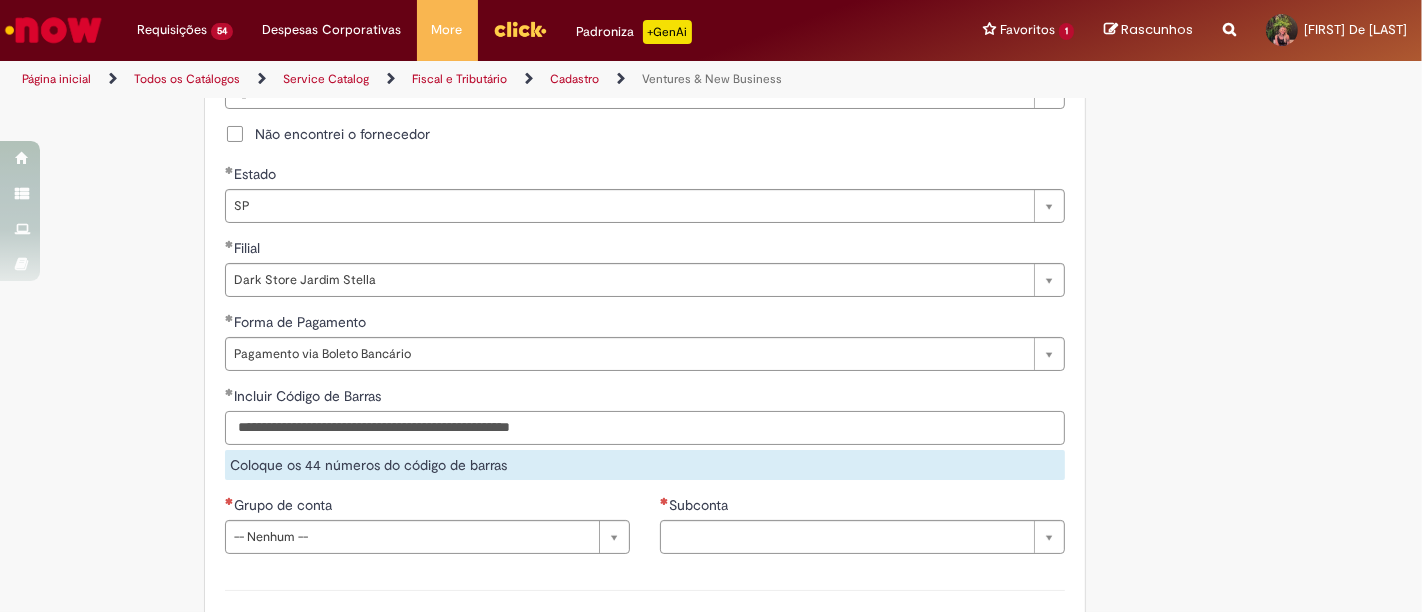 type on "**********" 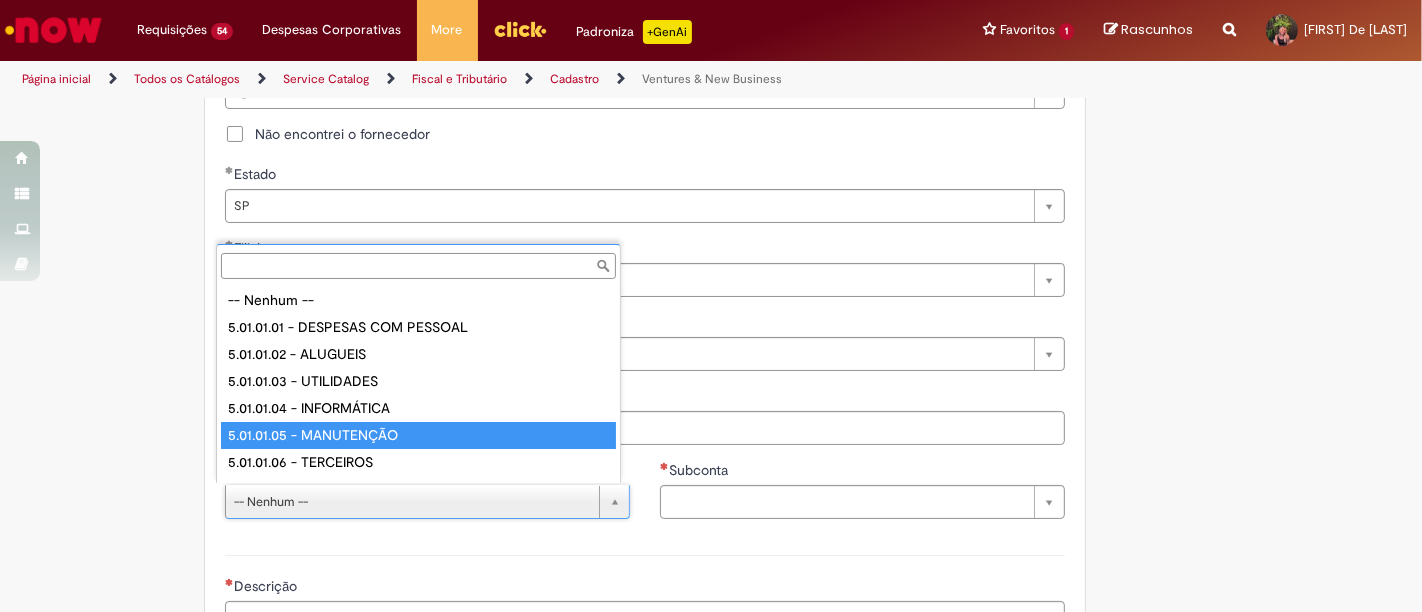 scroll, scrollTop: 16, scrollLeft: 0, axis: vertical 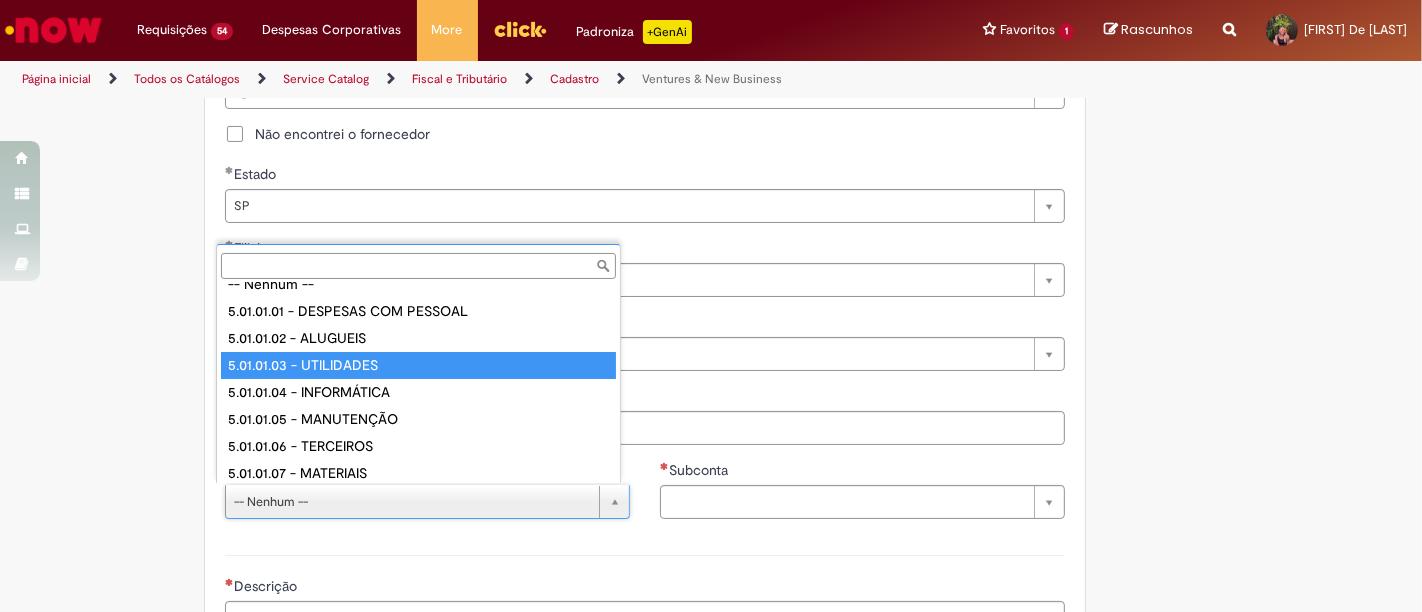 type on "**********" 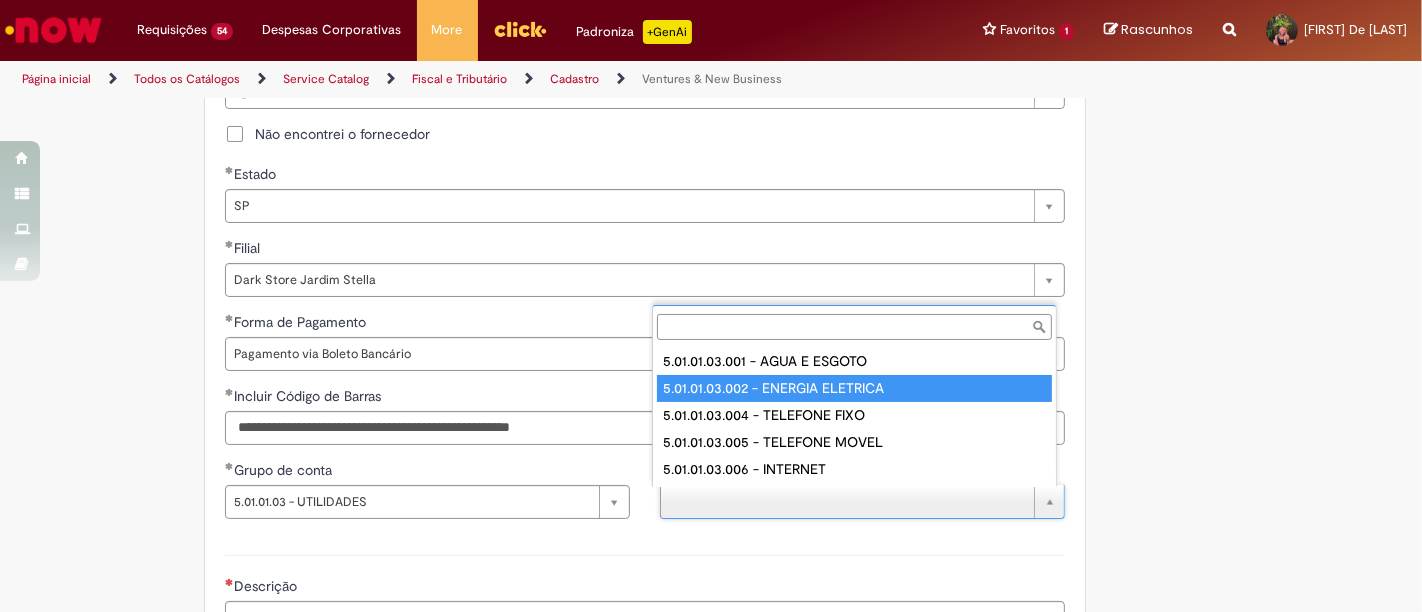 type on "**********" 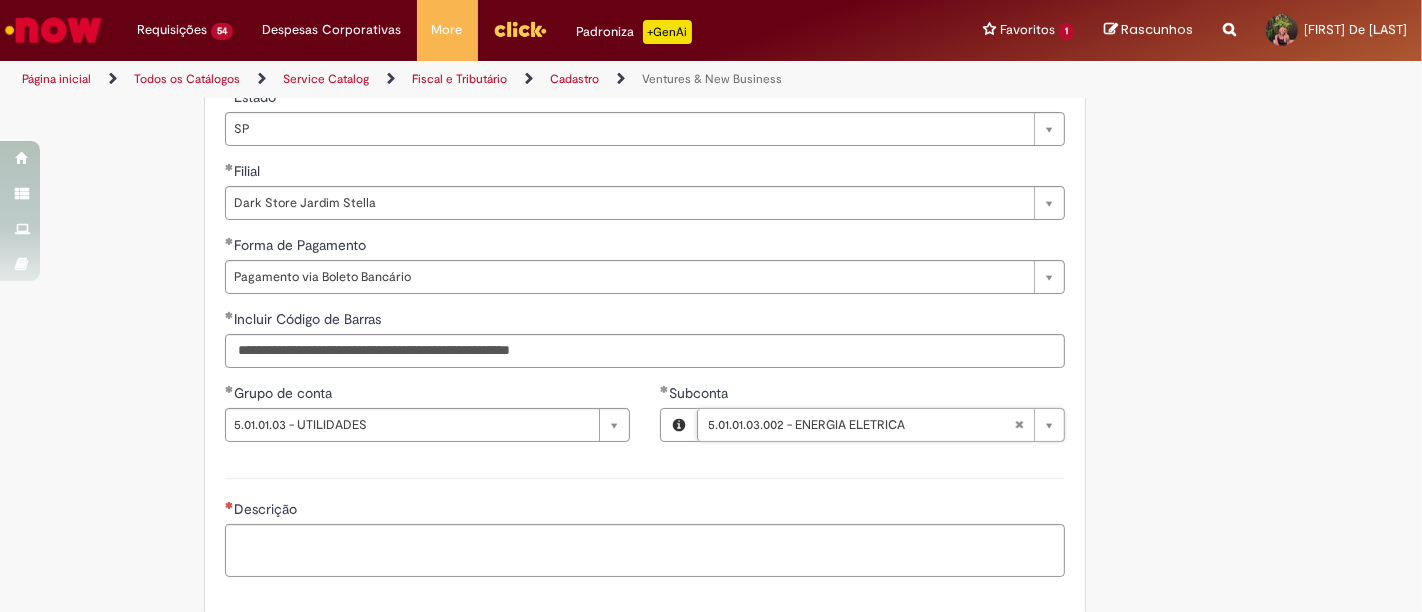 scroll, scrollTop: 1222, scrollLeft: 0, axis: vertical 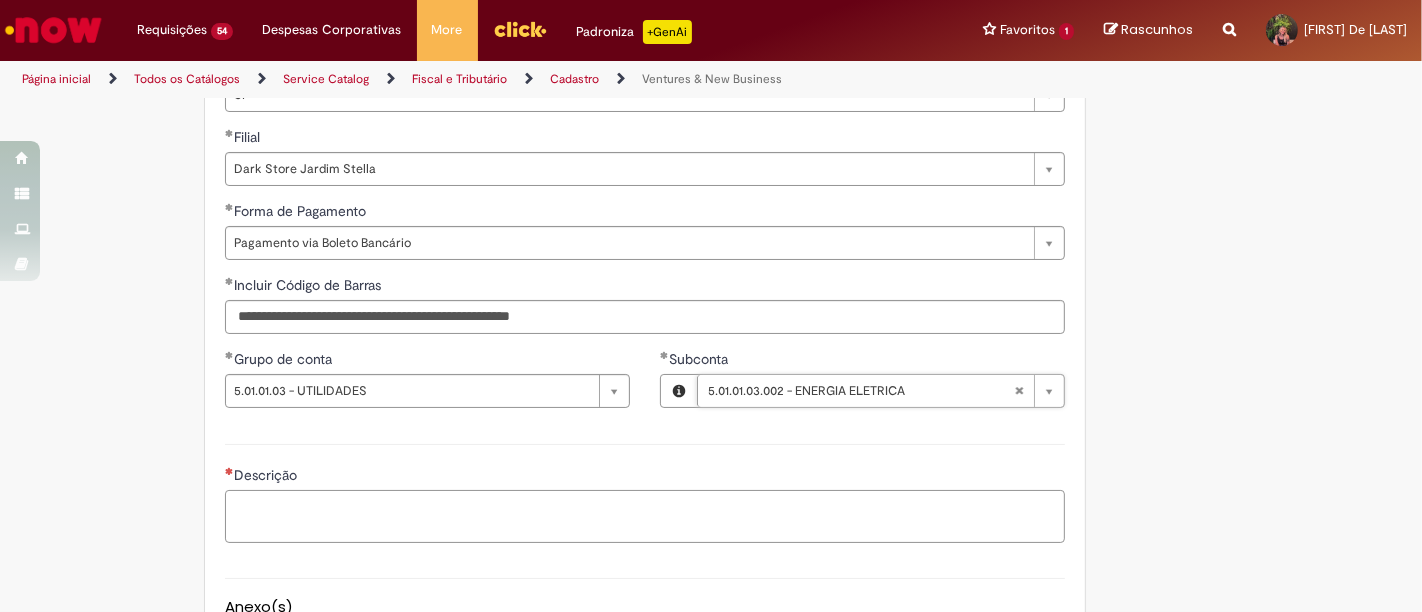 click on "Descrição" at bounding box center [645, 516] 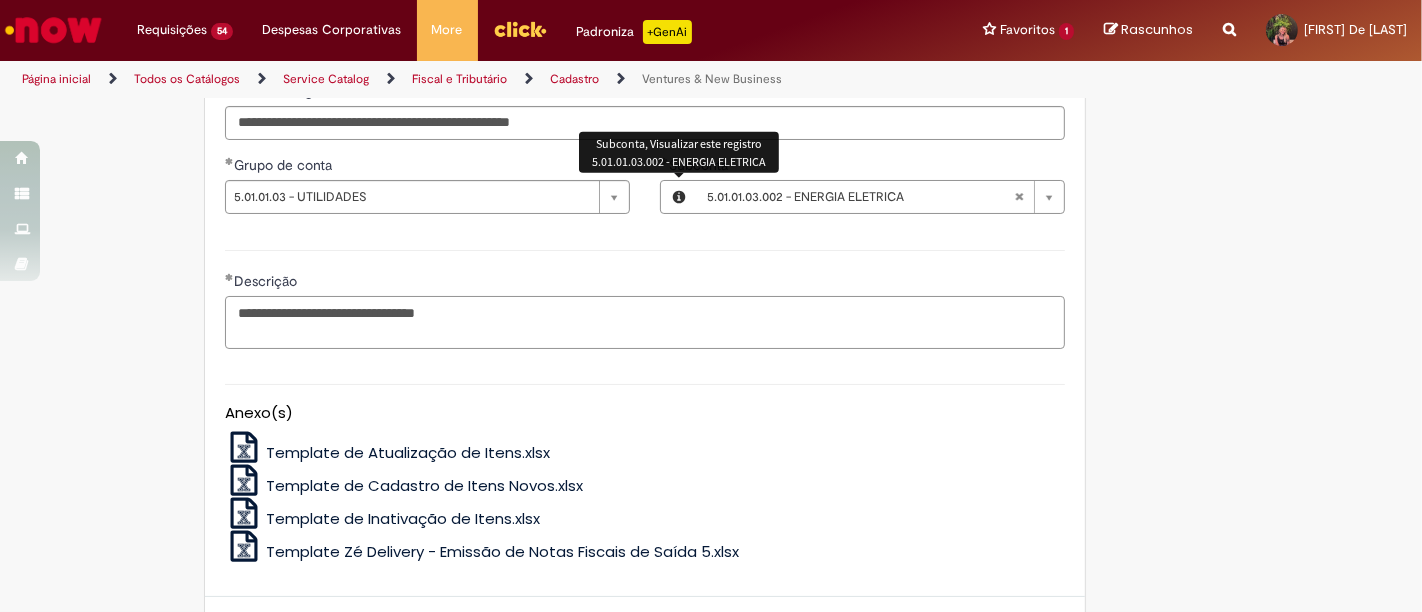 scroll, scrollTop: 1583, scrollLeft: 0, axis: vertical 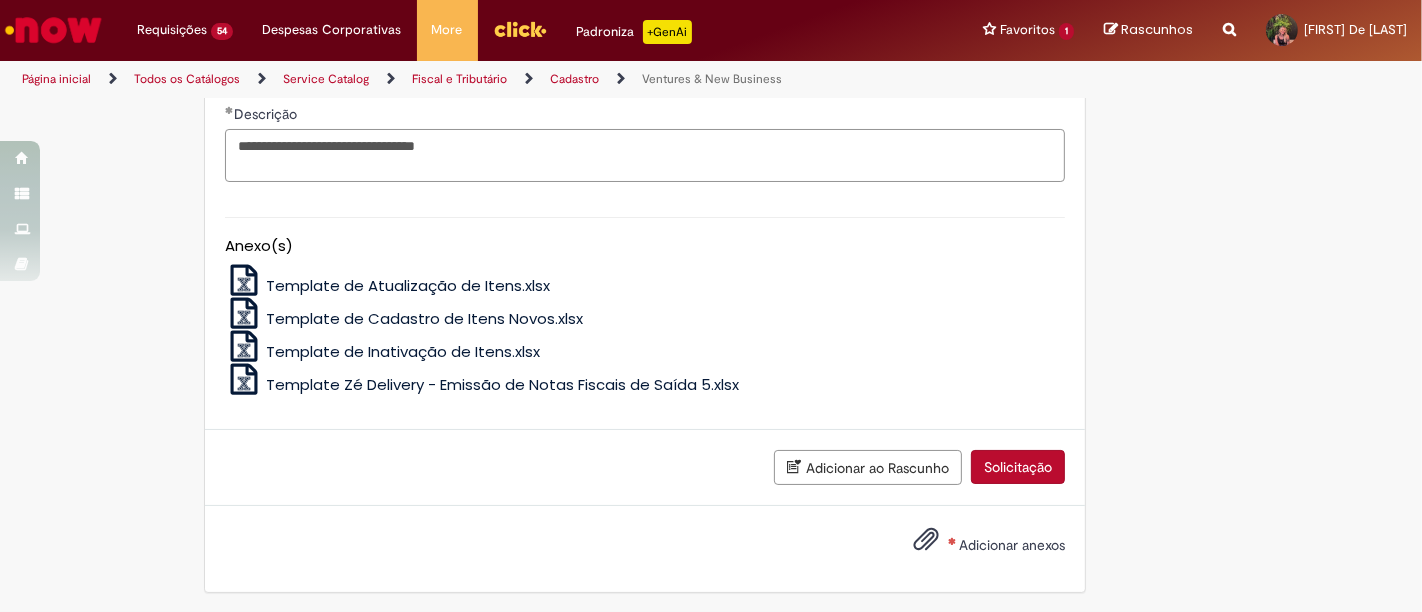 type on "**********" 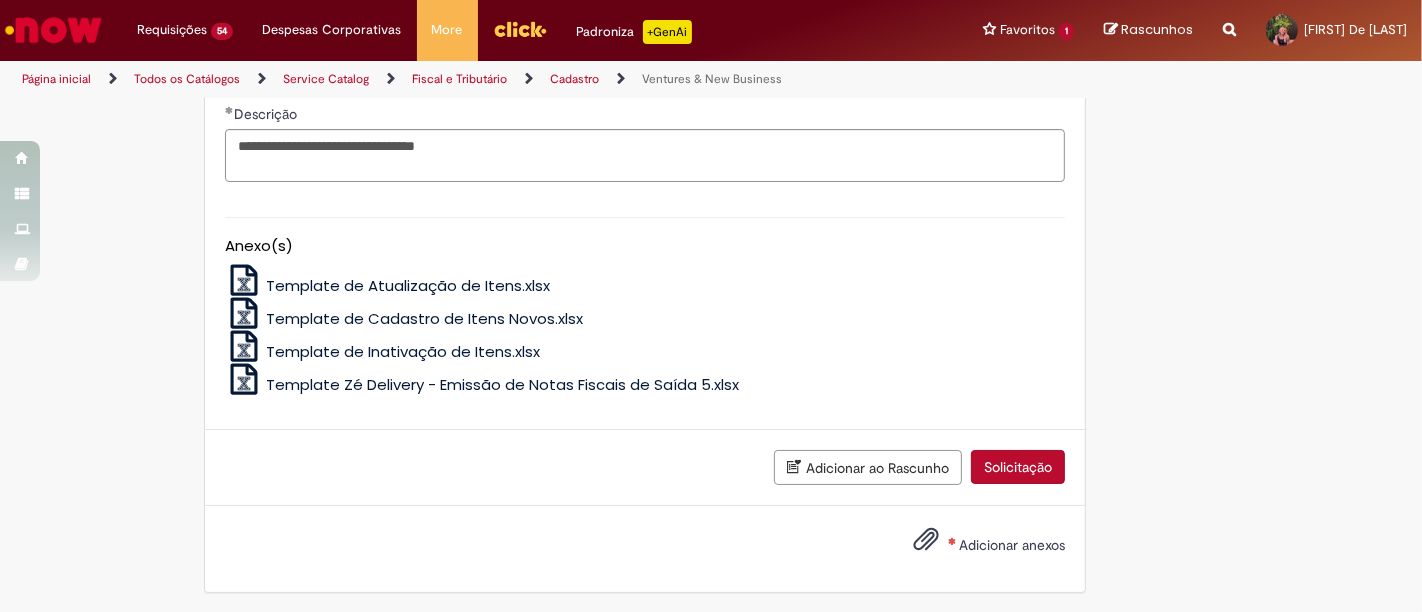 click on "Adicionar anexos" at bounding box center [645, 549] 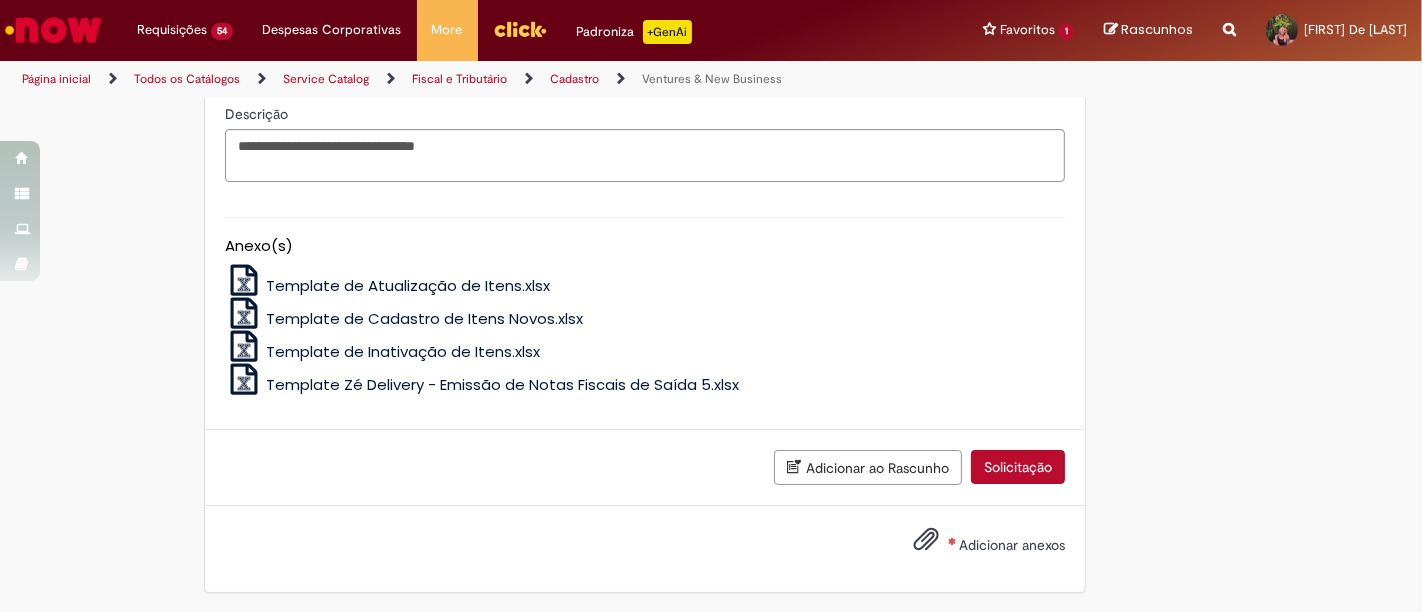 click on "Adicionar anexos" at bounding box center (1012, 545) 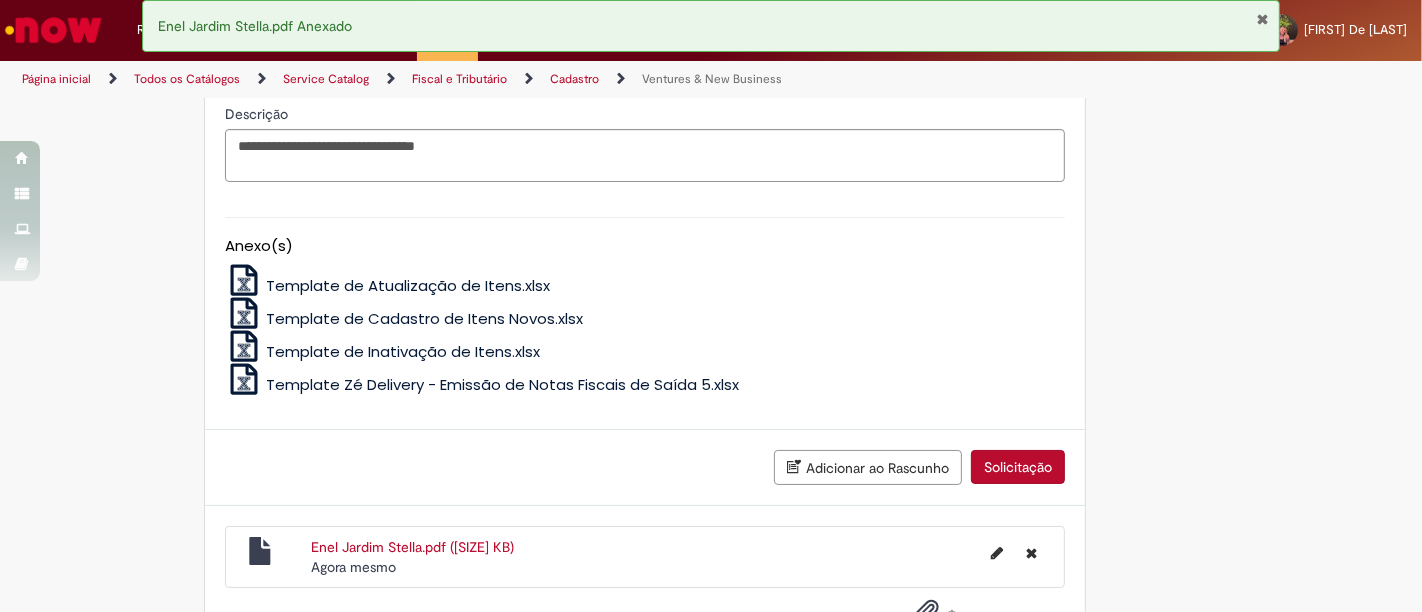 click on "Solicitação" at bounding box center (1018, 467) 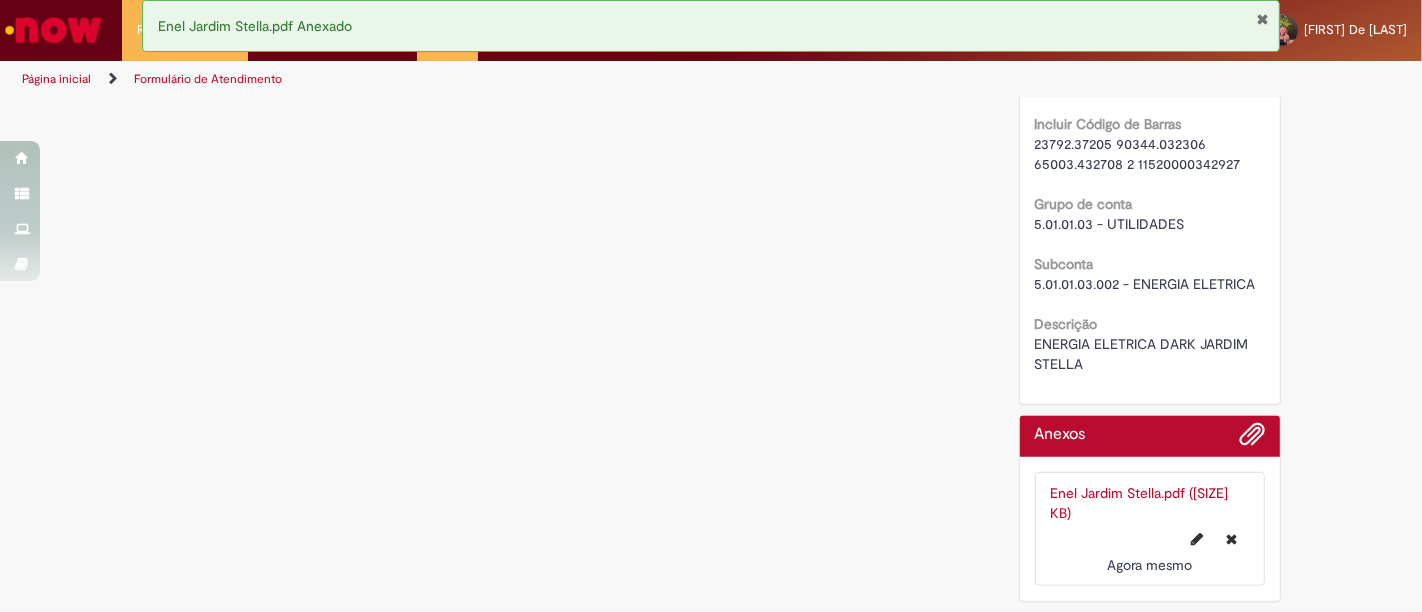 scroll, scrollTop: 0, scrollLeft: 0, axis: both 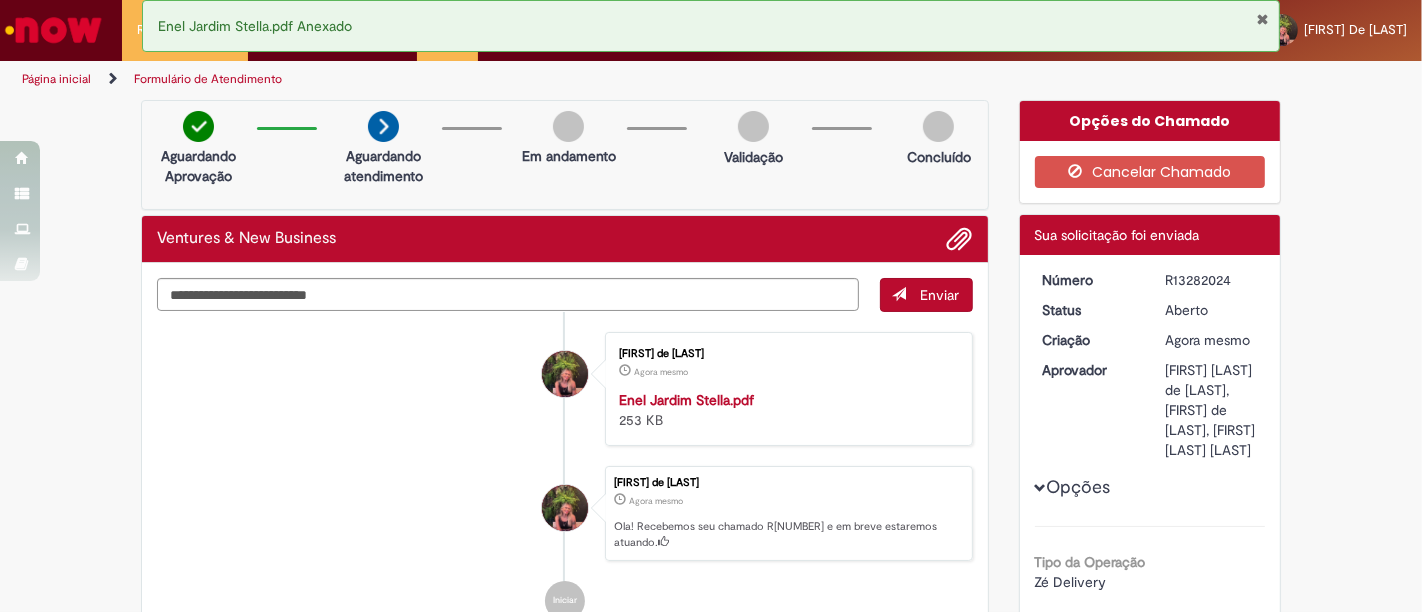 click on "R13282024" at bounding box center [1211, 280] 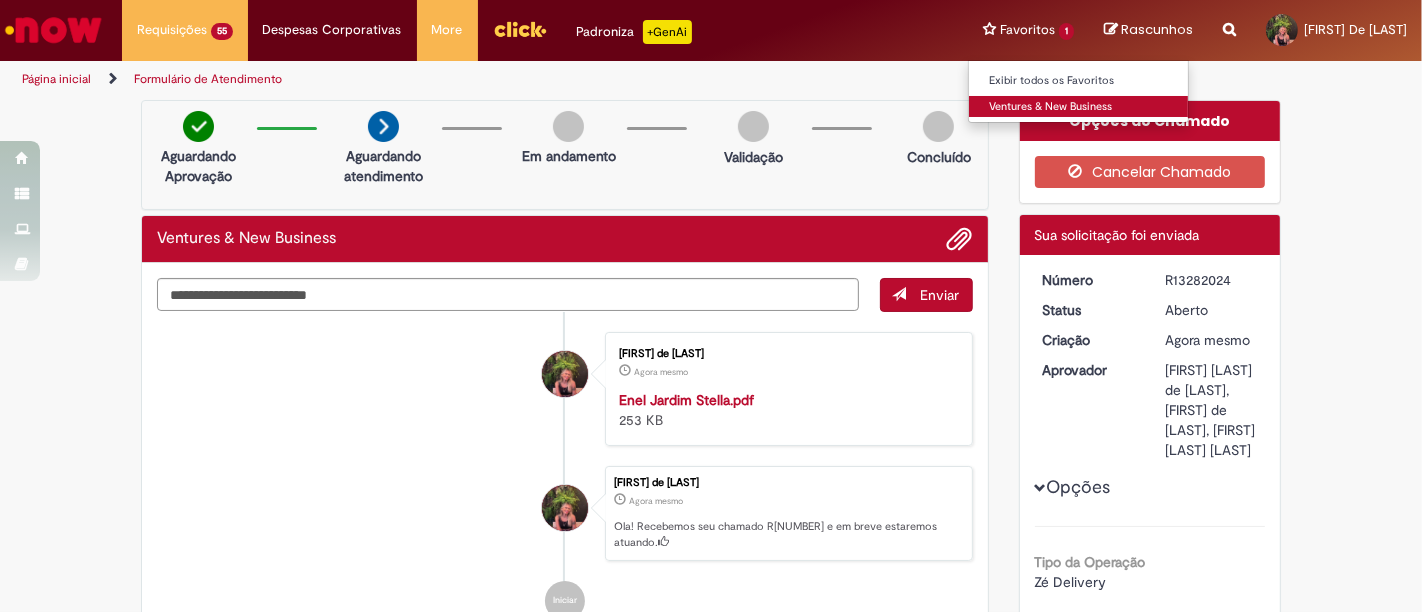 click on "Ventures & New Business" at bounding box center [1079, 107] 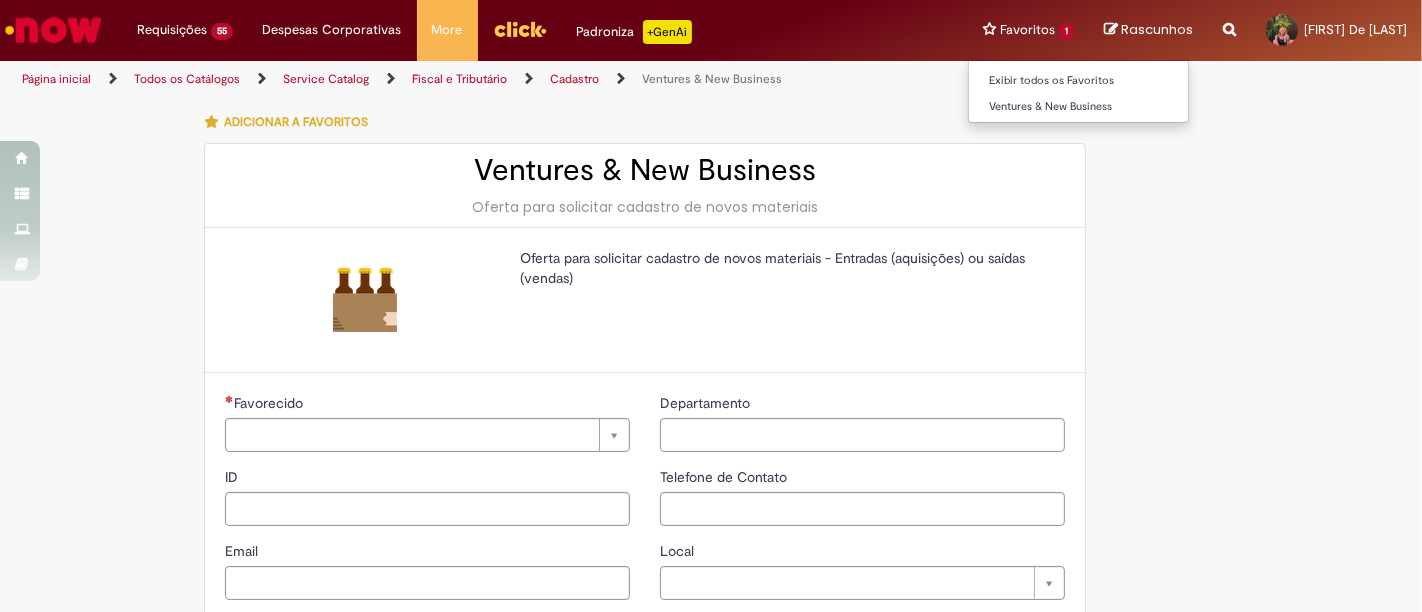 type on "********" 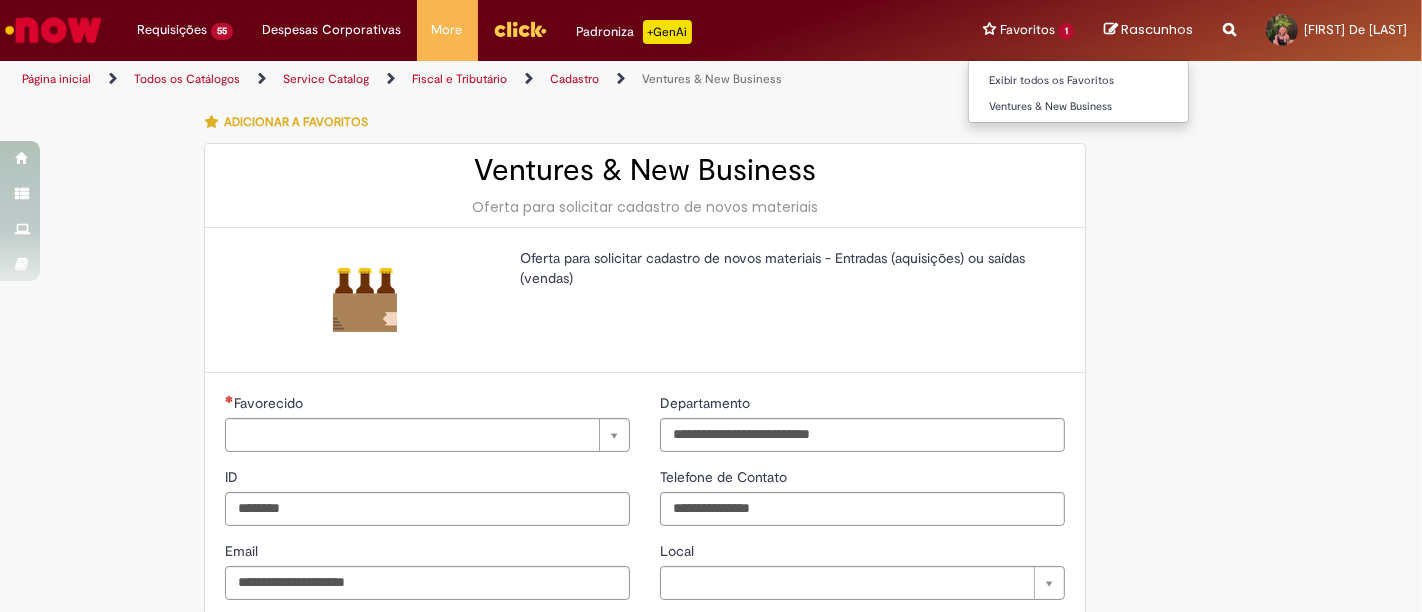 type on "**********" 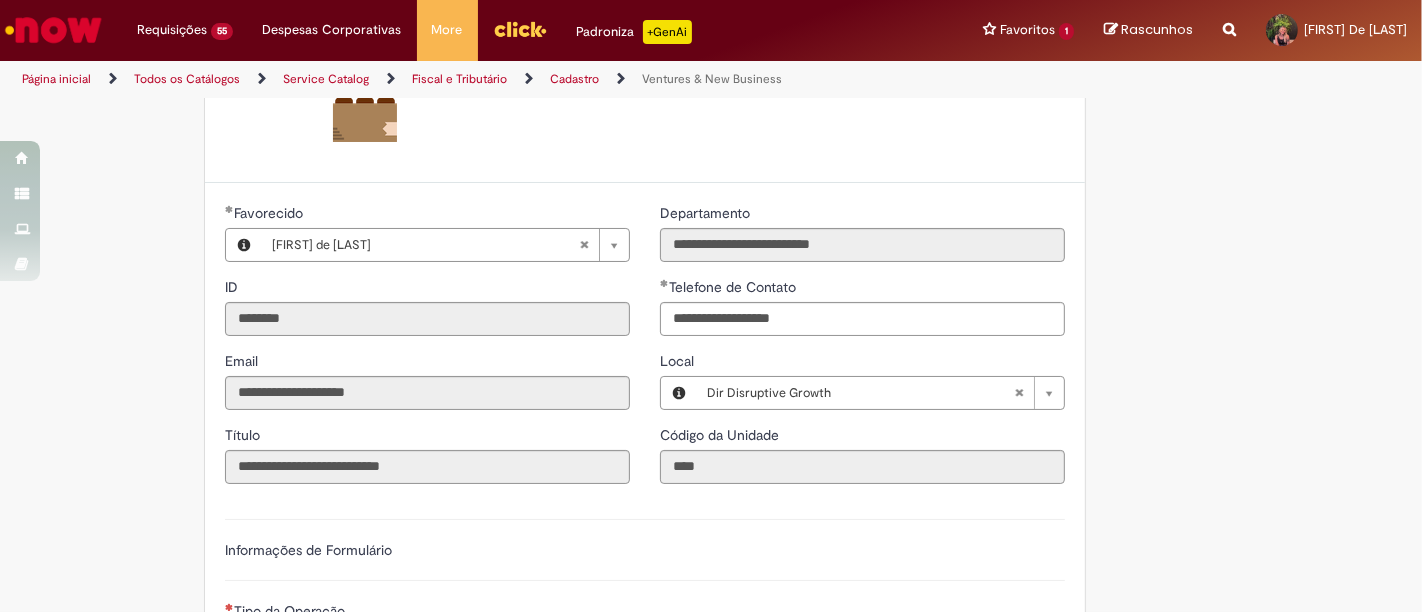 scroll, scrollTop: 333, scrollLeft: 0, axis: vertical 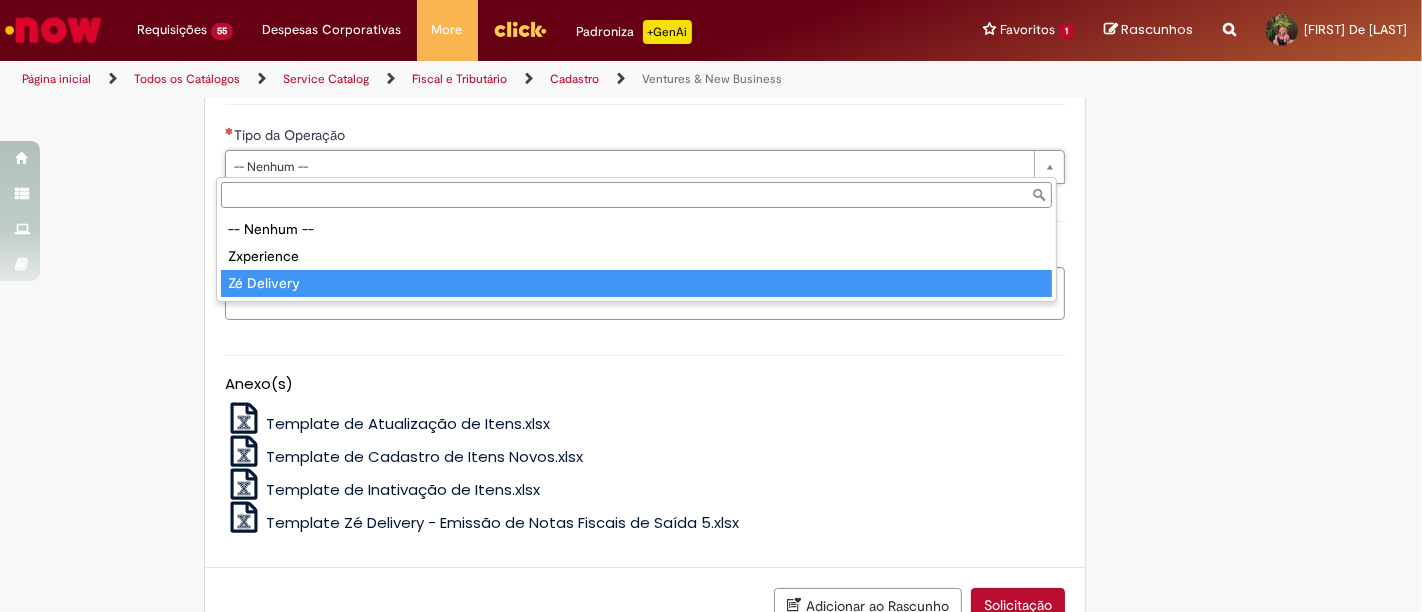type on "**********" 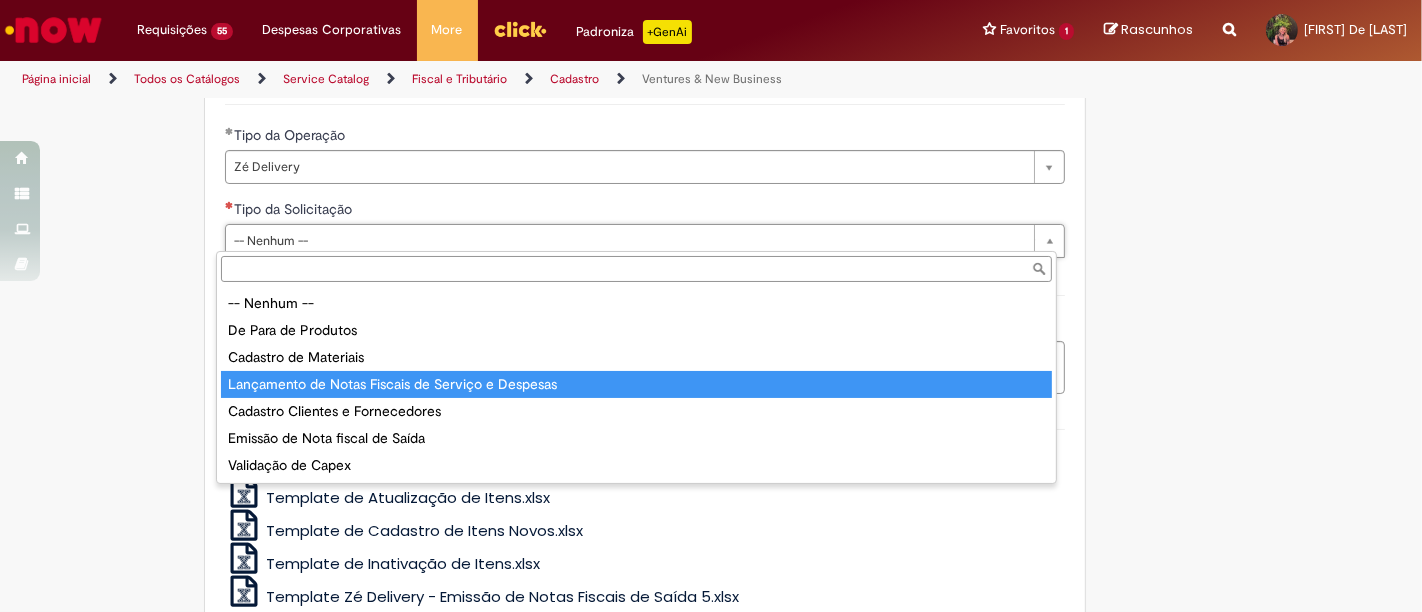 type on "**********" 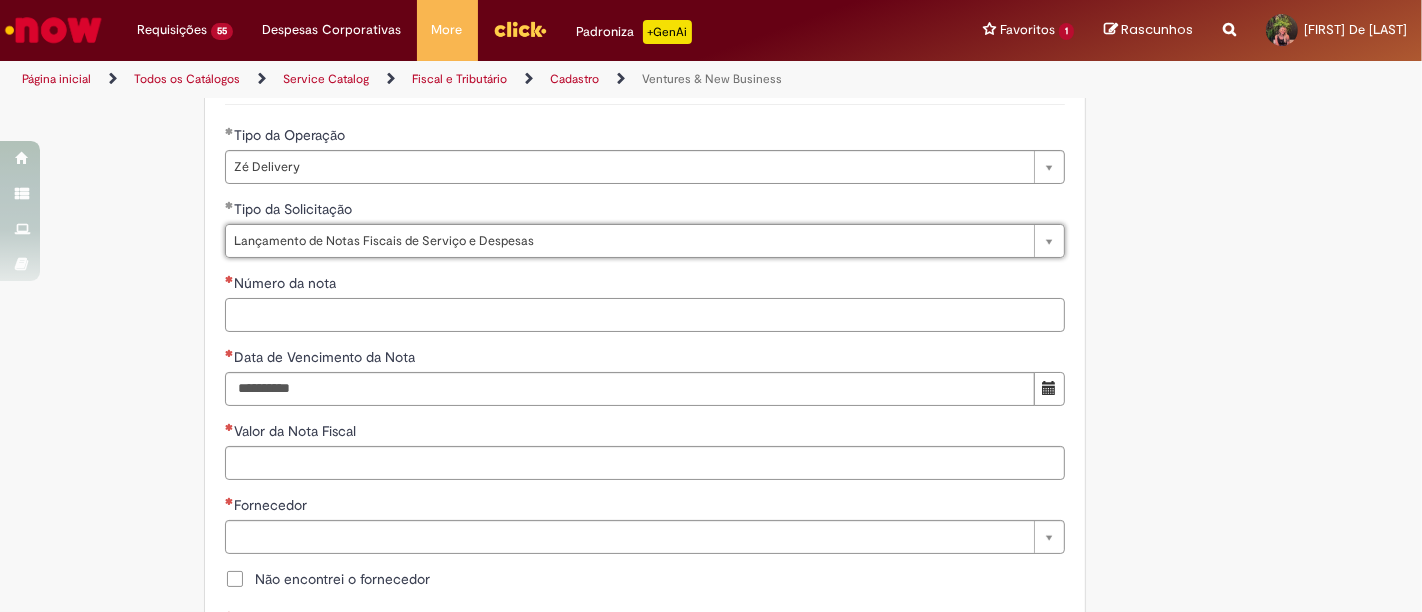 click on "Número da nota" at bounding box center (645, 315) 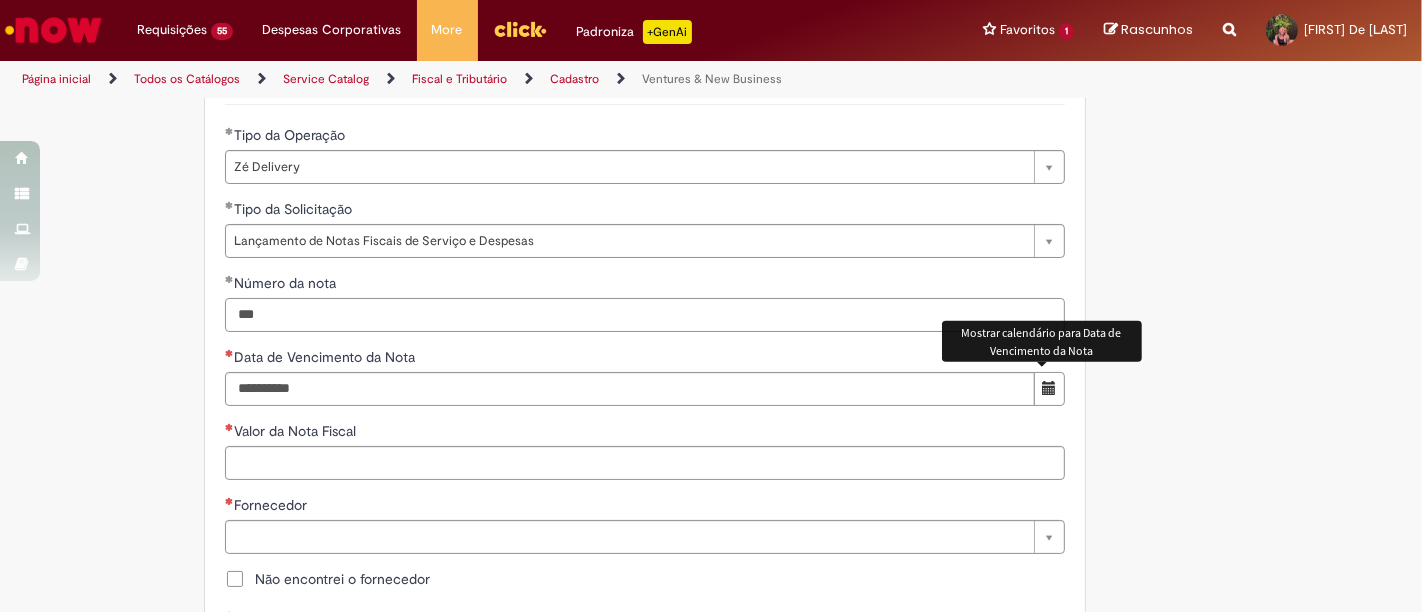 type on "***" 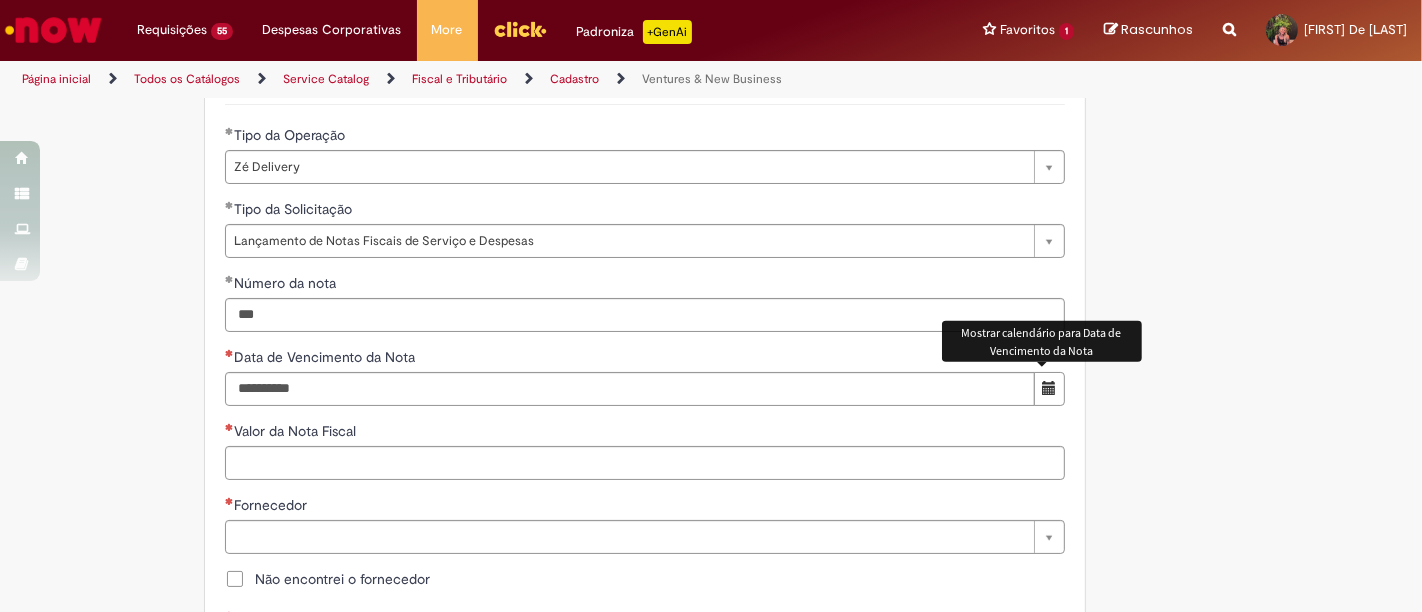 click at bounding box center [1049, 389] 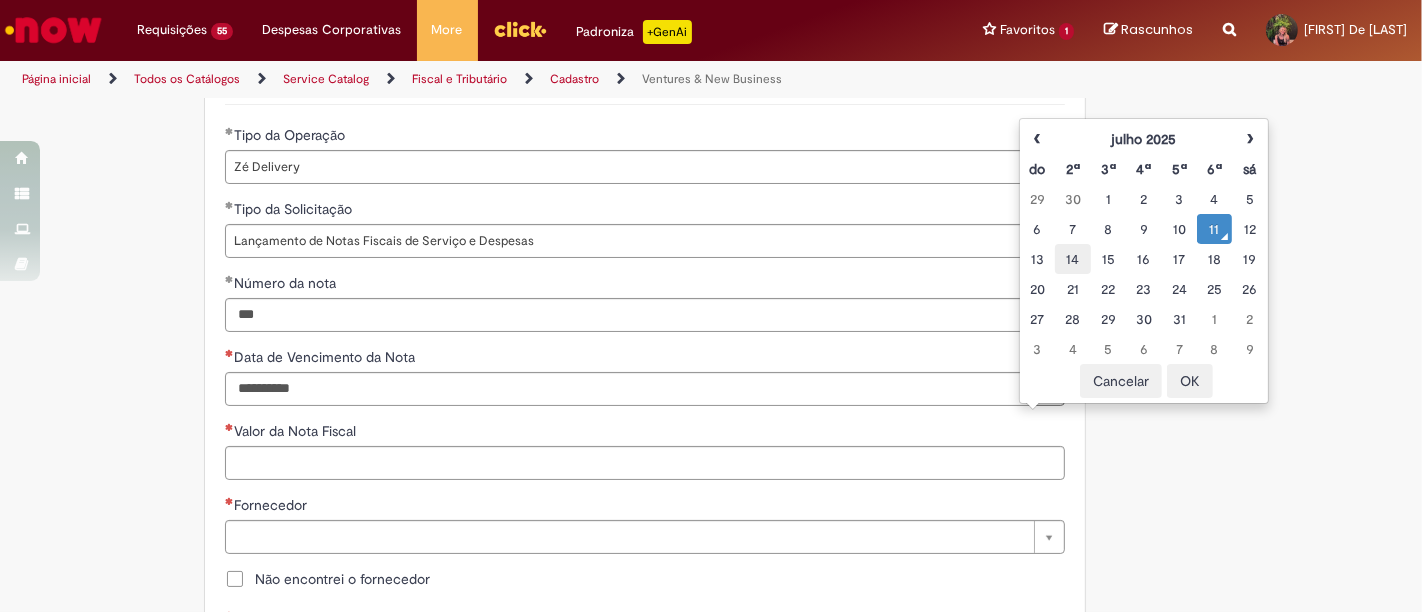 click on "14" at bounding box center [1072, 259] 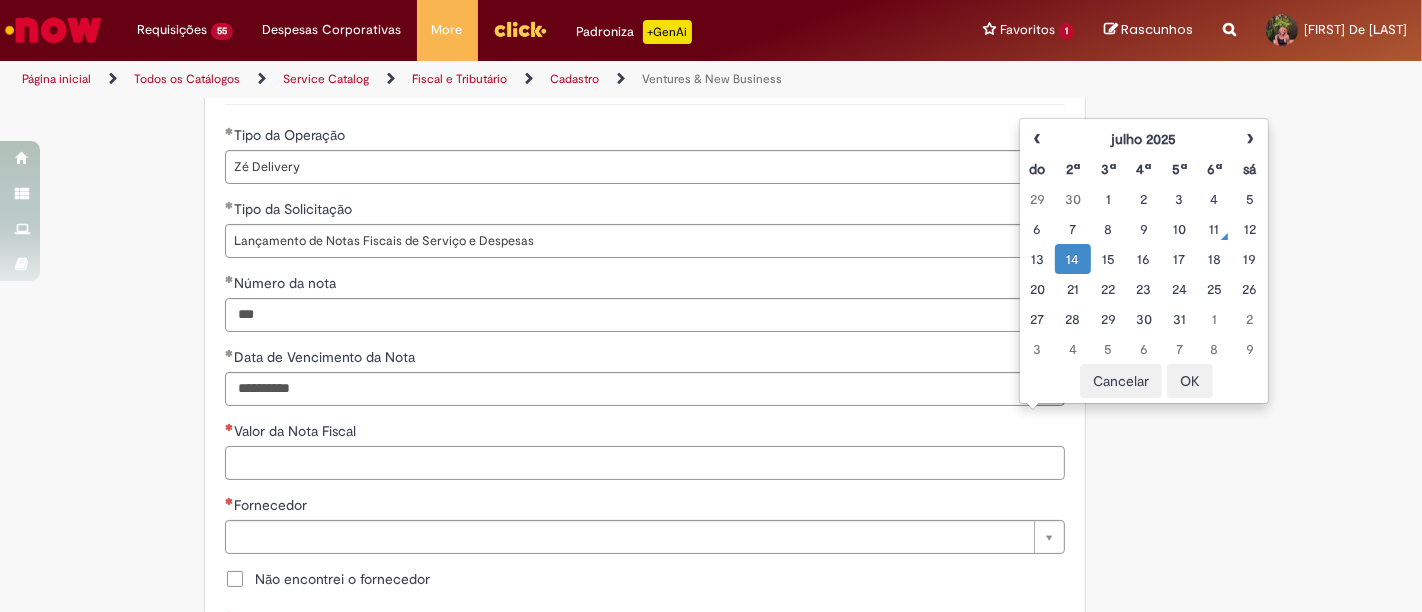 click on "Valor da Nota Fiscal" at bounding box center [645, 463] 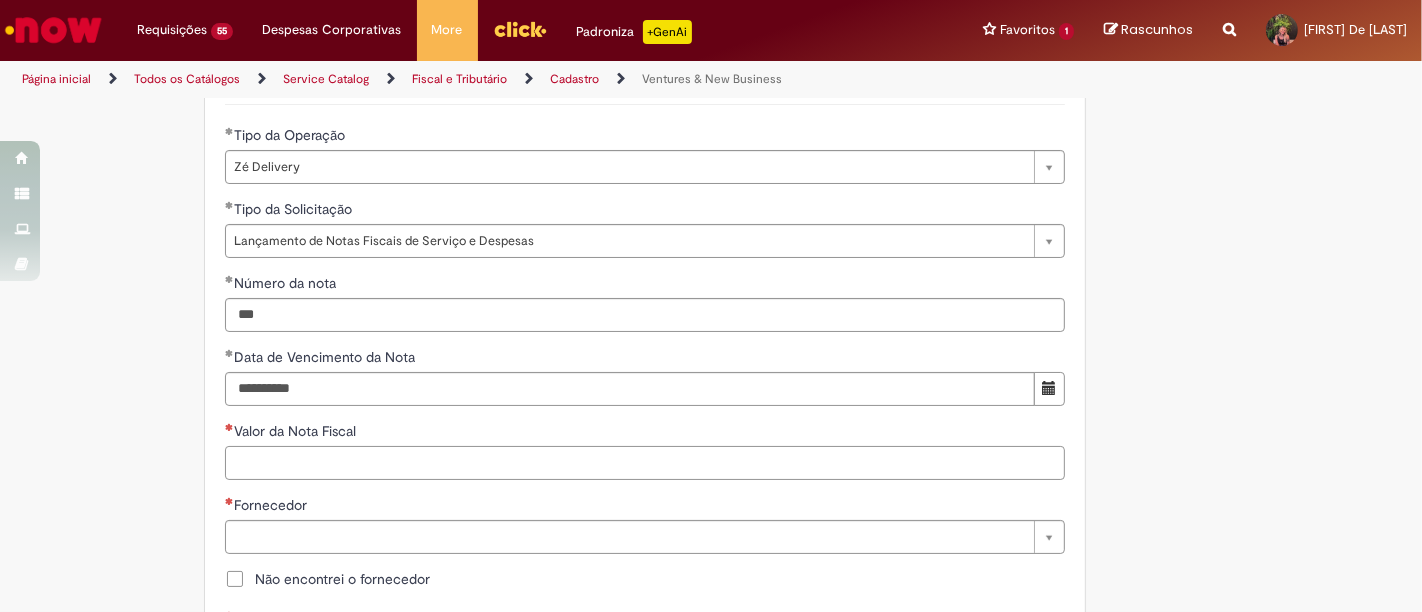 paste on "********" 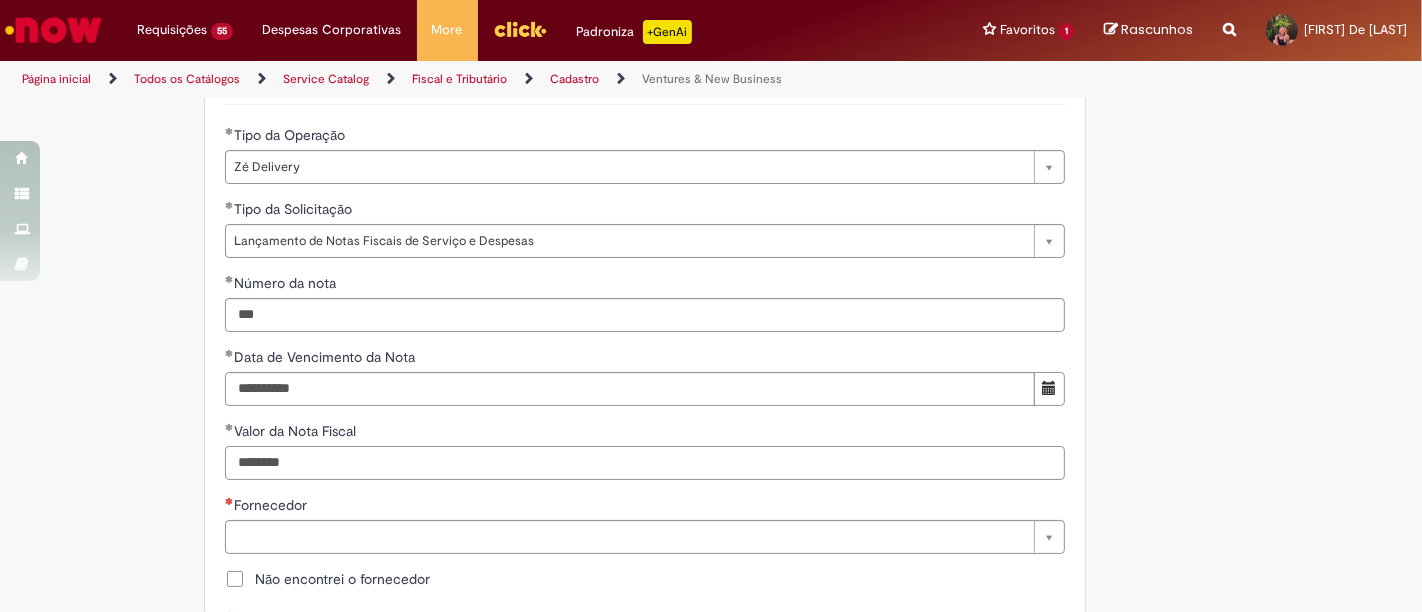 click on "********" at bounding box center [645, 463] 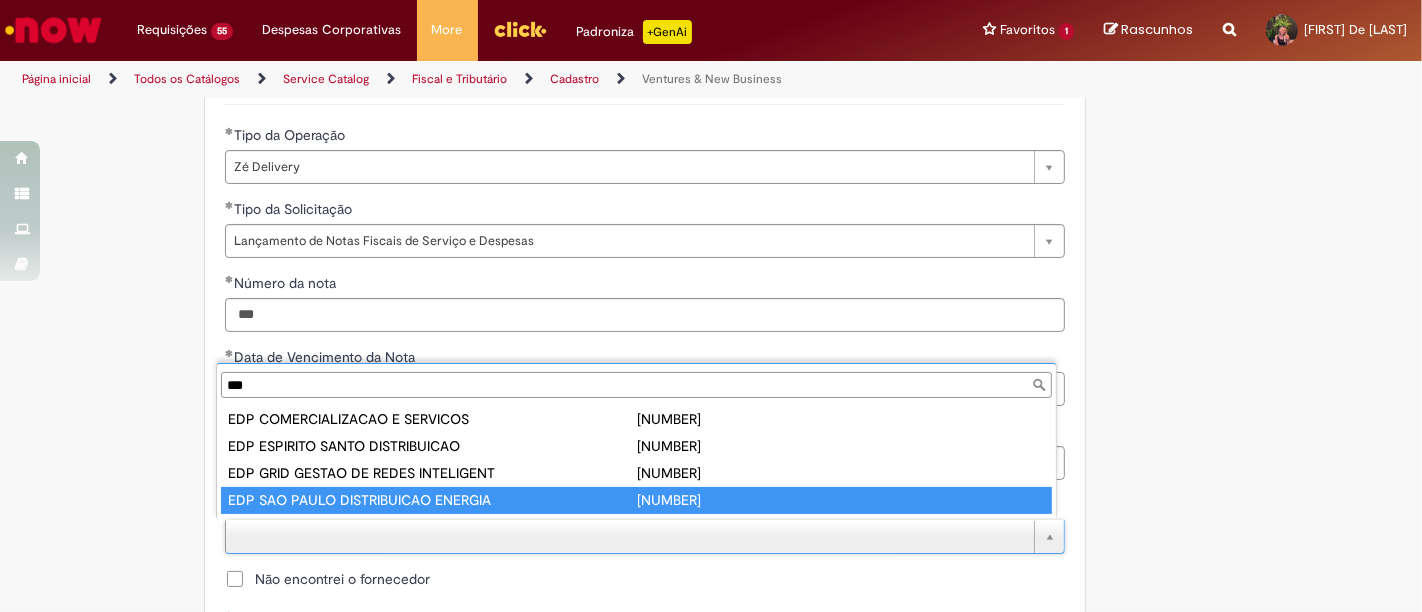 type on "***" 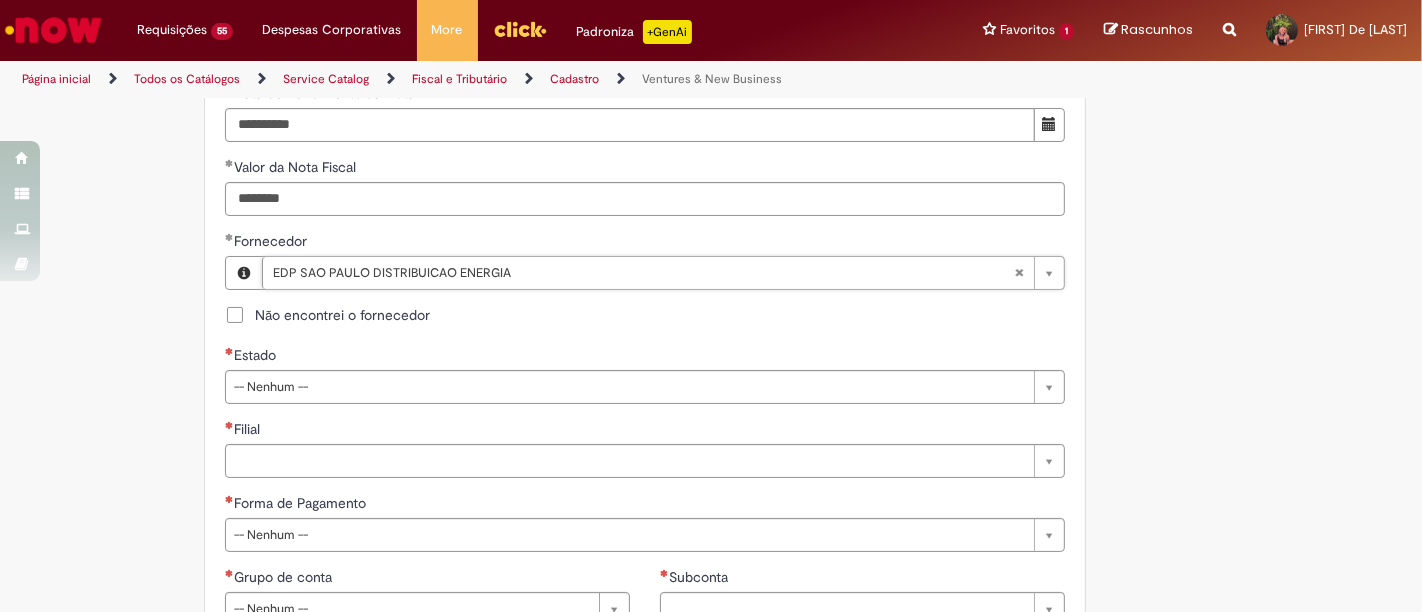 scroll, scrollTop: 1000, scrollLeft: 0, axis: vertical 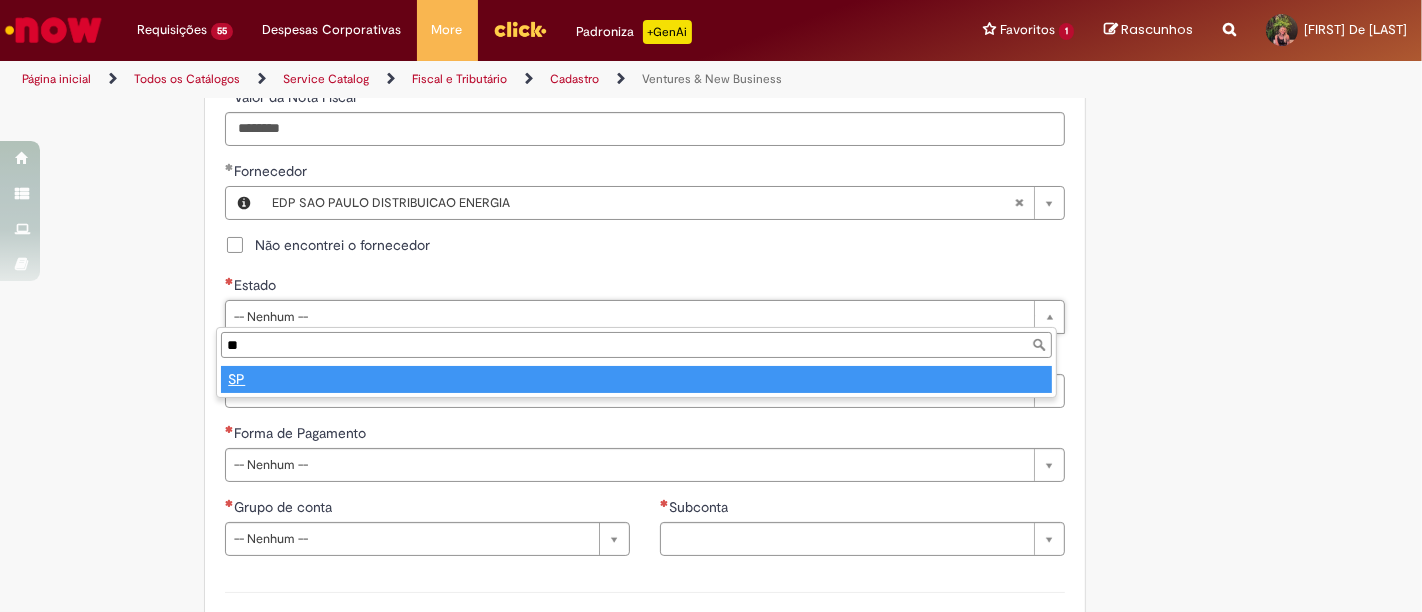type on "**" 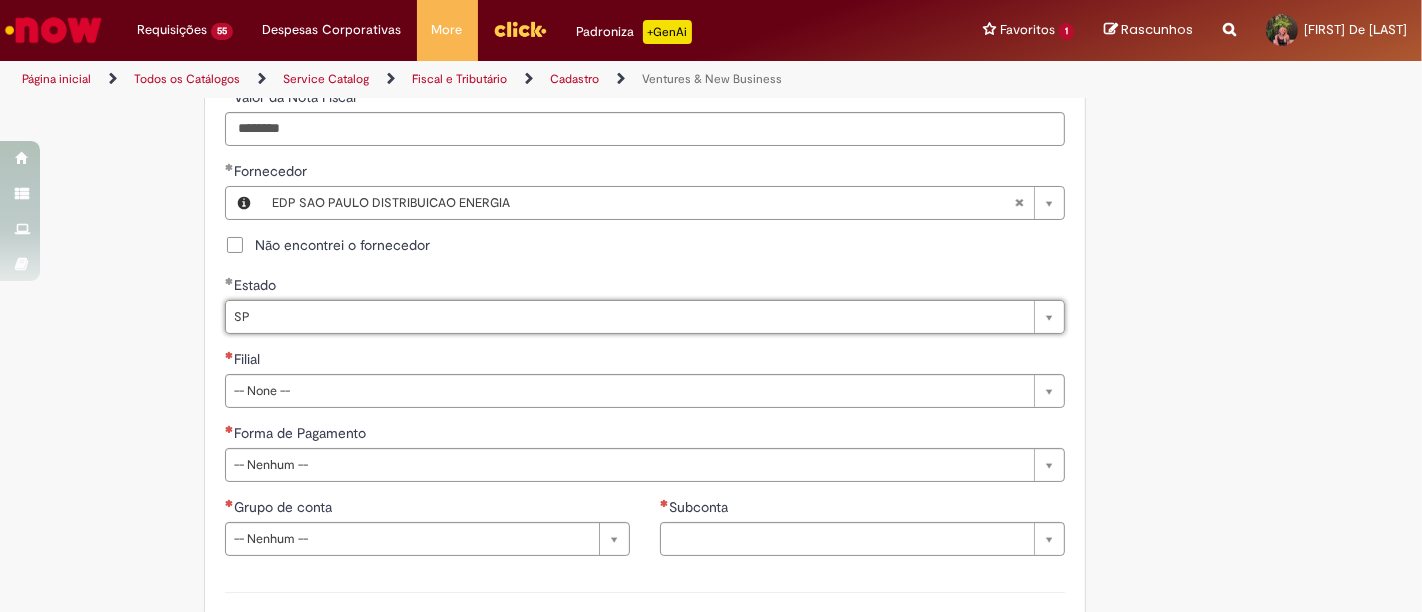 select 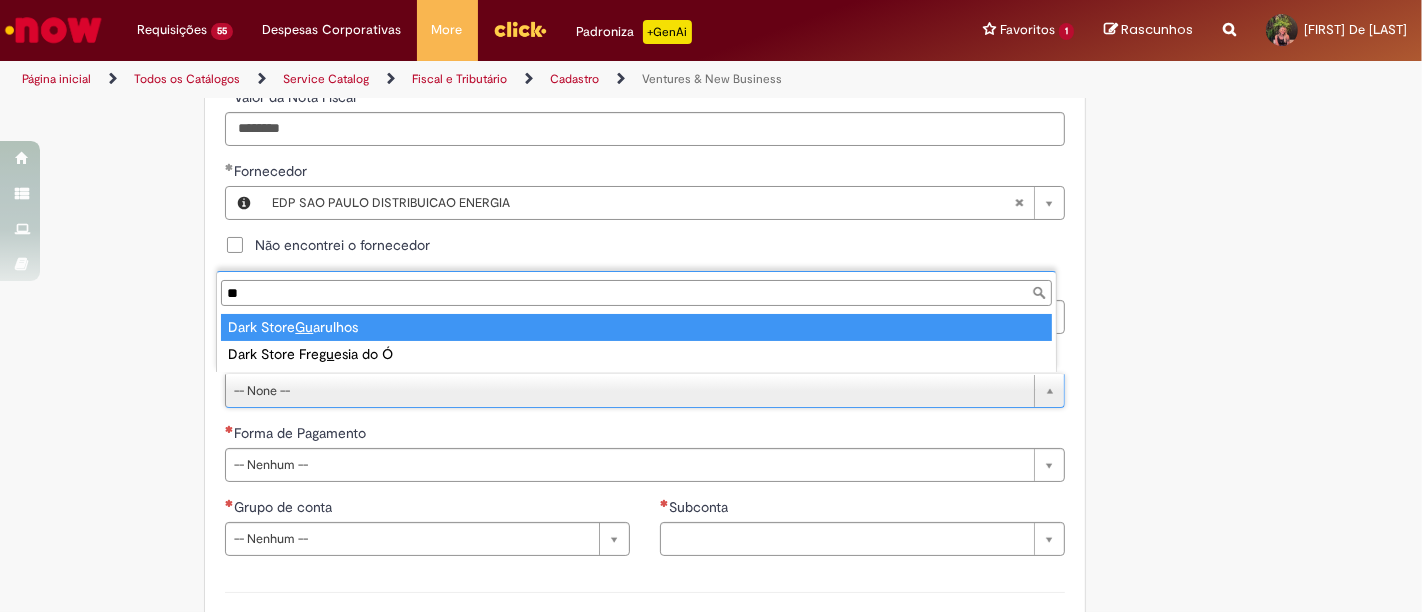 type on "**" 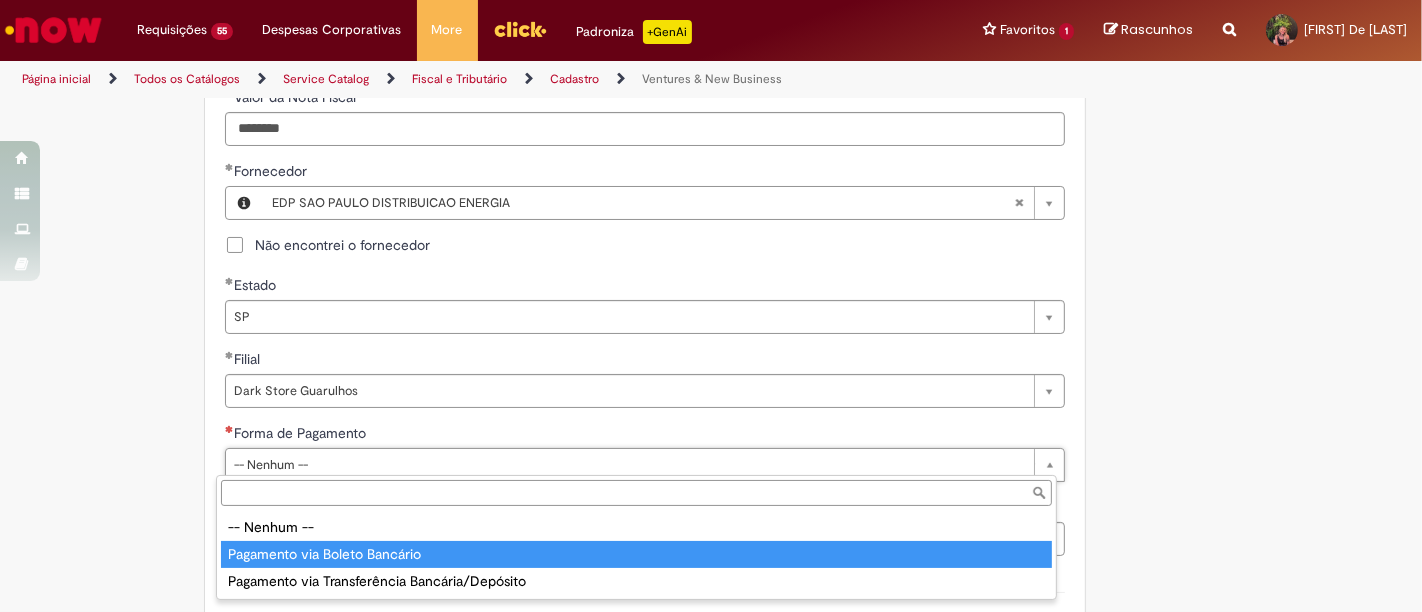 type on "**********" 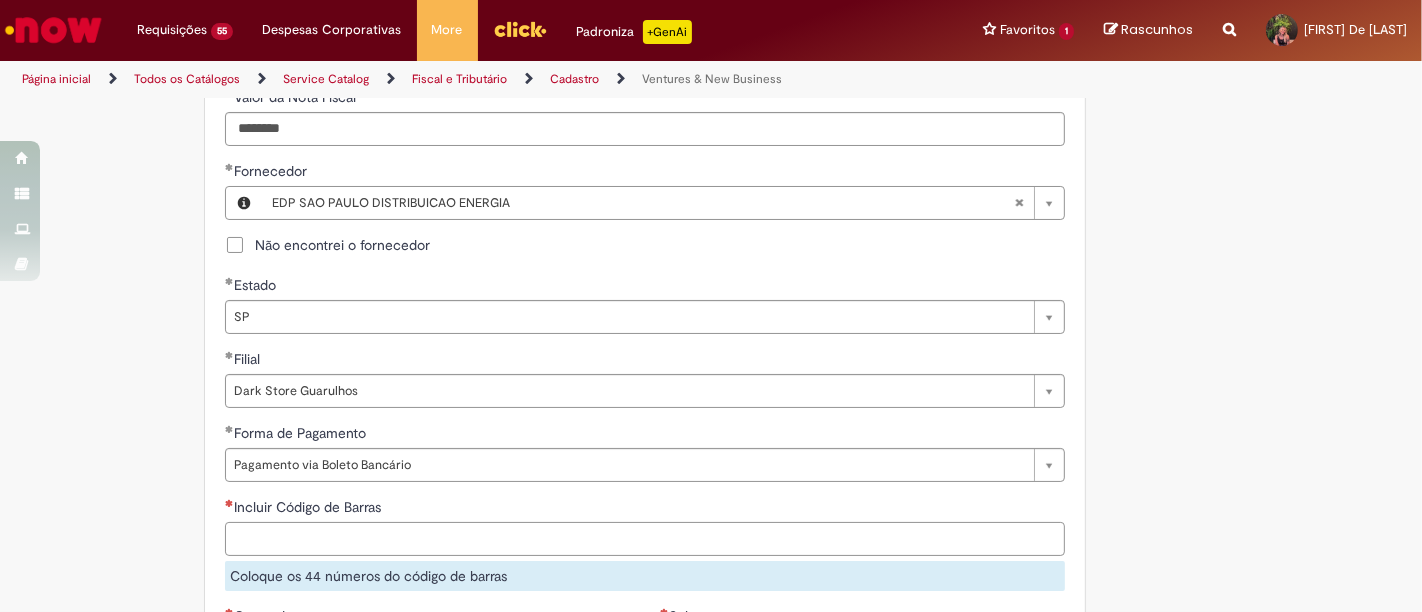 click on "Incluir Código de Barras" at bounding box center (645, 539) 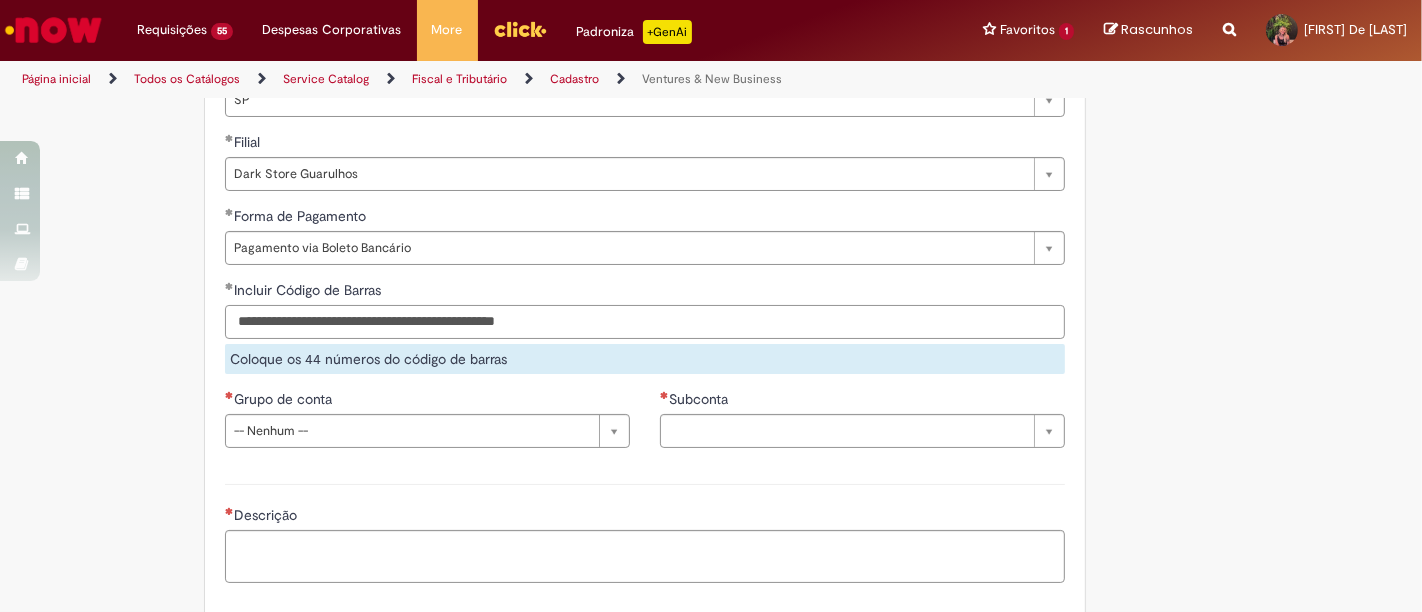 scroll, scrollTop: 1222, scrollLeft: 0, axis: vertical 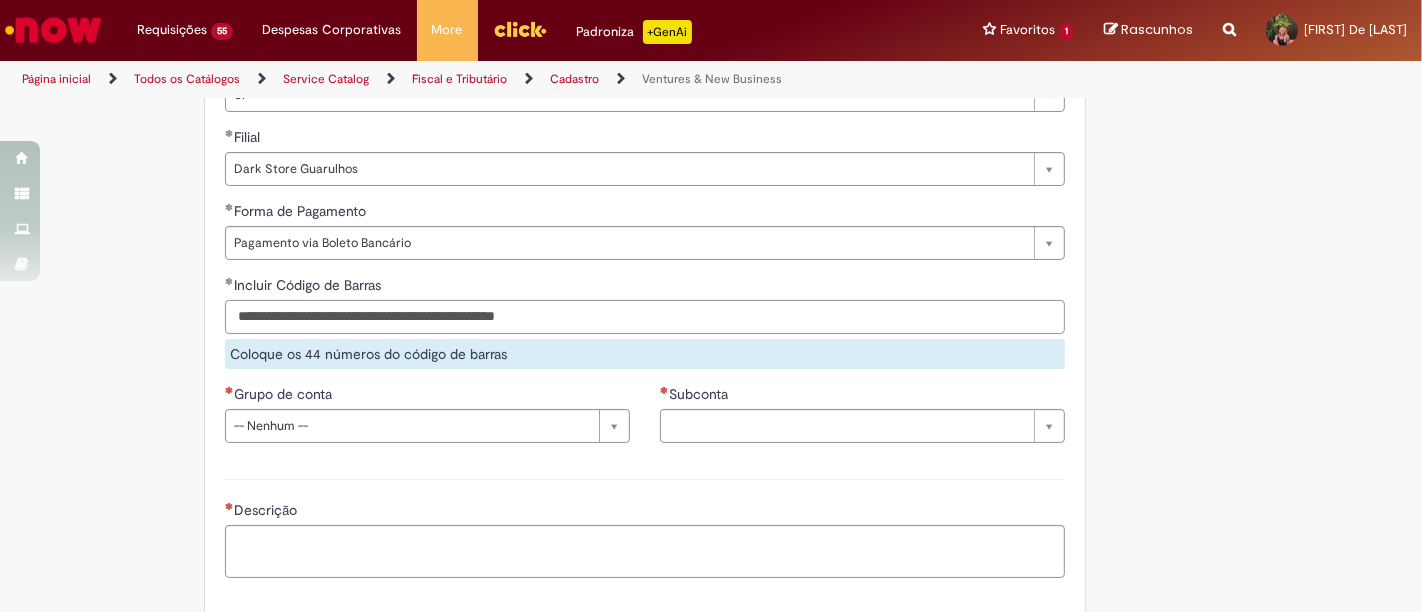 type on "**********" 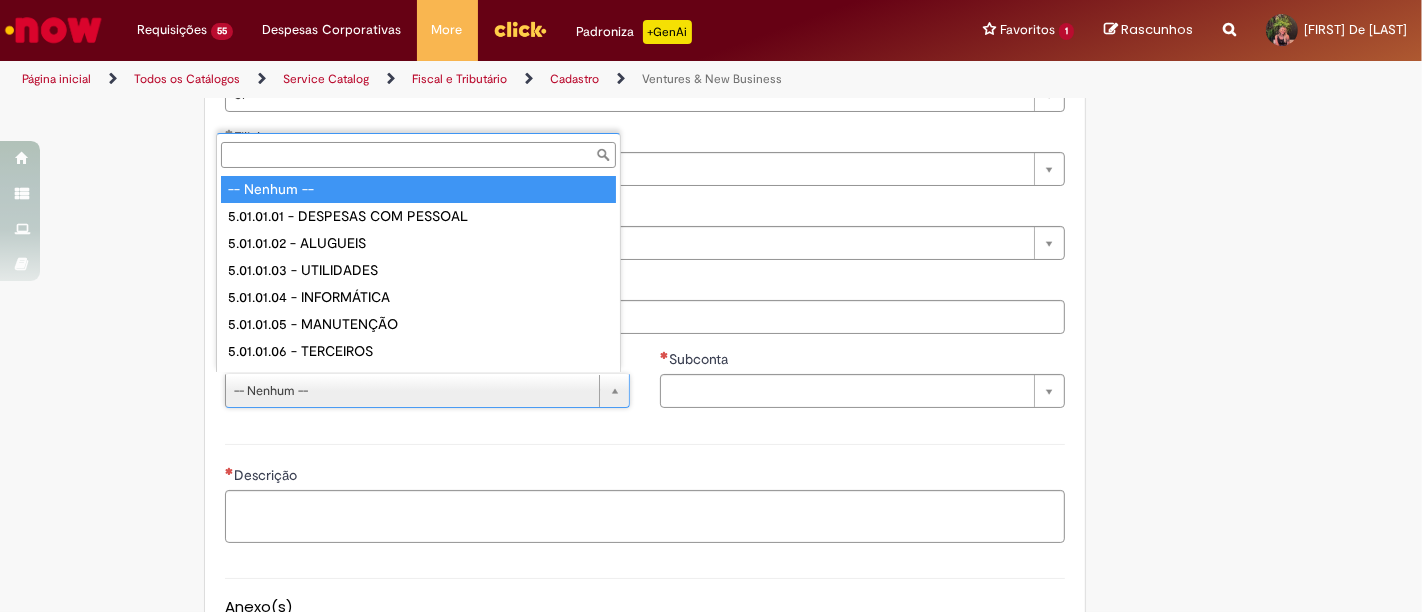 scroll, scrollTop: 16, scrollLeft: 0, axis: vertical 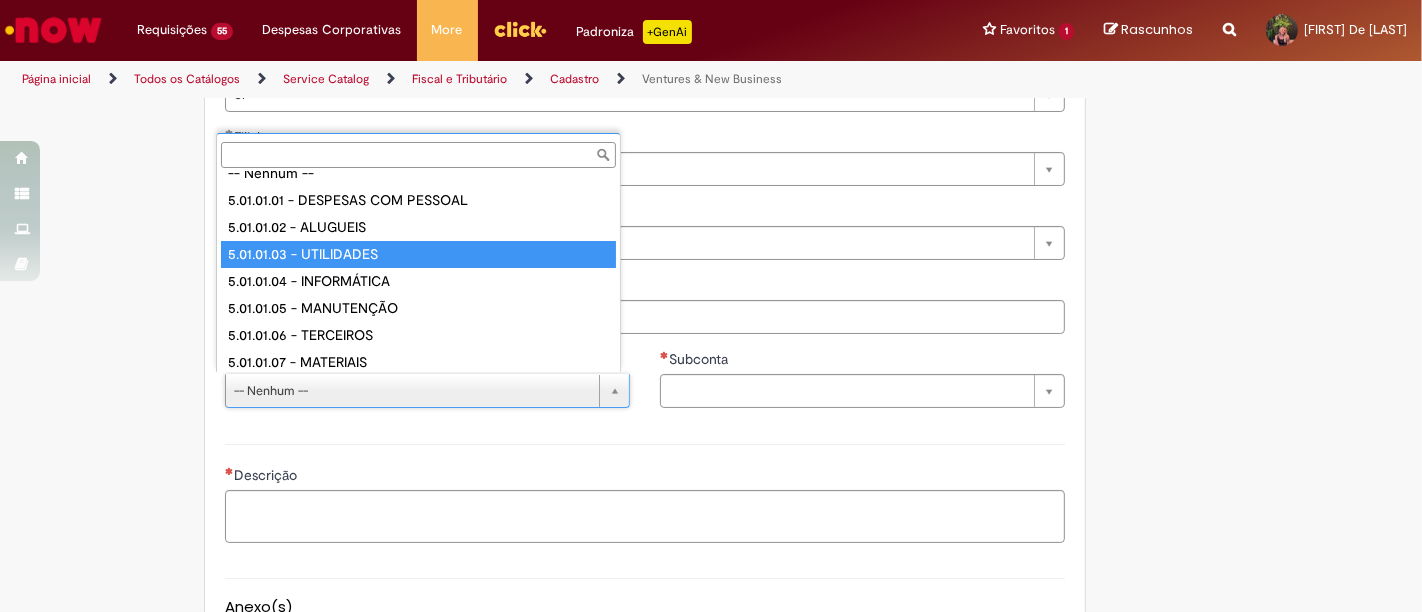 type on "**********" 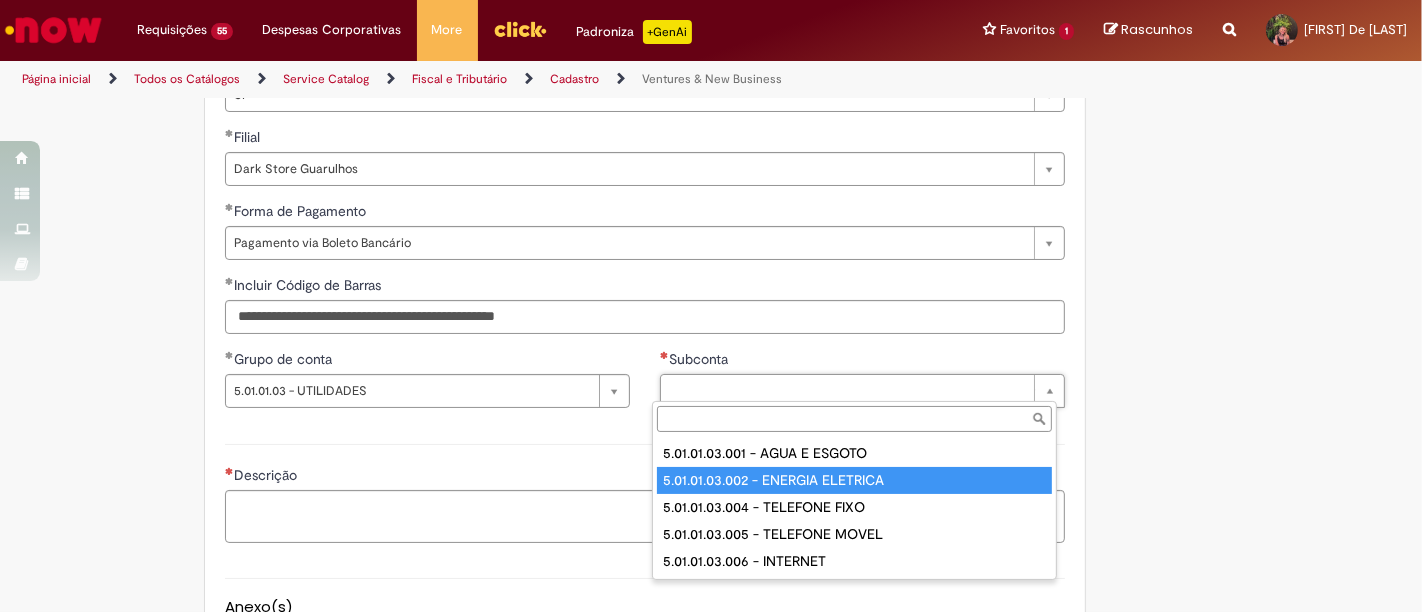 type on "**********" 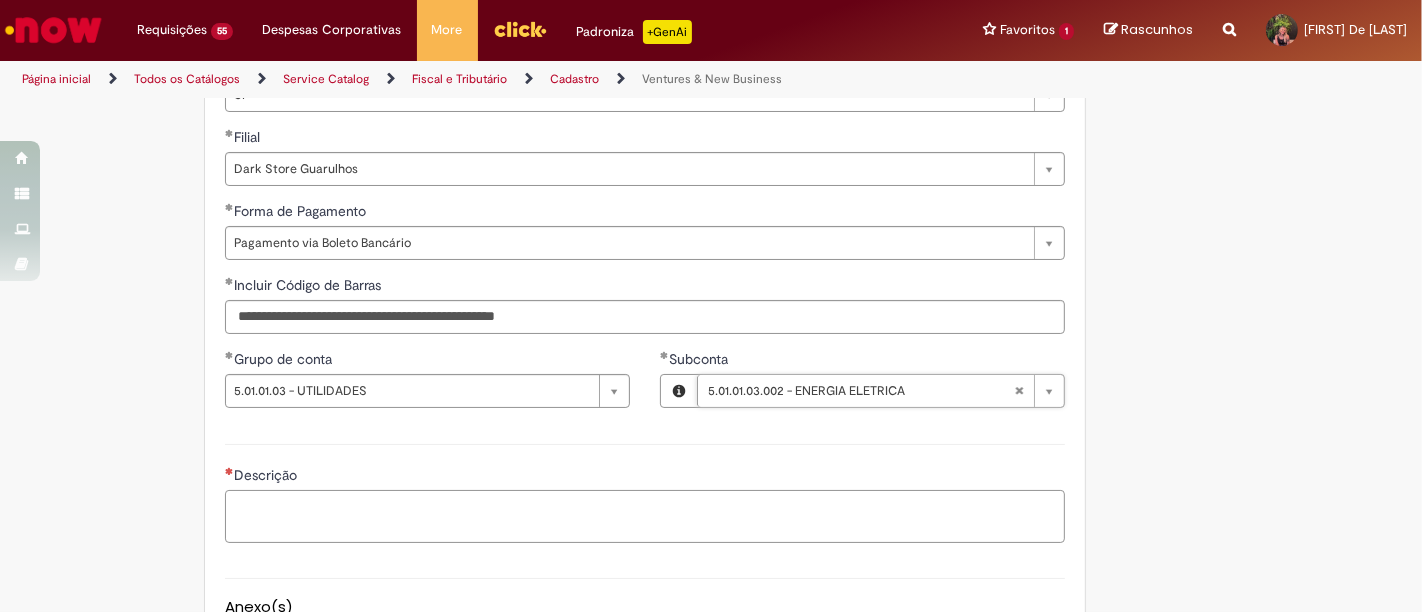 click on "Descrição" at bounding box center [645, 516] 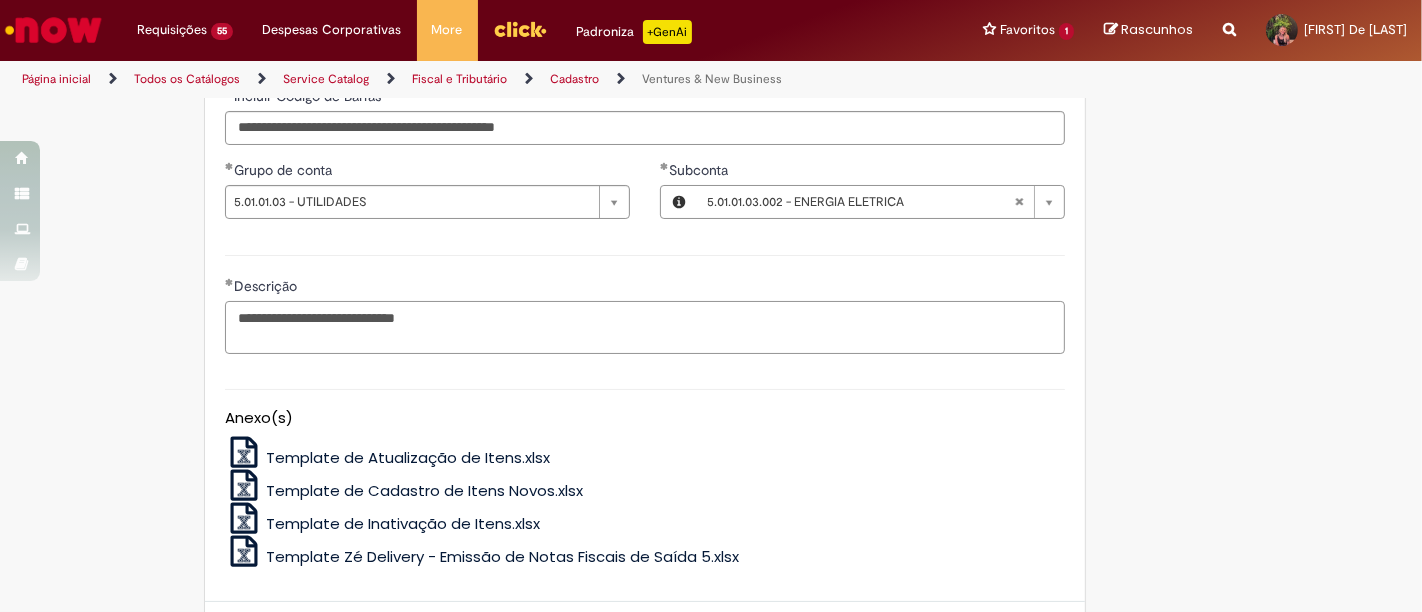 scroll, scrollTop: 1583, scrollLeft: 0, axis: vertical 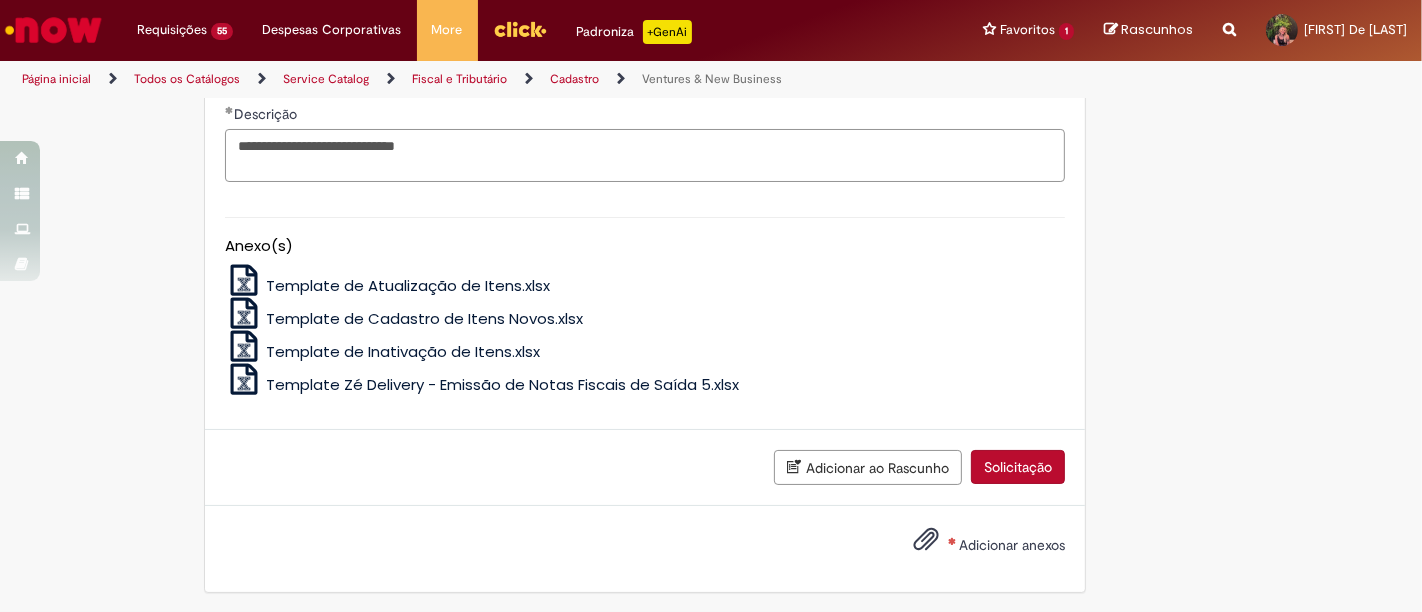 type on "**********" 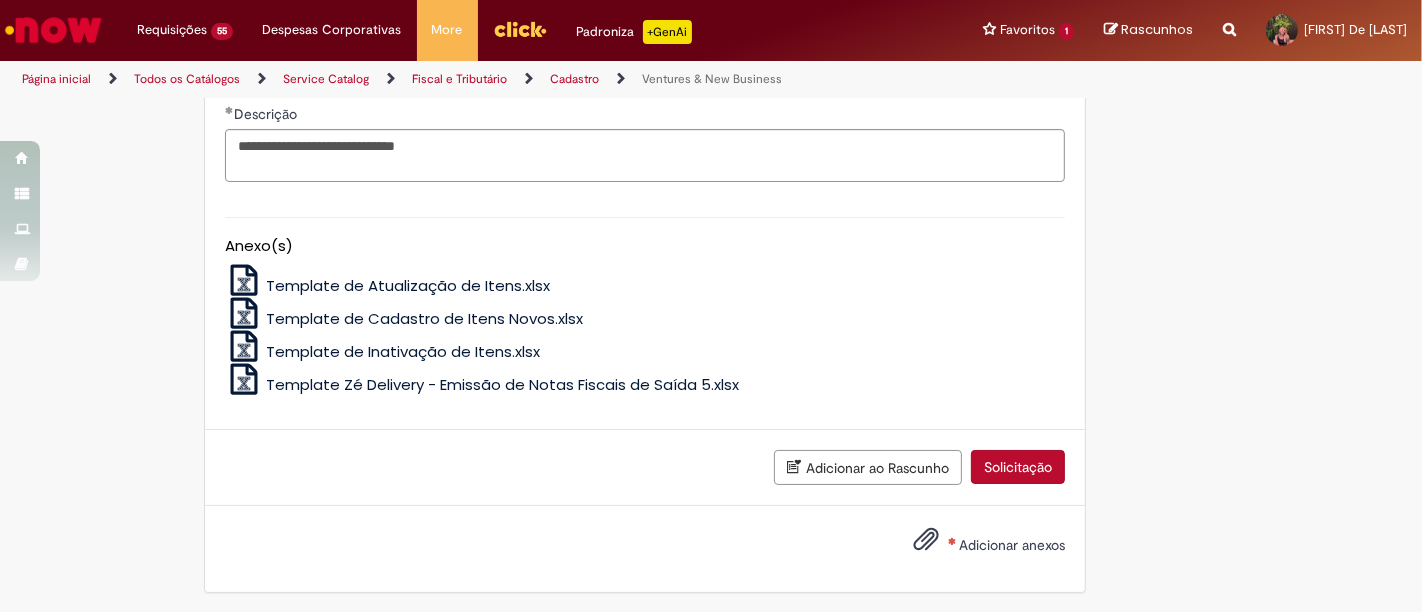 click on "Adicionar anexos" at bounding box center (1012, 545) 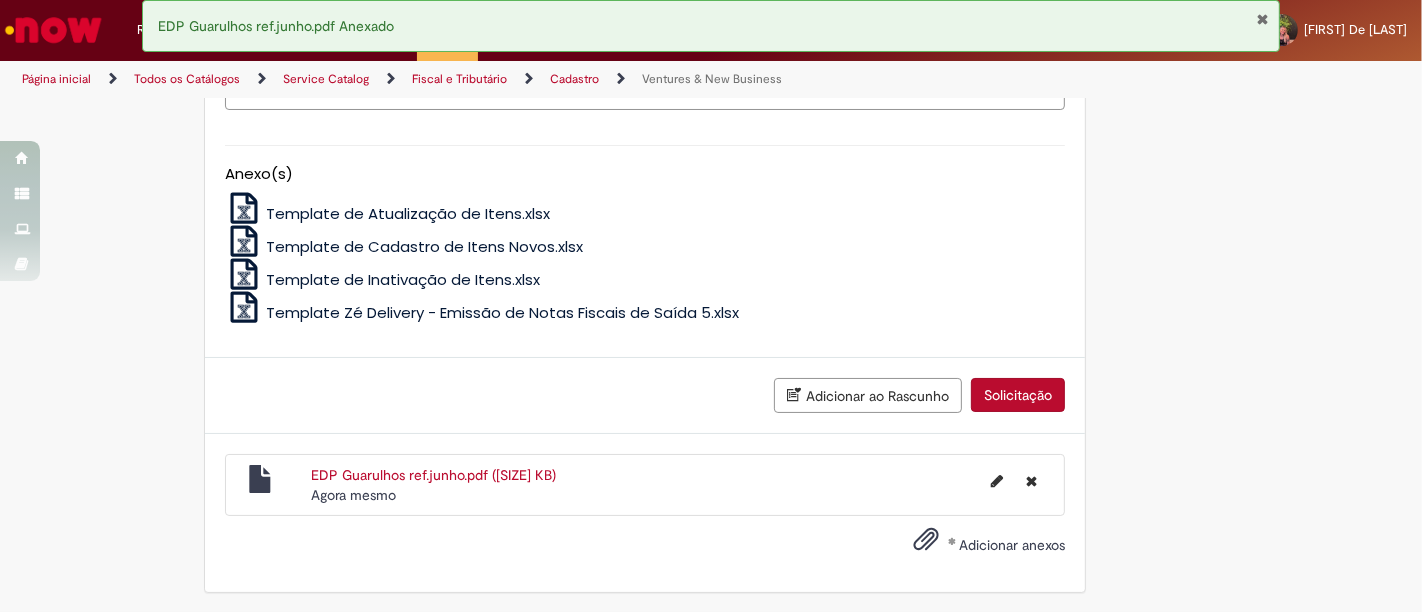click on "Solicitação" at bounding box center [1018, 395] 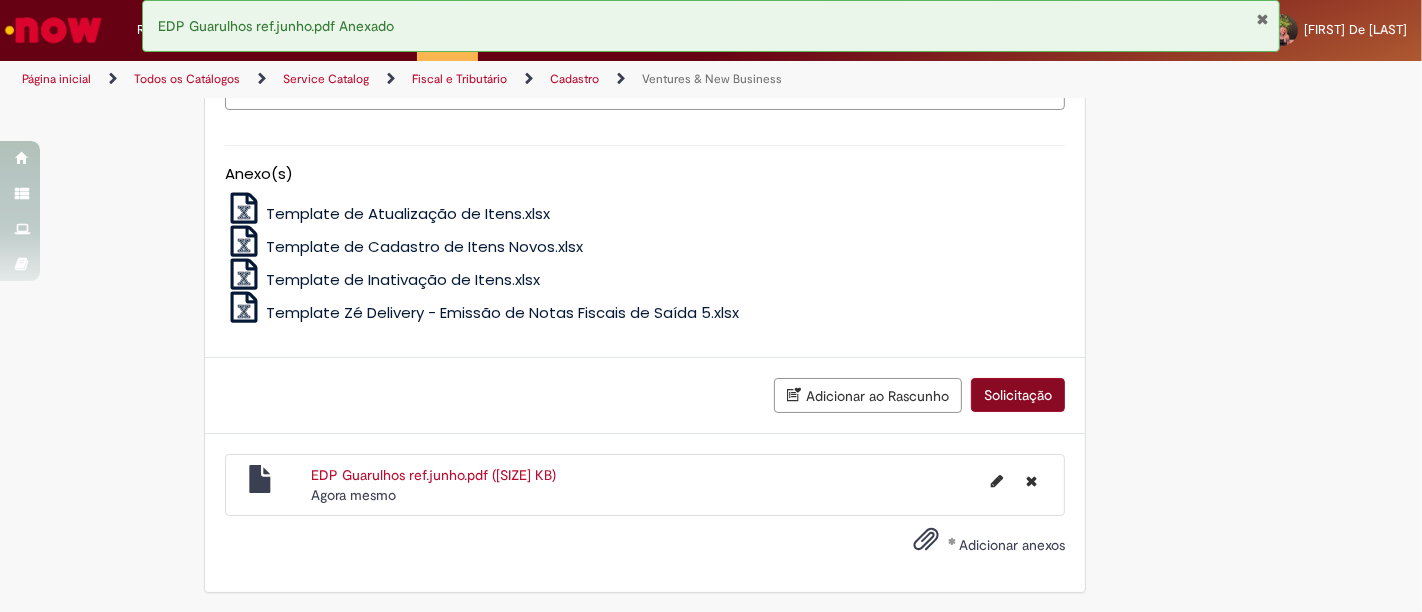 scroll, scrollTop: 1609, scrollLeft: 0, axis: vertical 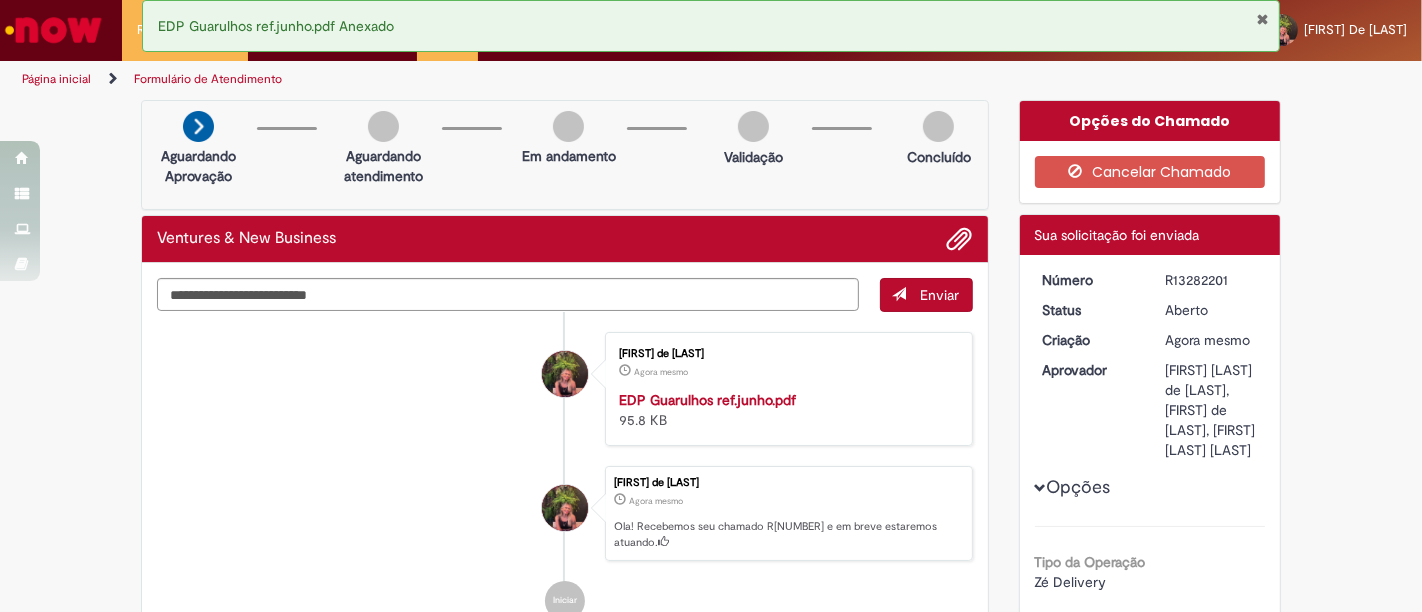 click on "R13282201" at bounding box center (1211, 280) 